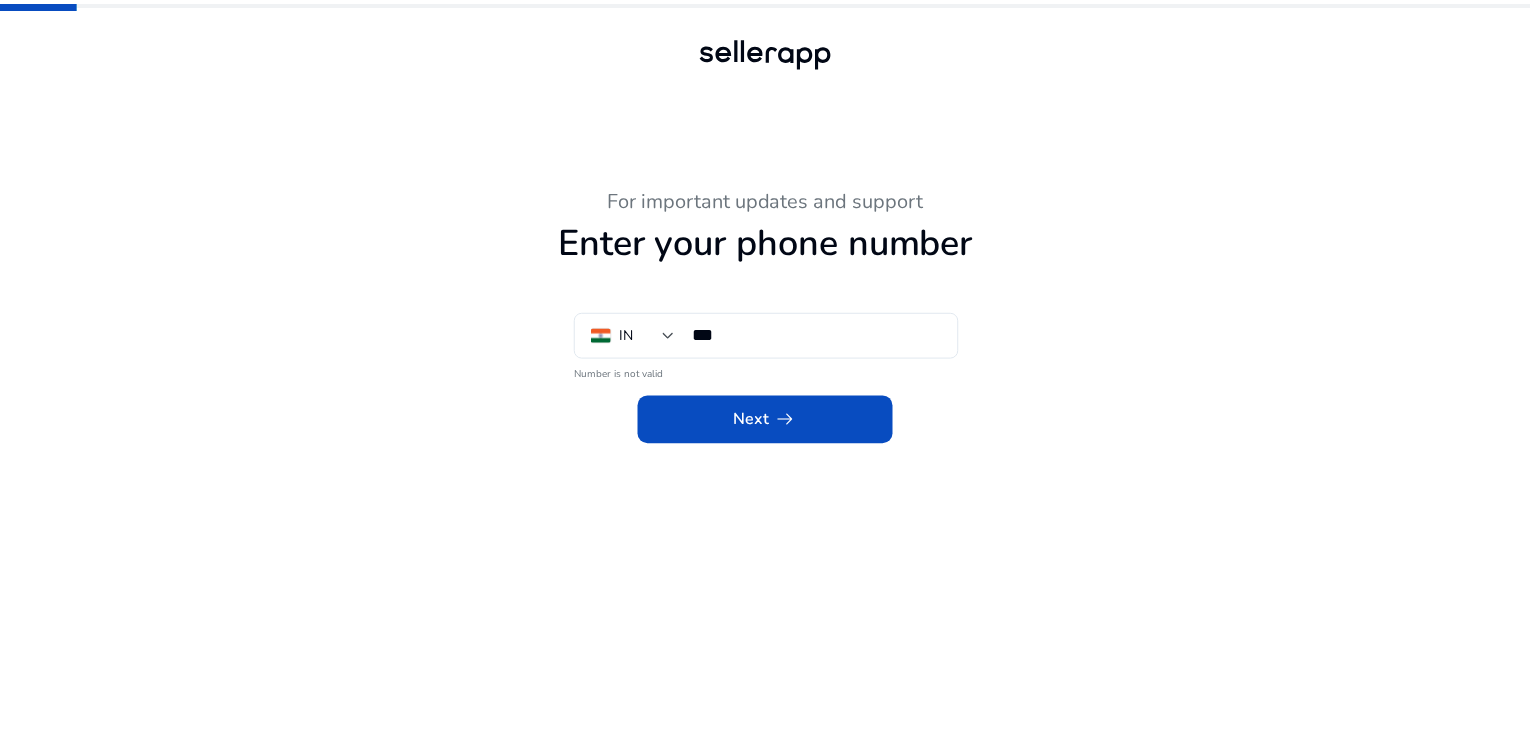 scroll, scrollTop: 0, scrollLeft: 0, axis: both 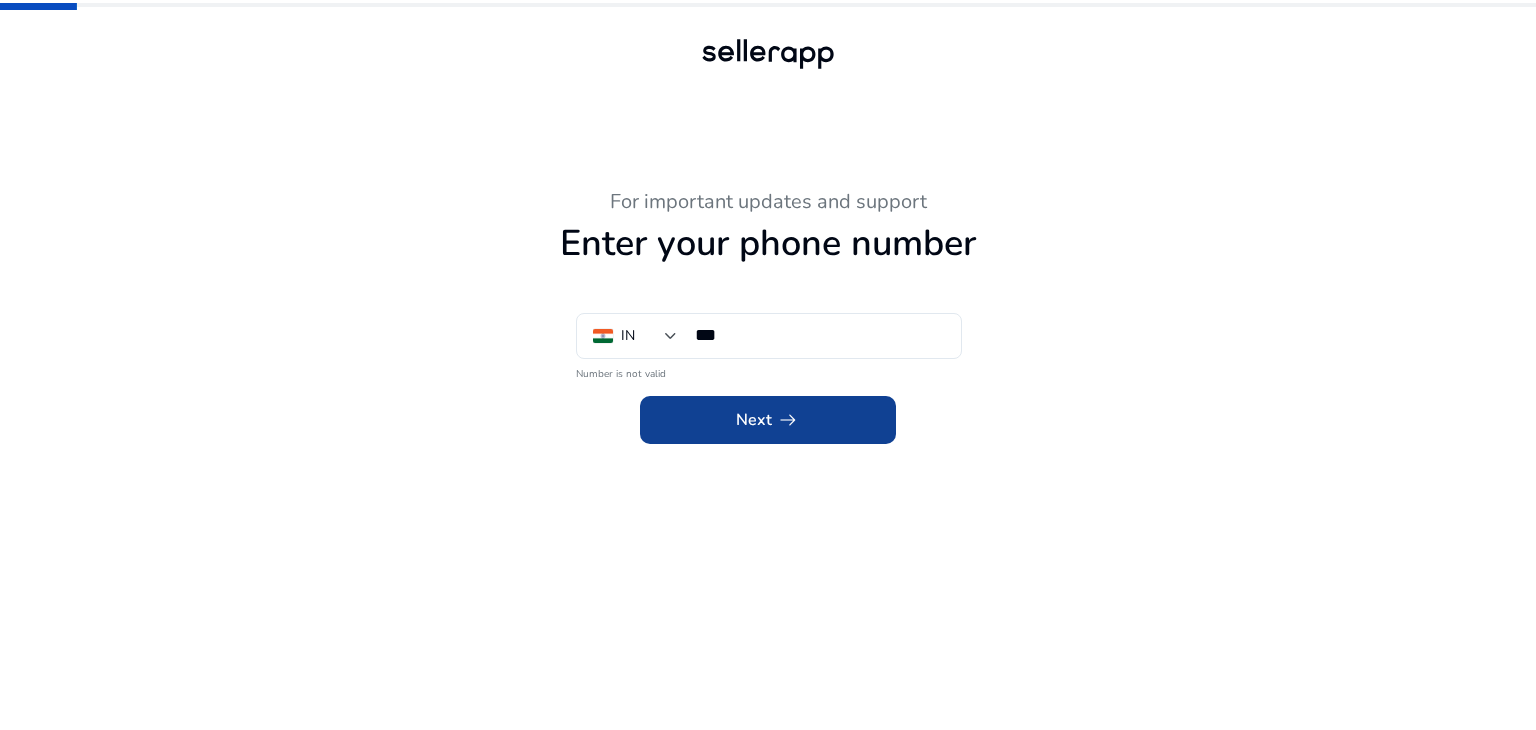 click on "arrow_right_alt" 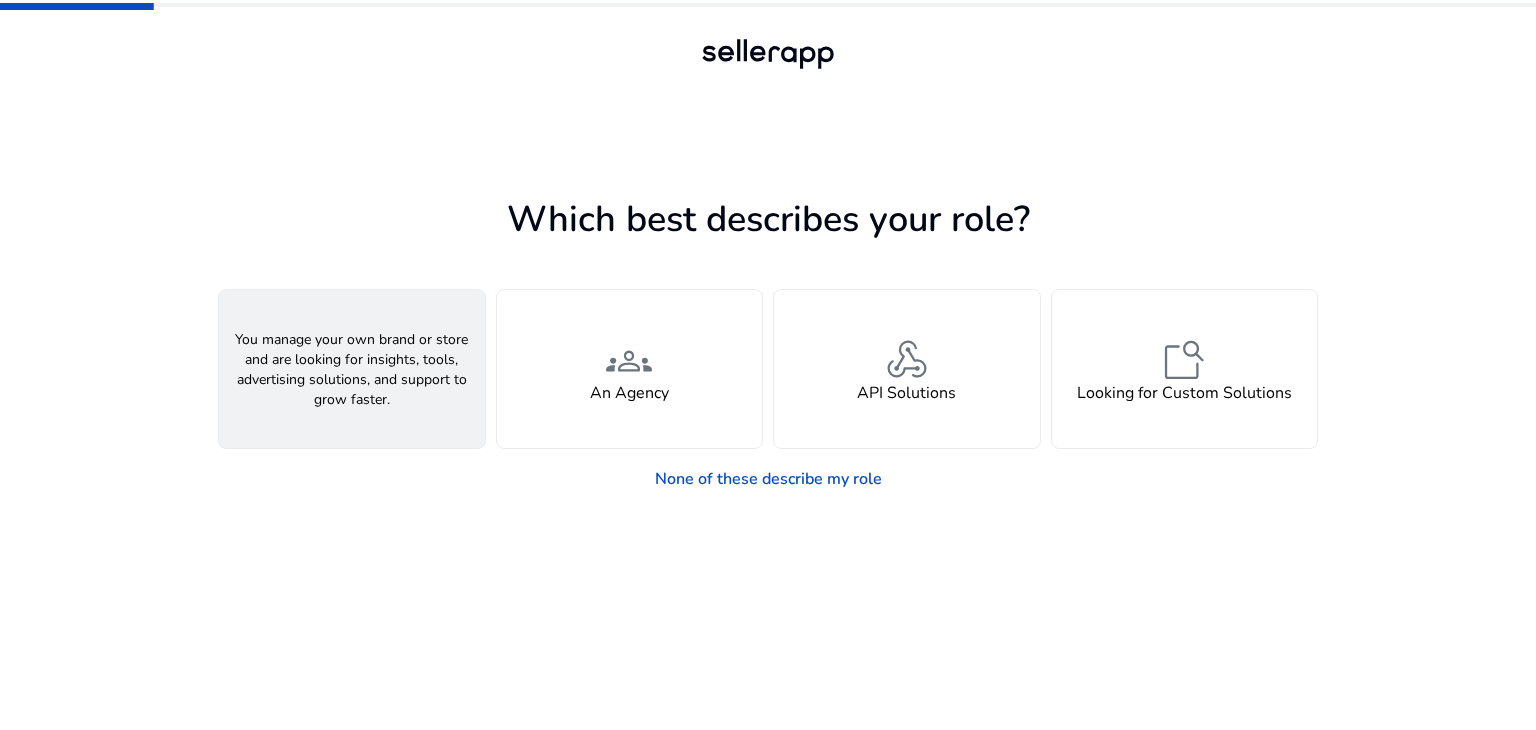 click on "person  A Seller" 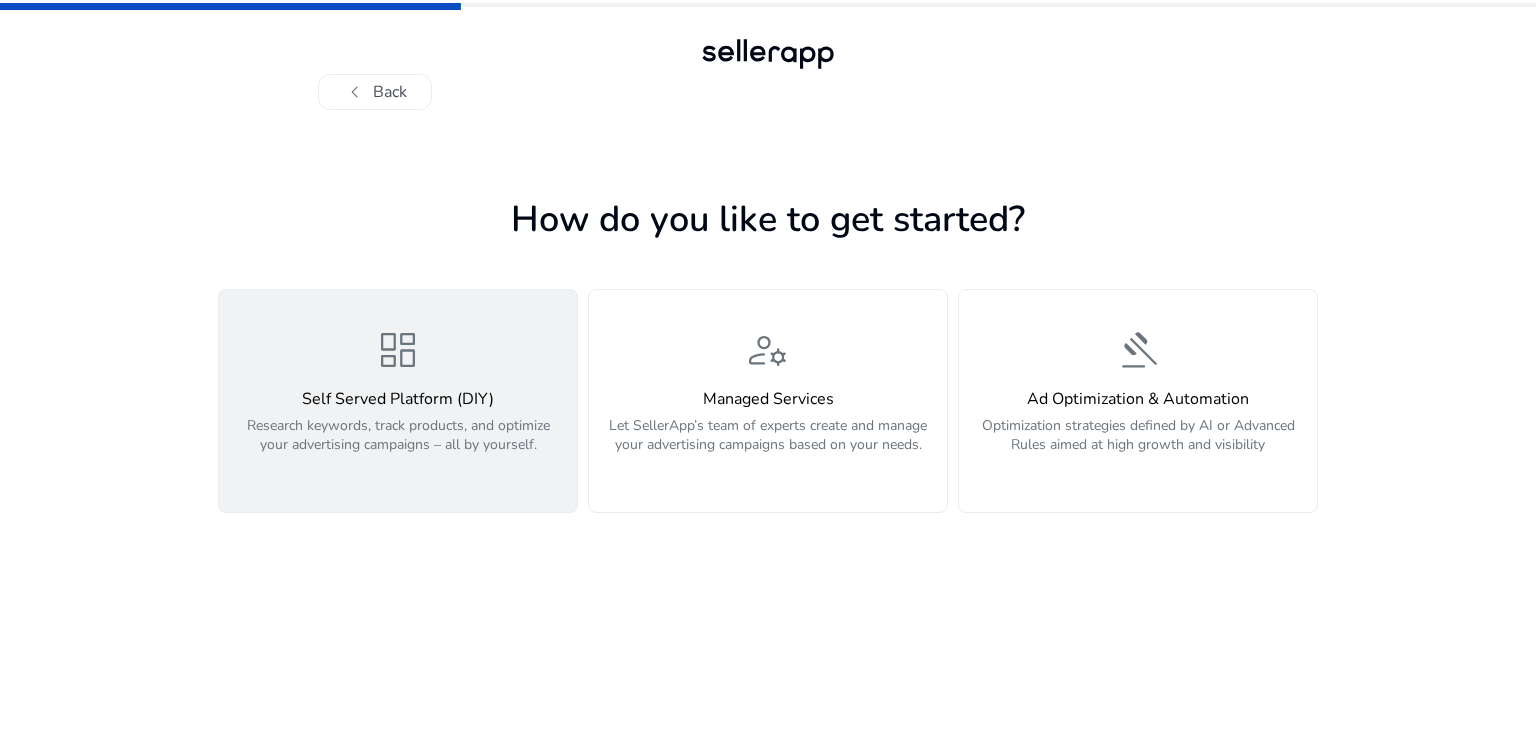 click on "Self Served Platform (DIY)" 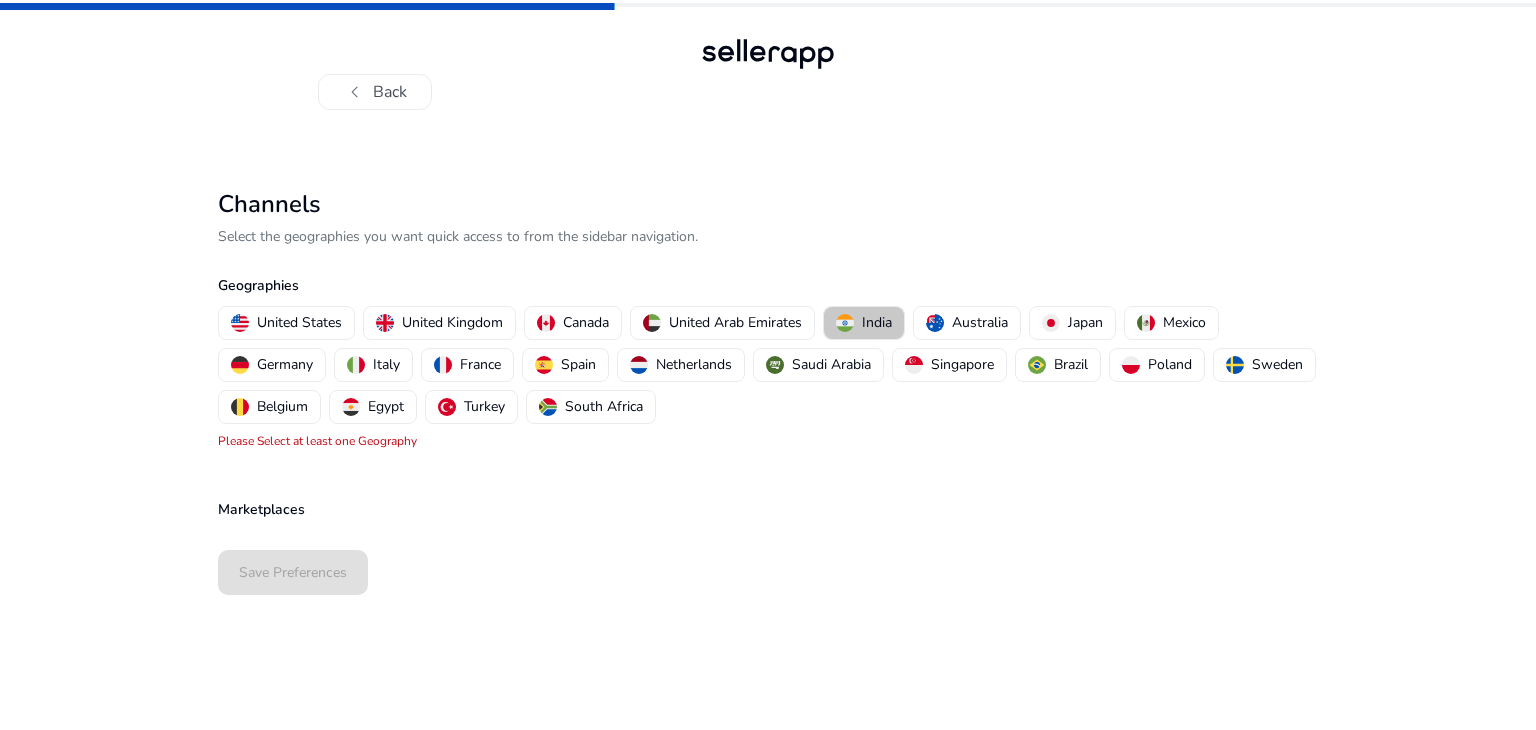 click on "India" at bounding box center (877, 322) 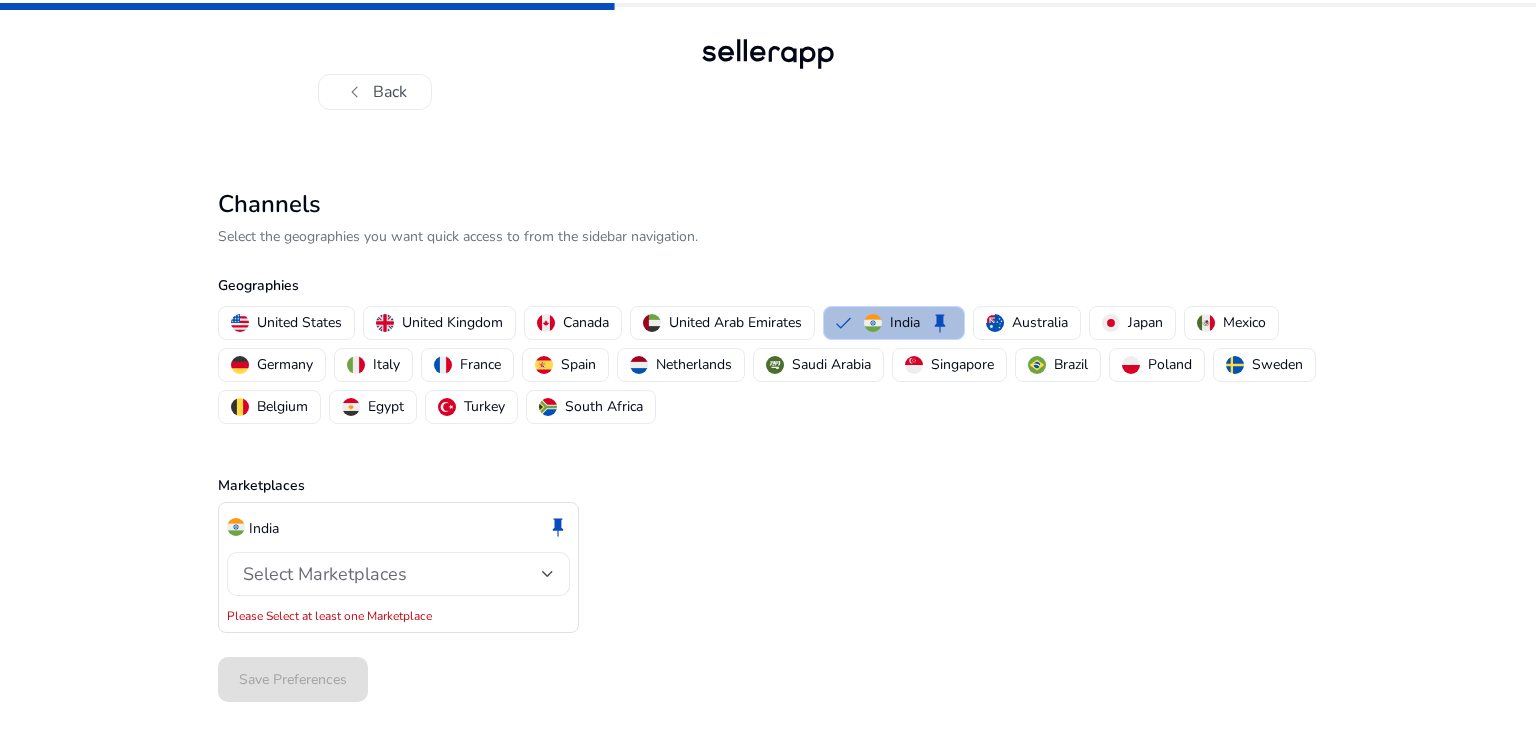 click on "Select Marketplaces" 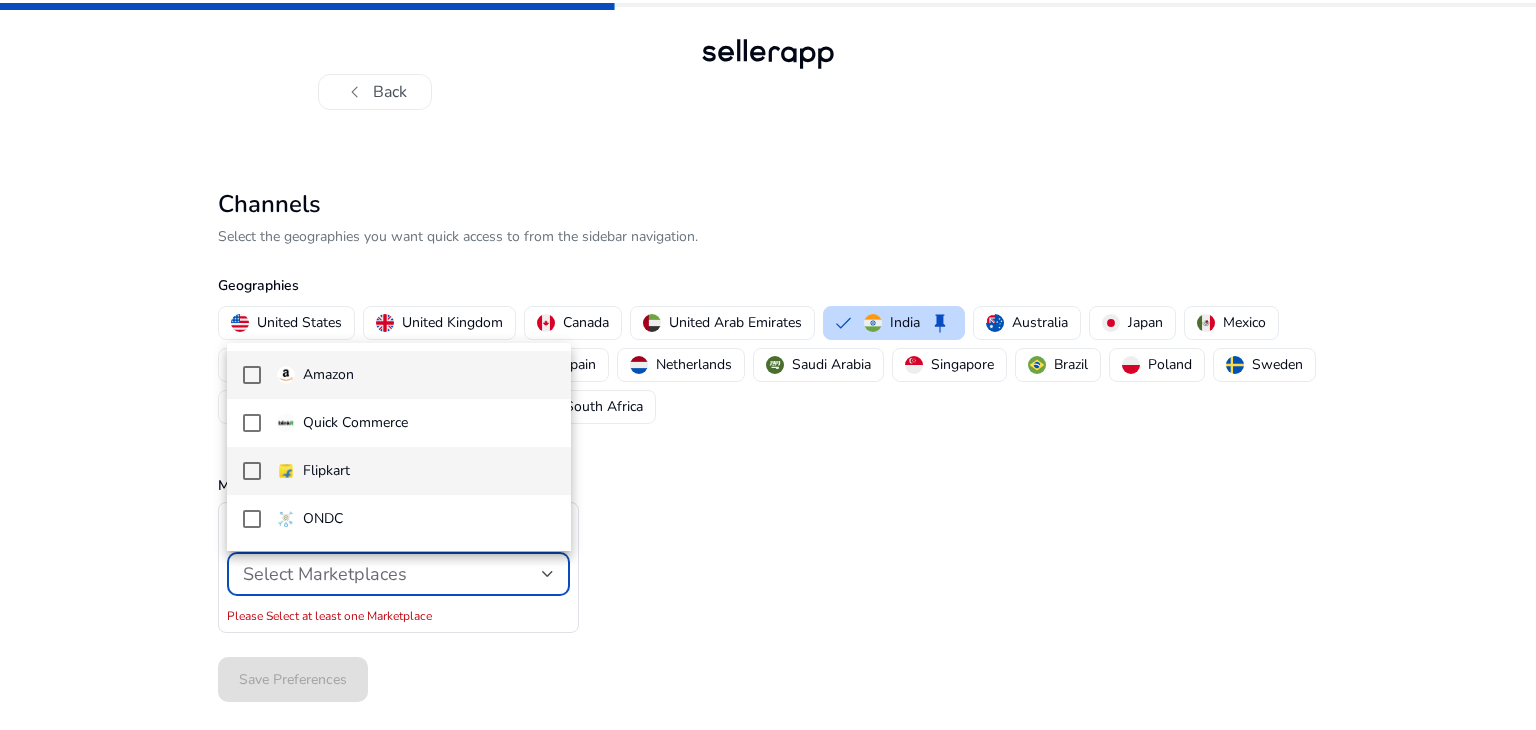 click at bounding box center [252, 471] 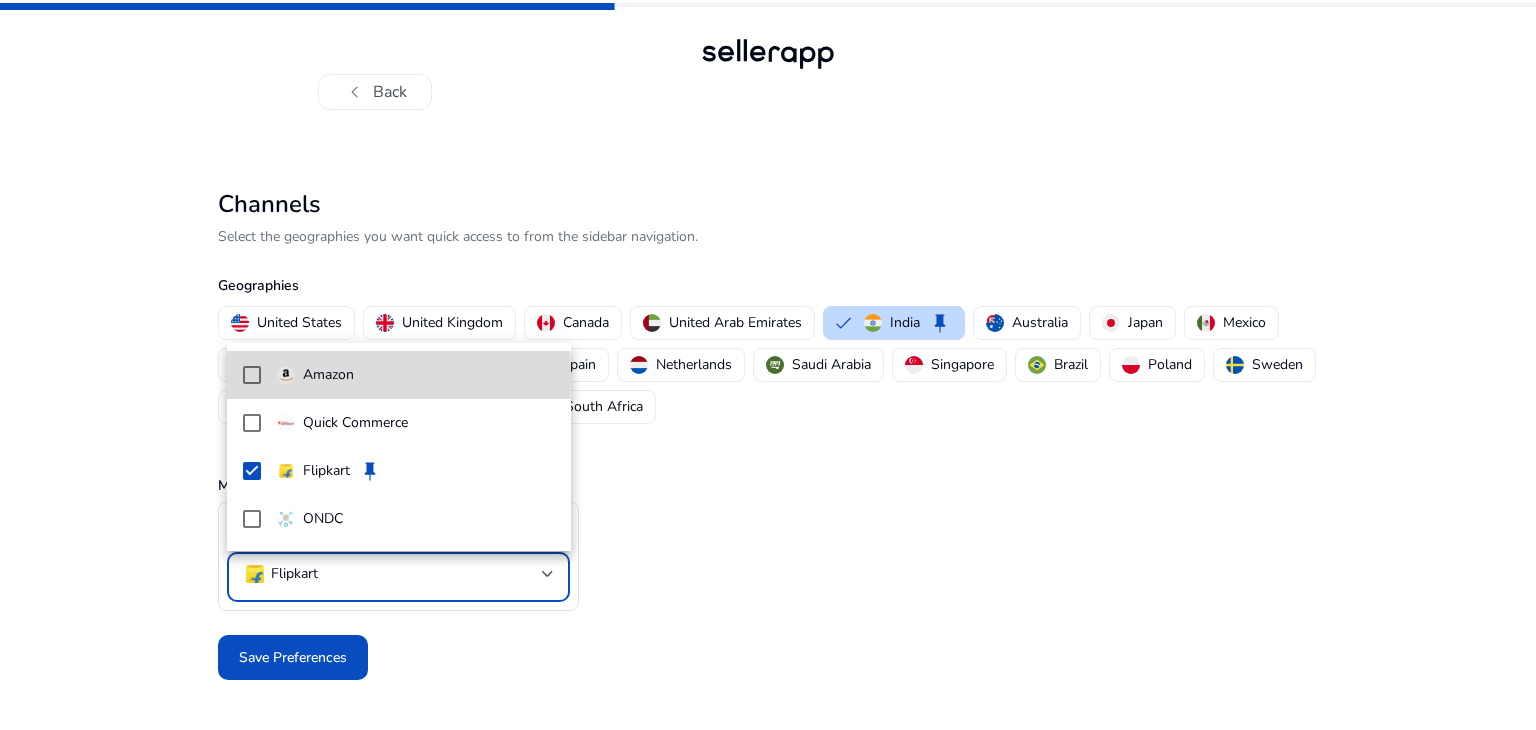 click at bounding box center [252, 375] 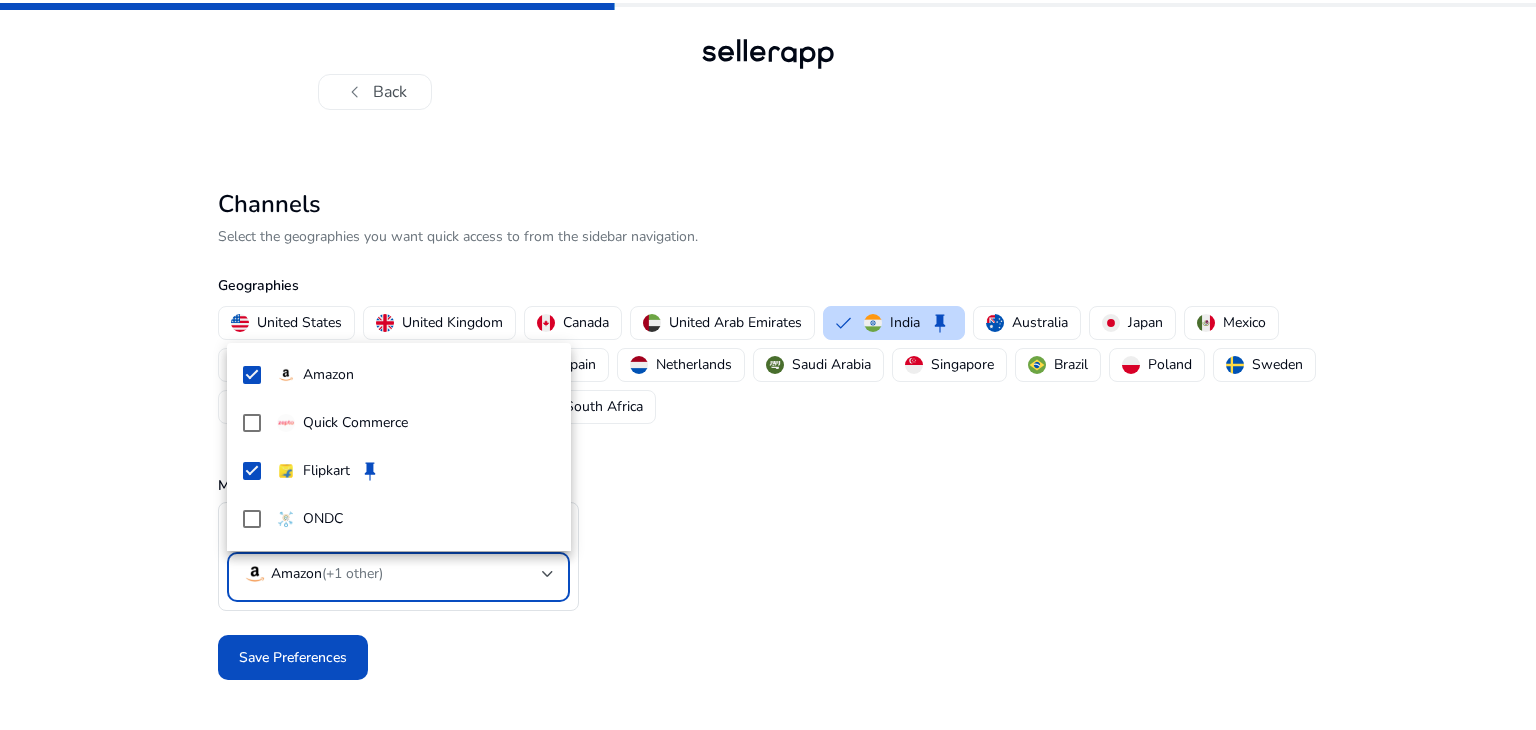 click at bounding box center (768, 365) 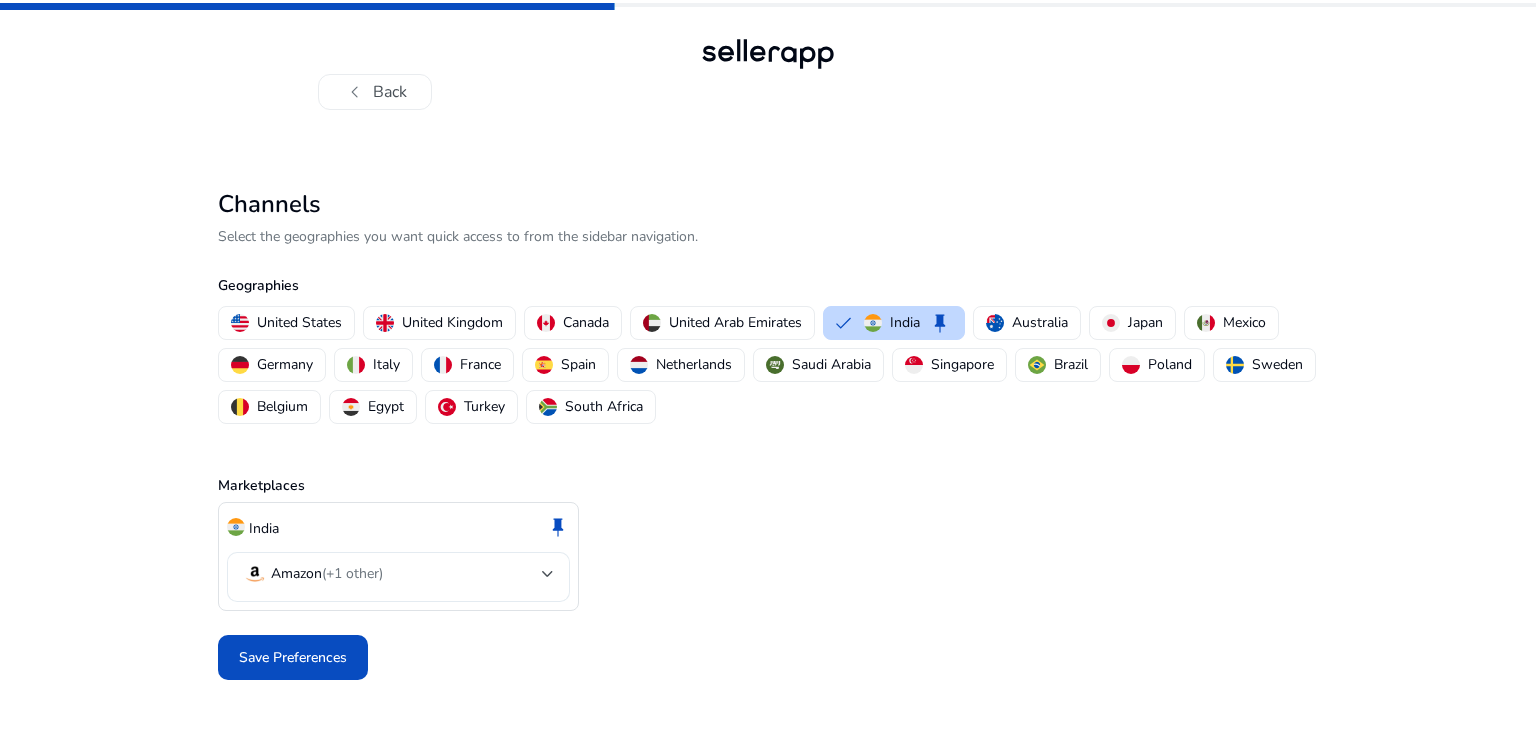 click at bounding box center [548, 574] 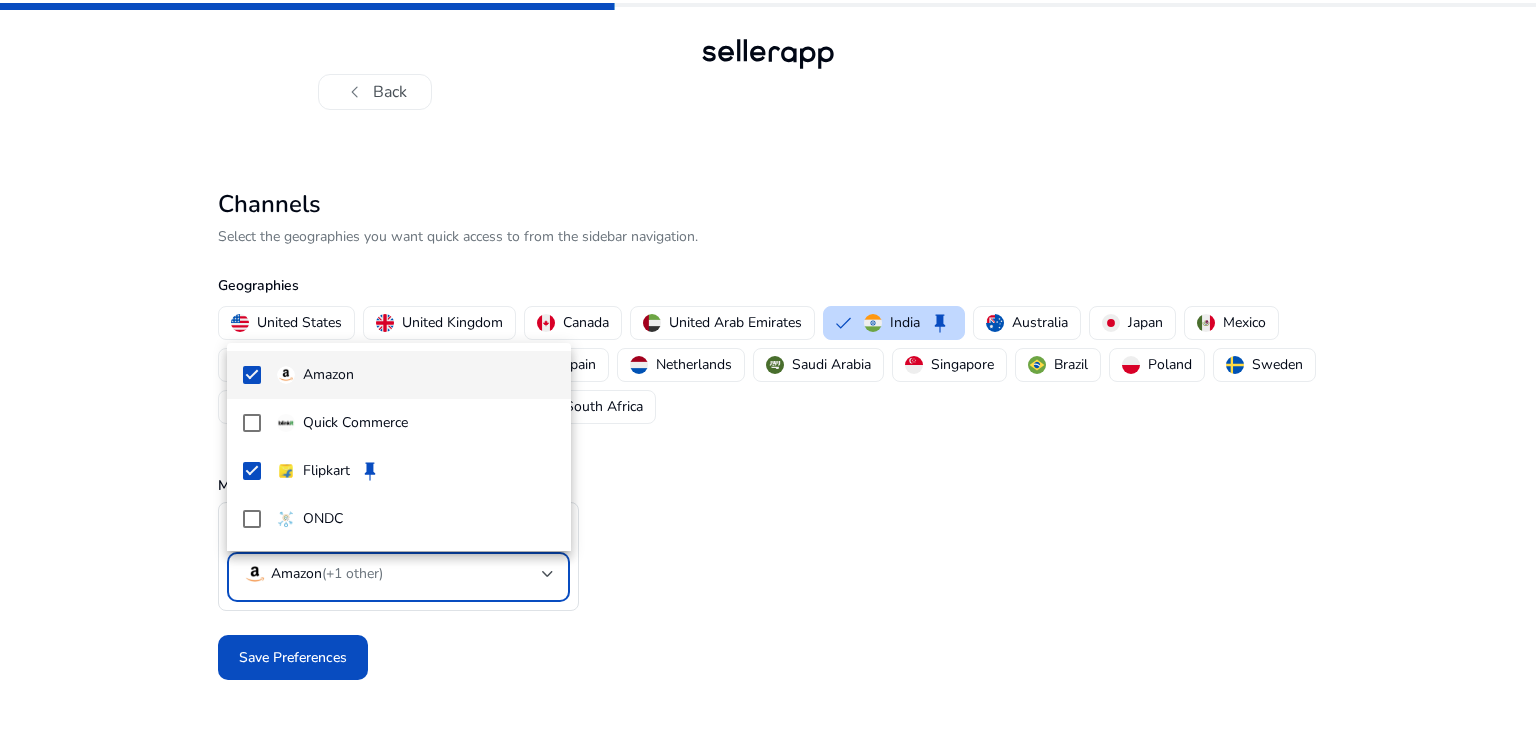 click at bounding box center [768, 365] 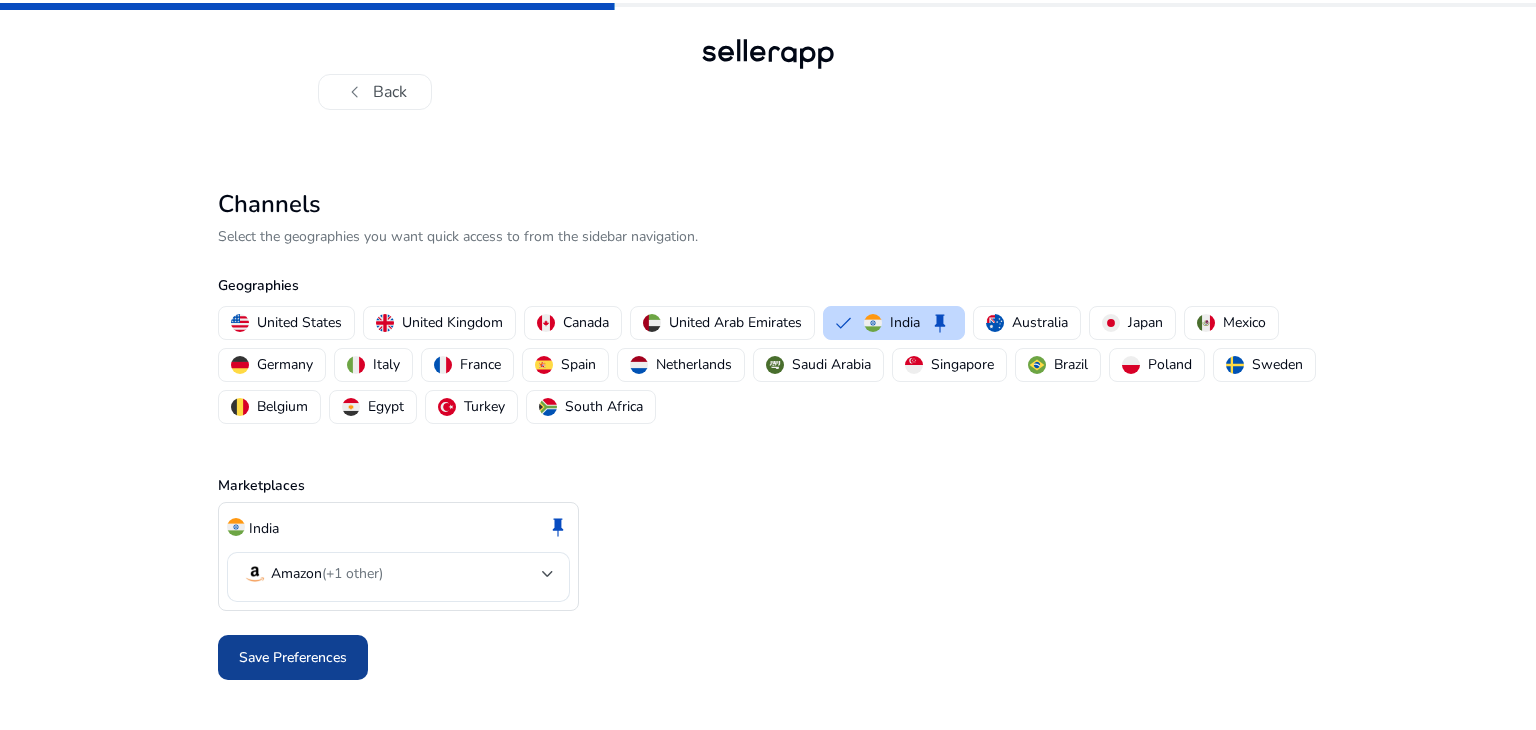click on "Save Preferences" 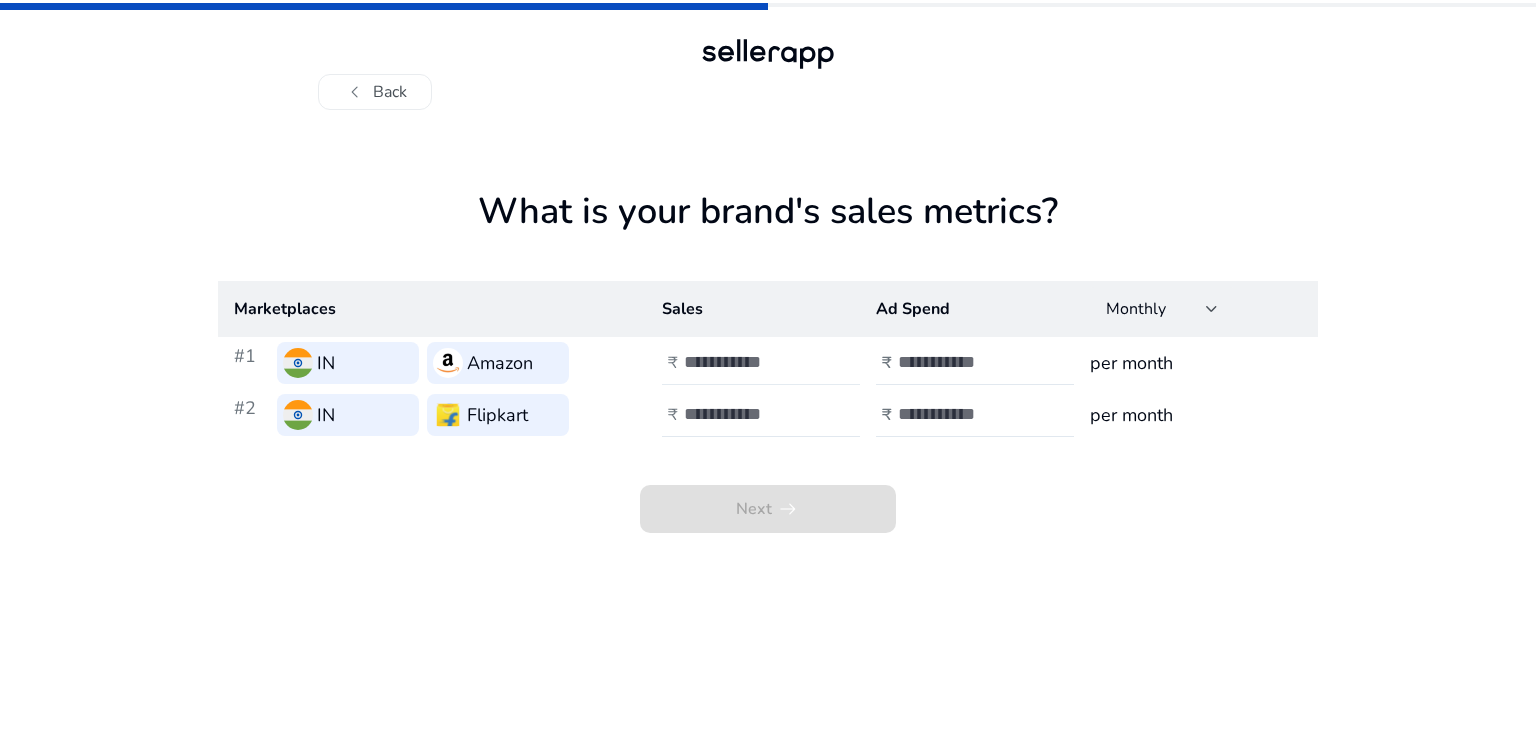 click at bounding box center [751, 362] 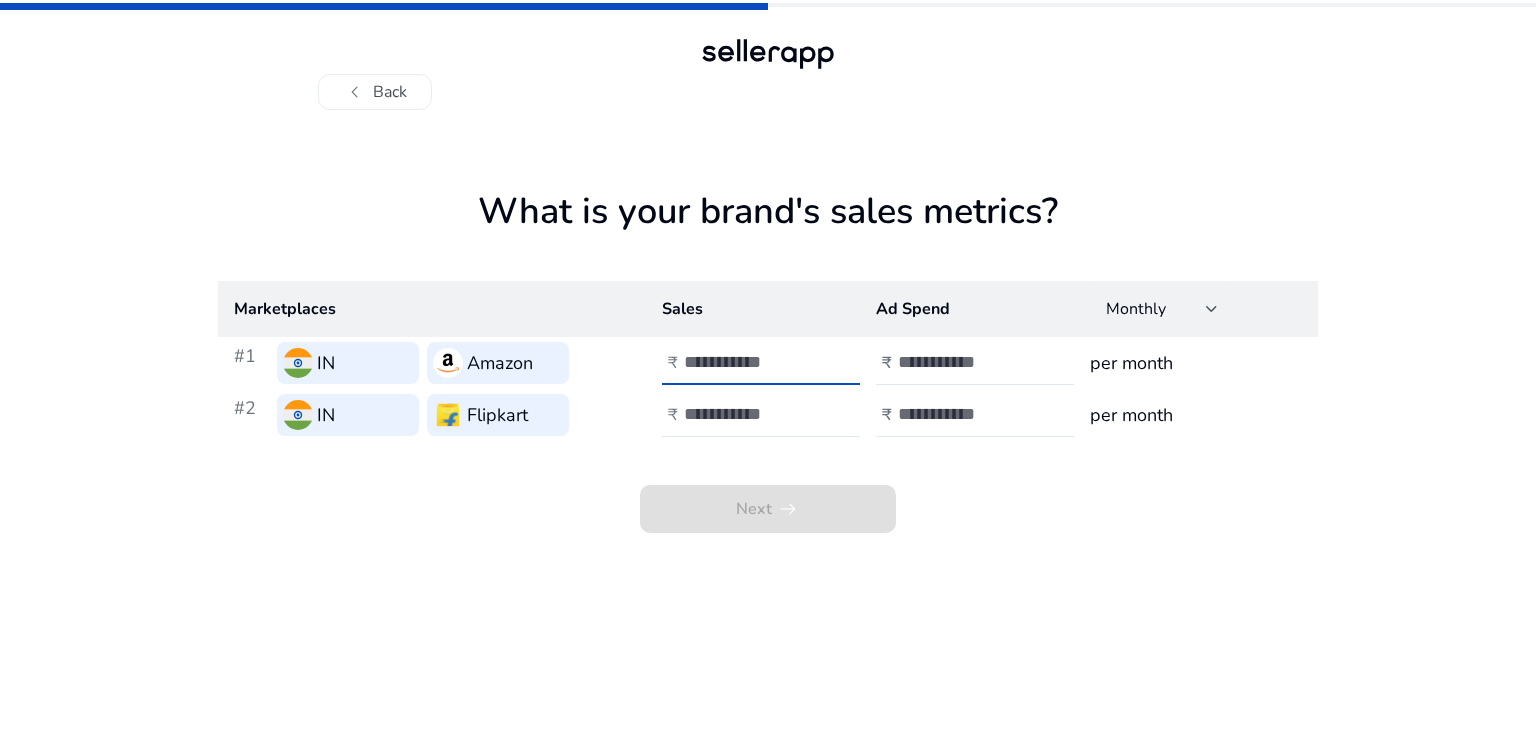 click at bounding box center (751, 362) 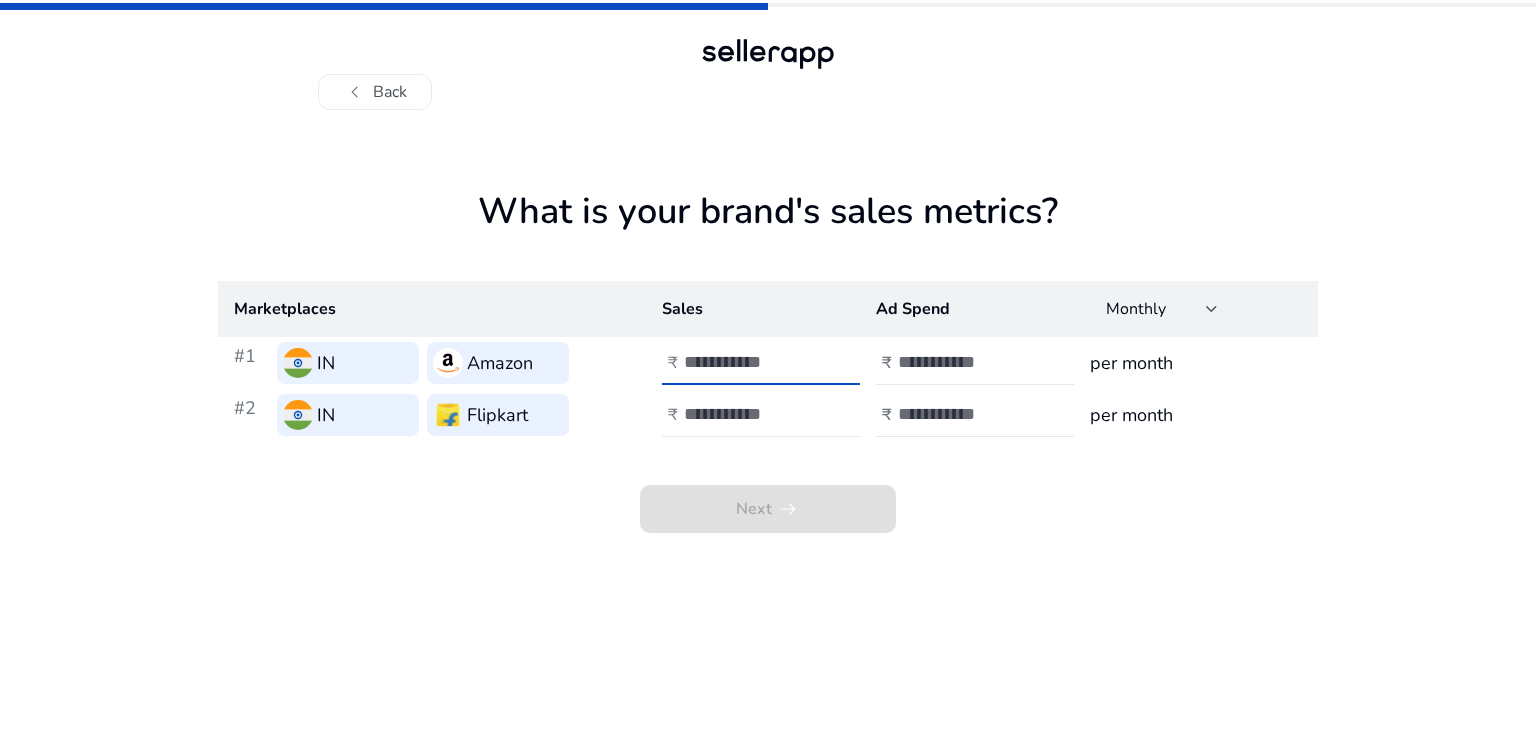 type on "******" 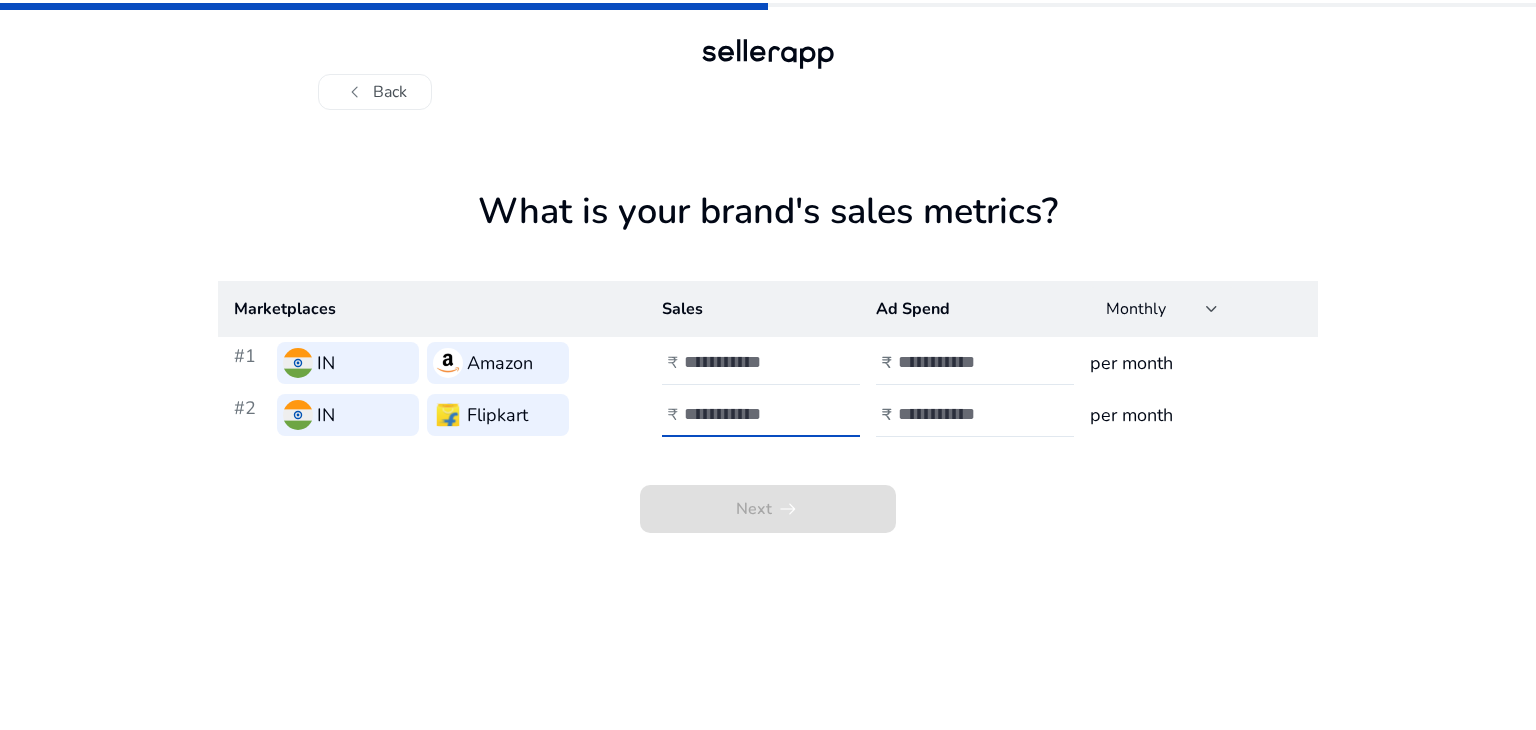 click at bounding box center (751, 414) 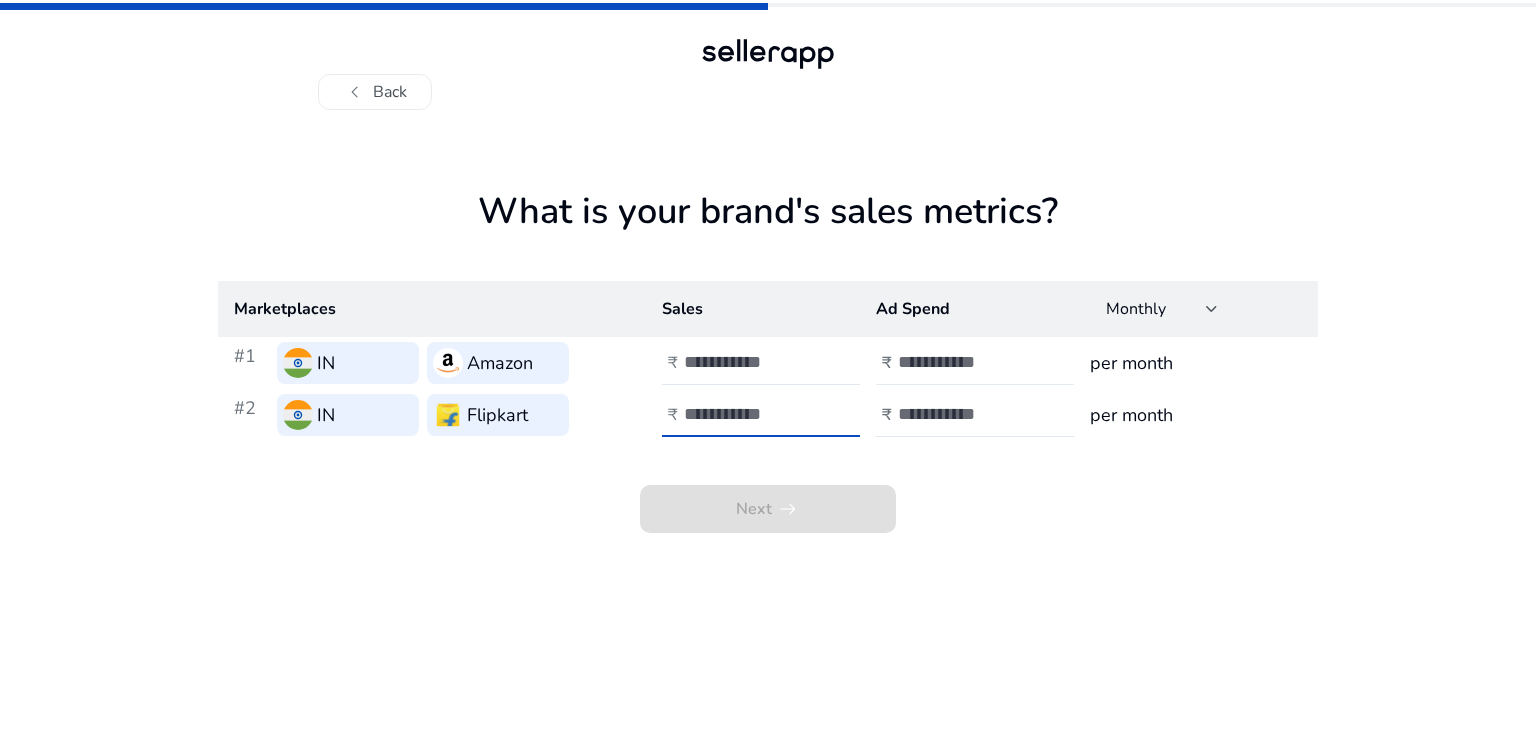 type on "******" 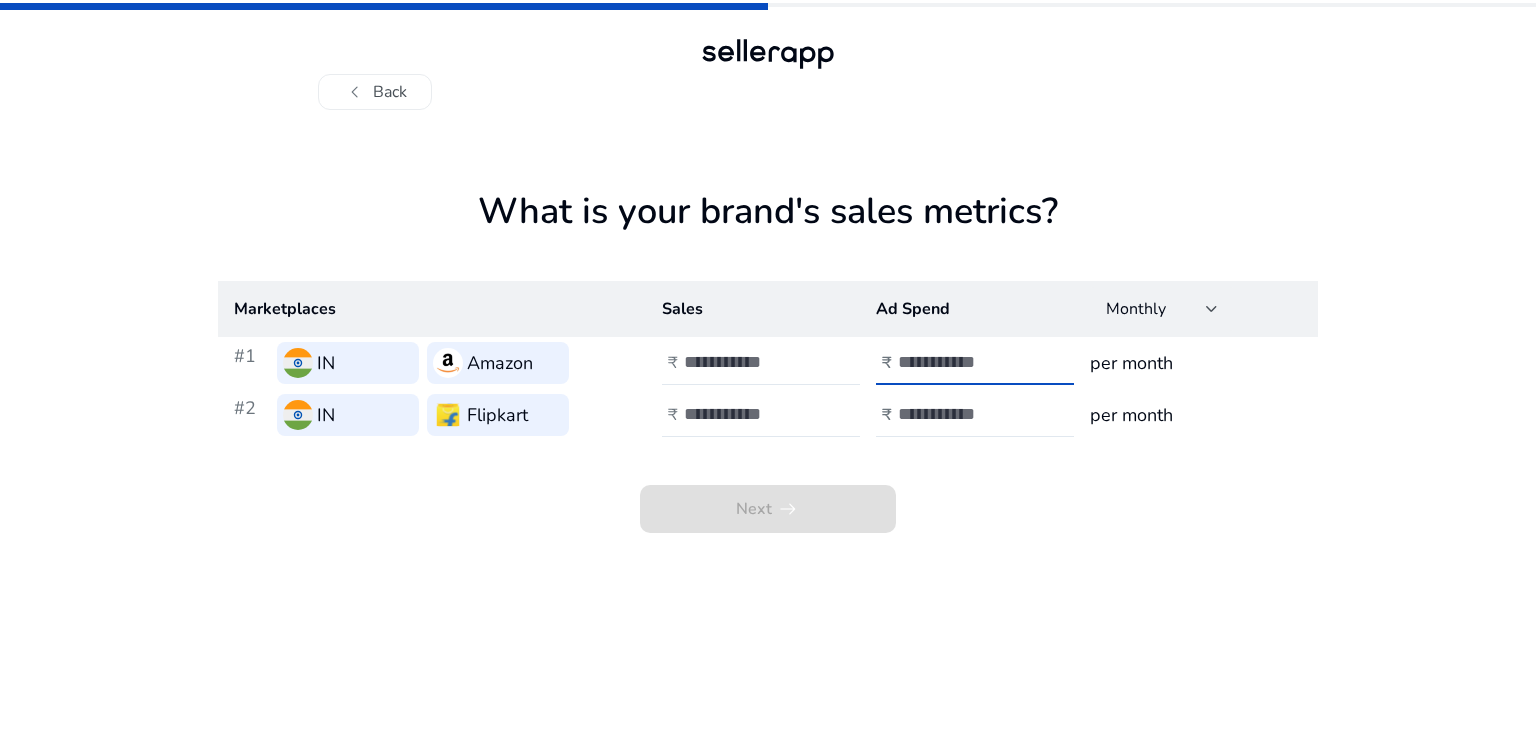 click at bounding box center [965, 362] 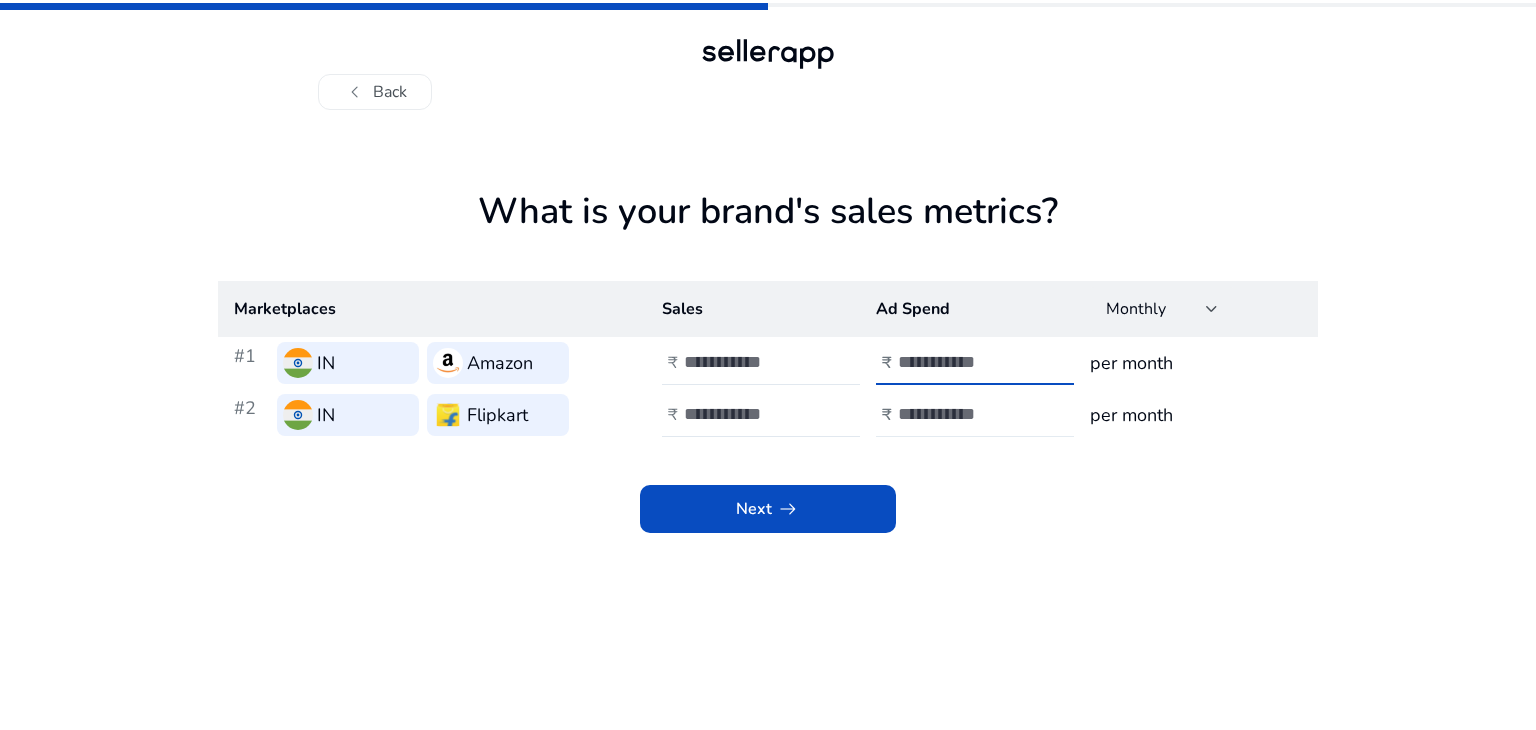 type on "*****" 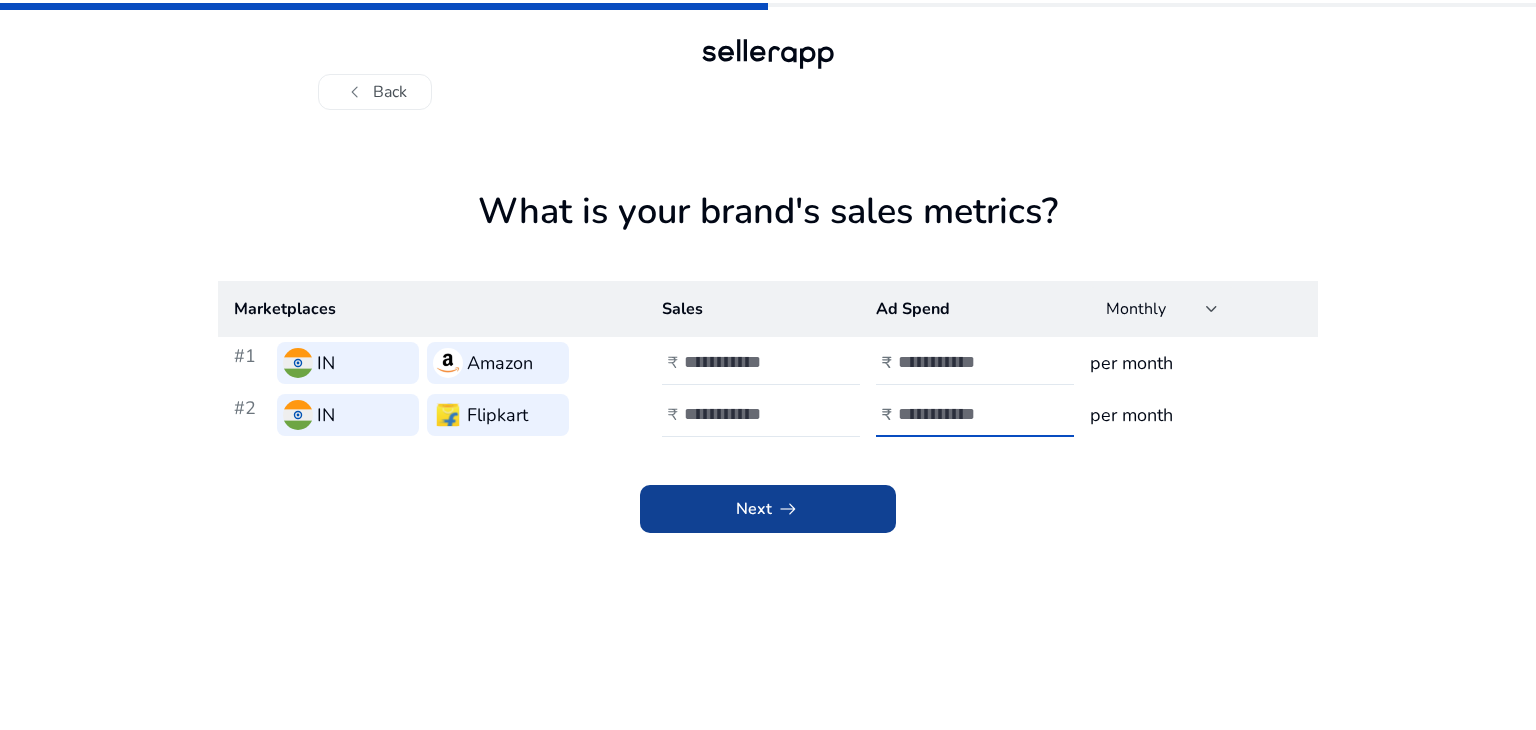 type on "*****" 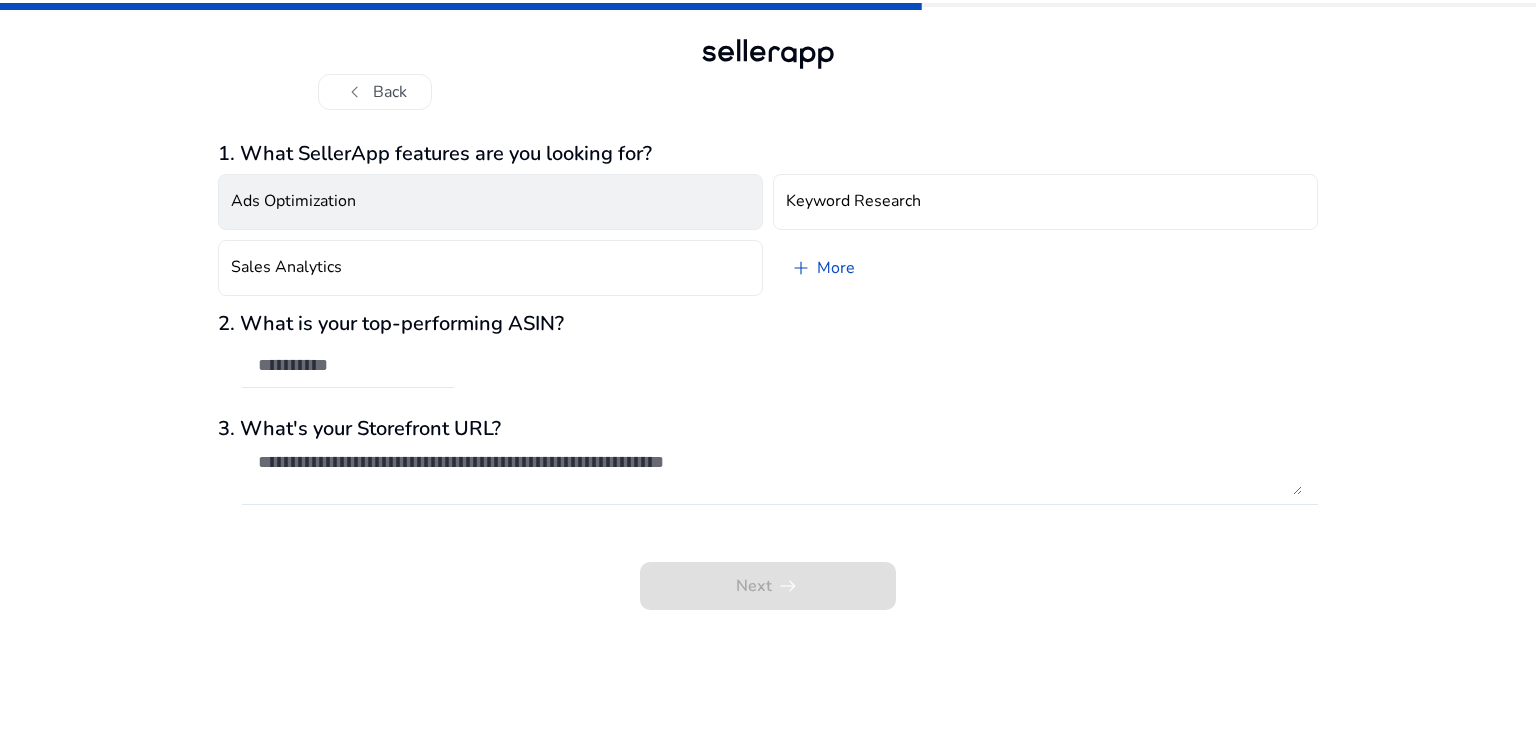 click on "Ads Optimization" 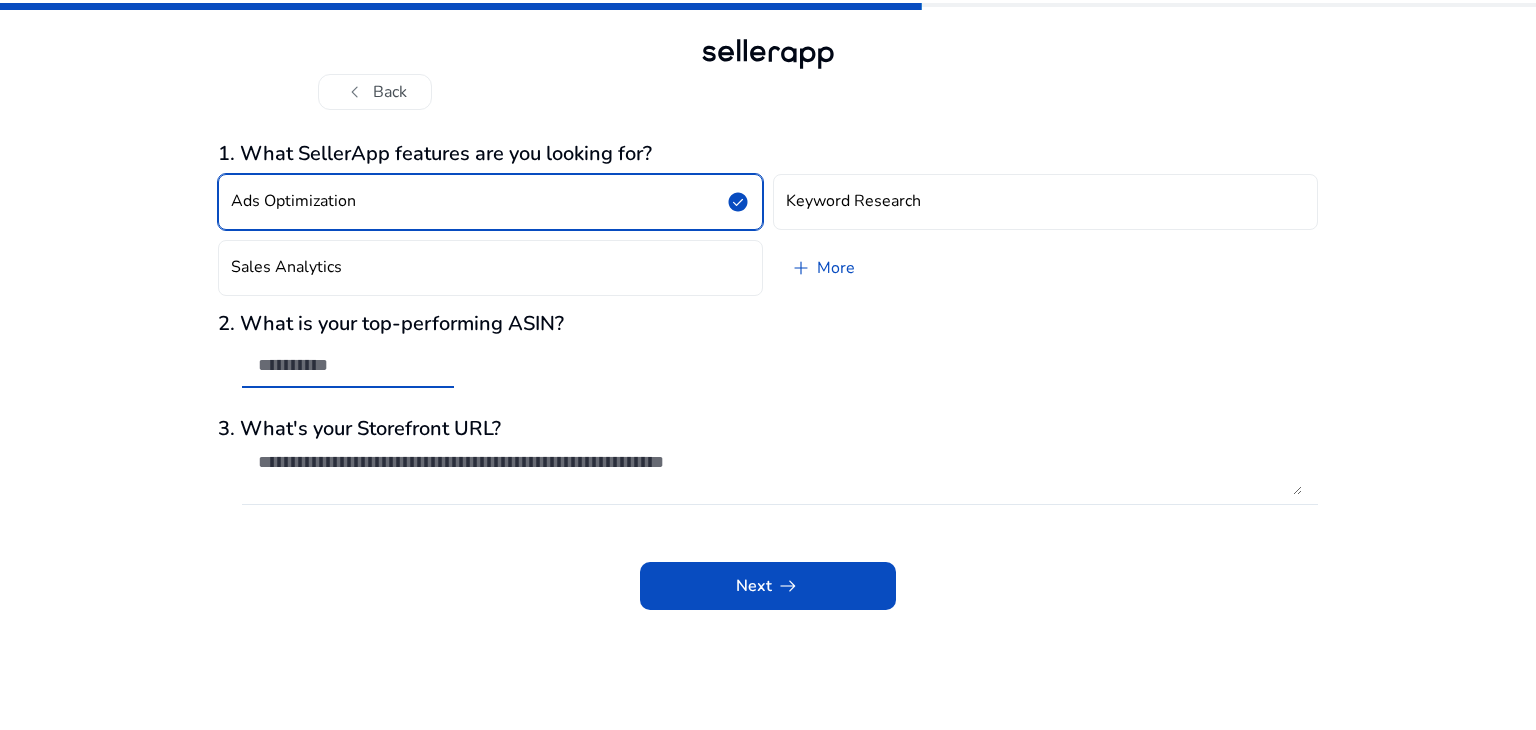 click at bounding box center [348, 365] 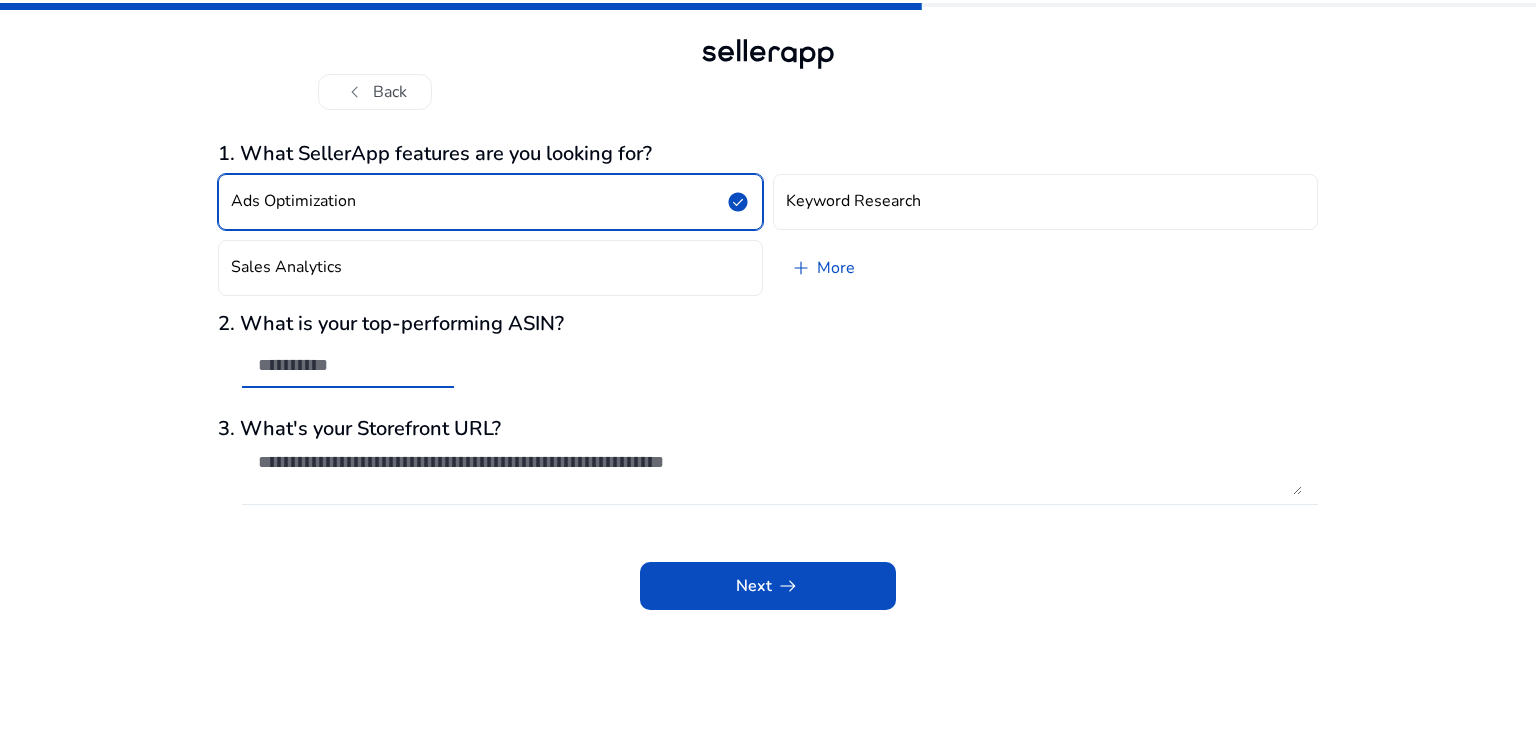 click at bounding box center (780, 473) 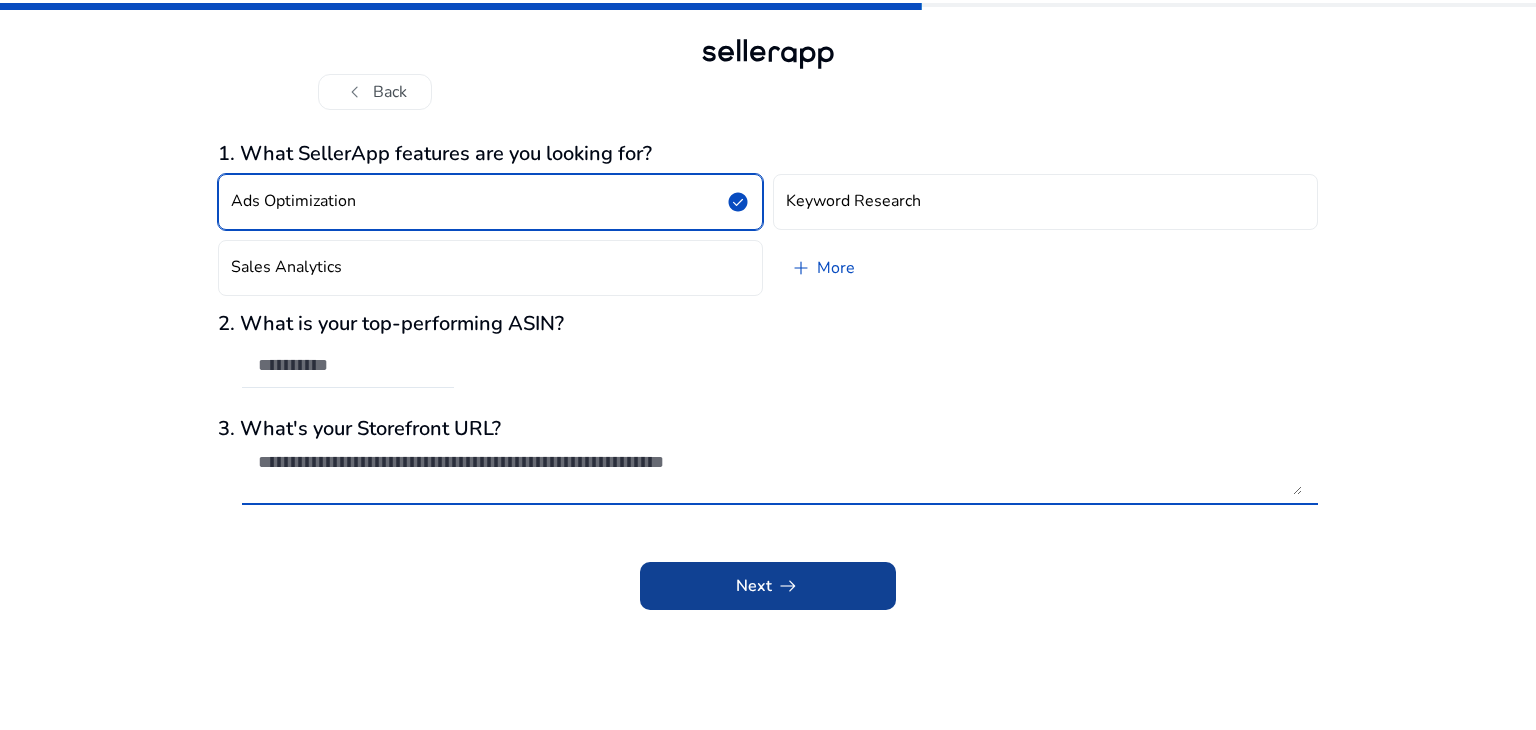 click on "arrow_right_alt" 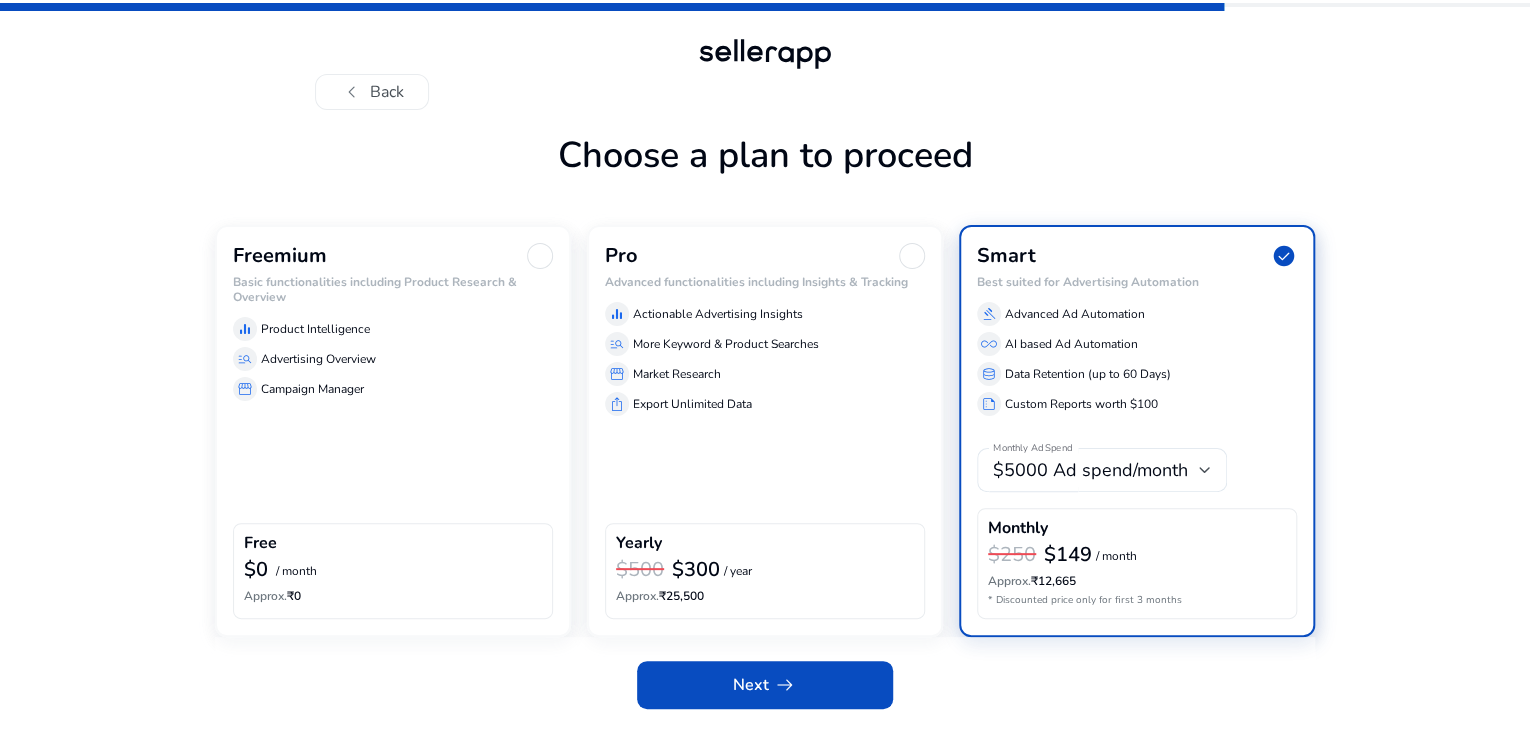 click on "equalizer  Product Intelligence  manage_search  Advertising Overview  storefront  Campaign Manager" 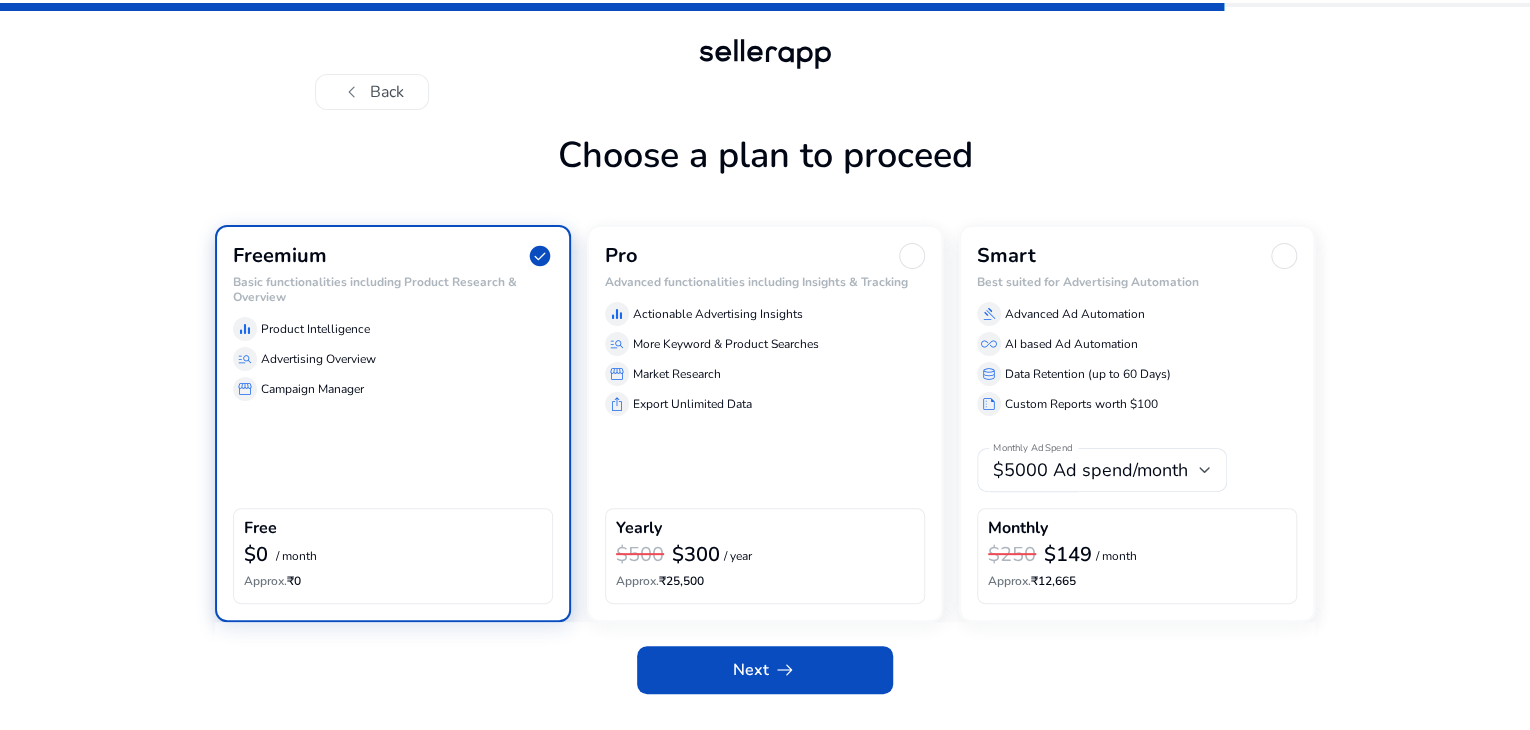 scroll, scrollTop: 43, scrollLeft: 0, axis: vertical 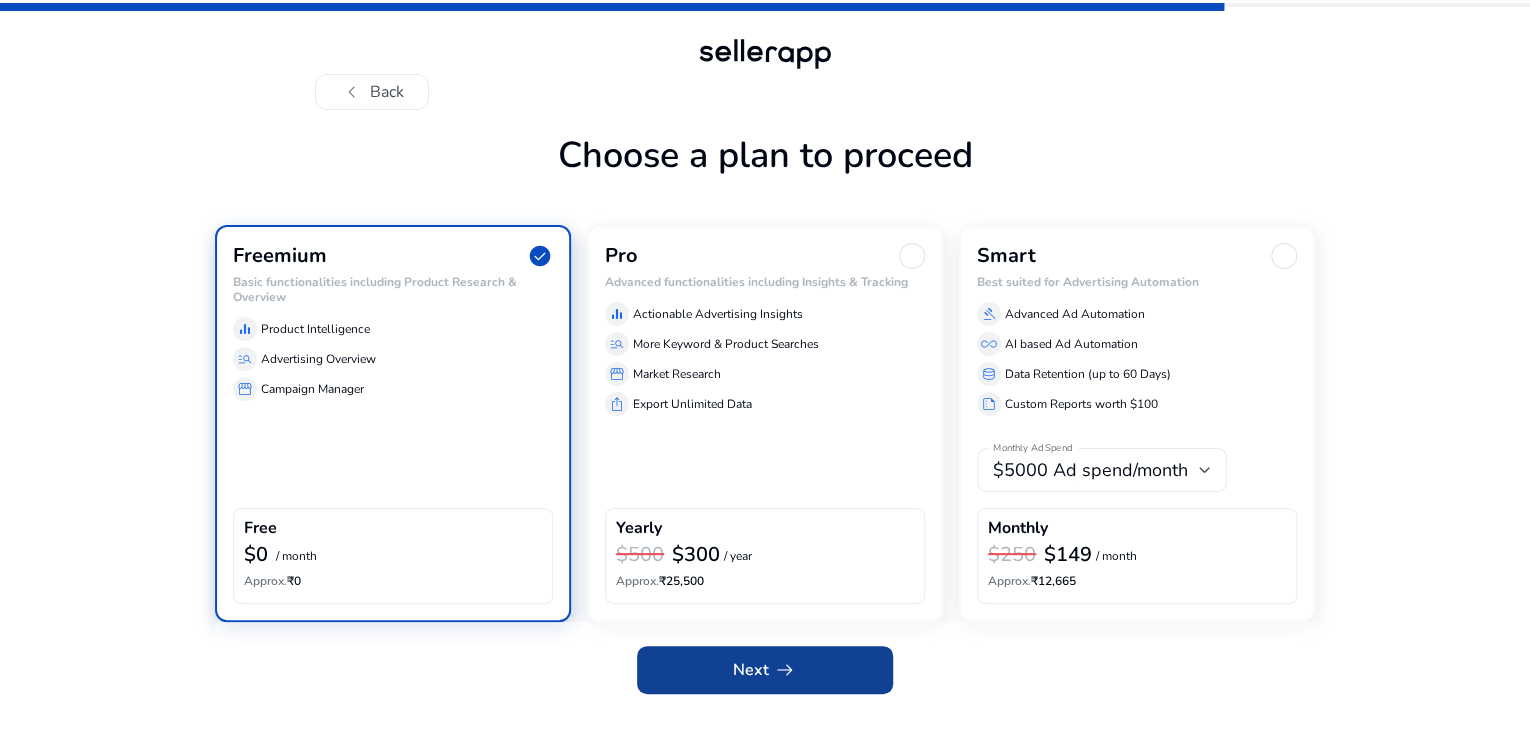 click on "arrow_right_alt" 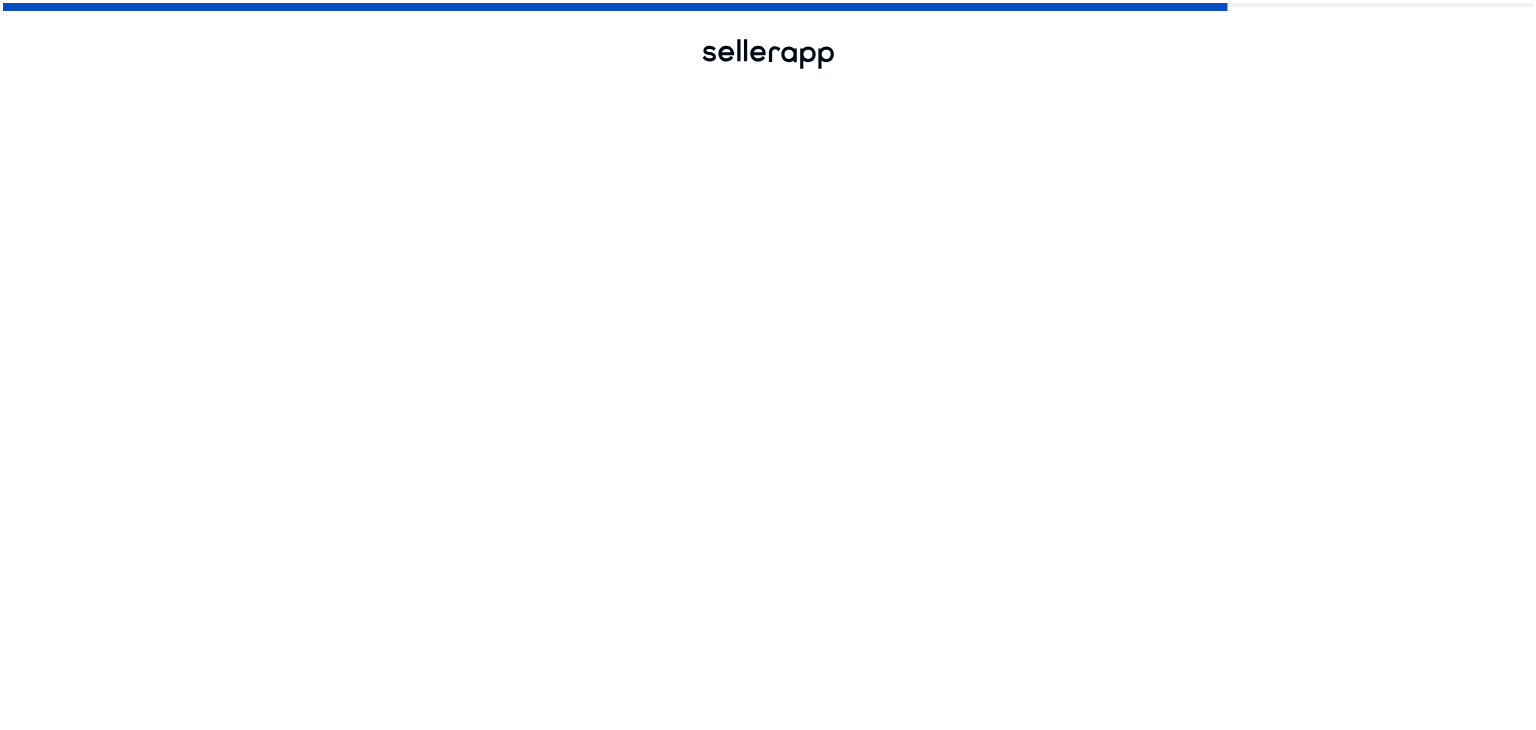 scroll, scrollTop: 0, scrollLeft: 0, axis: both 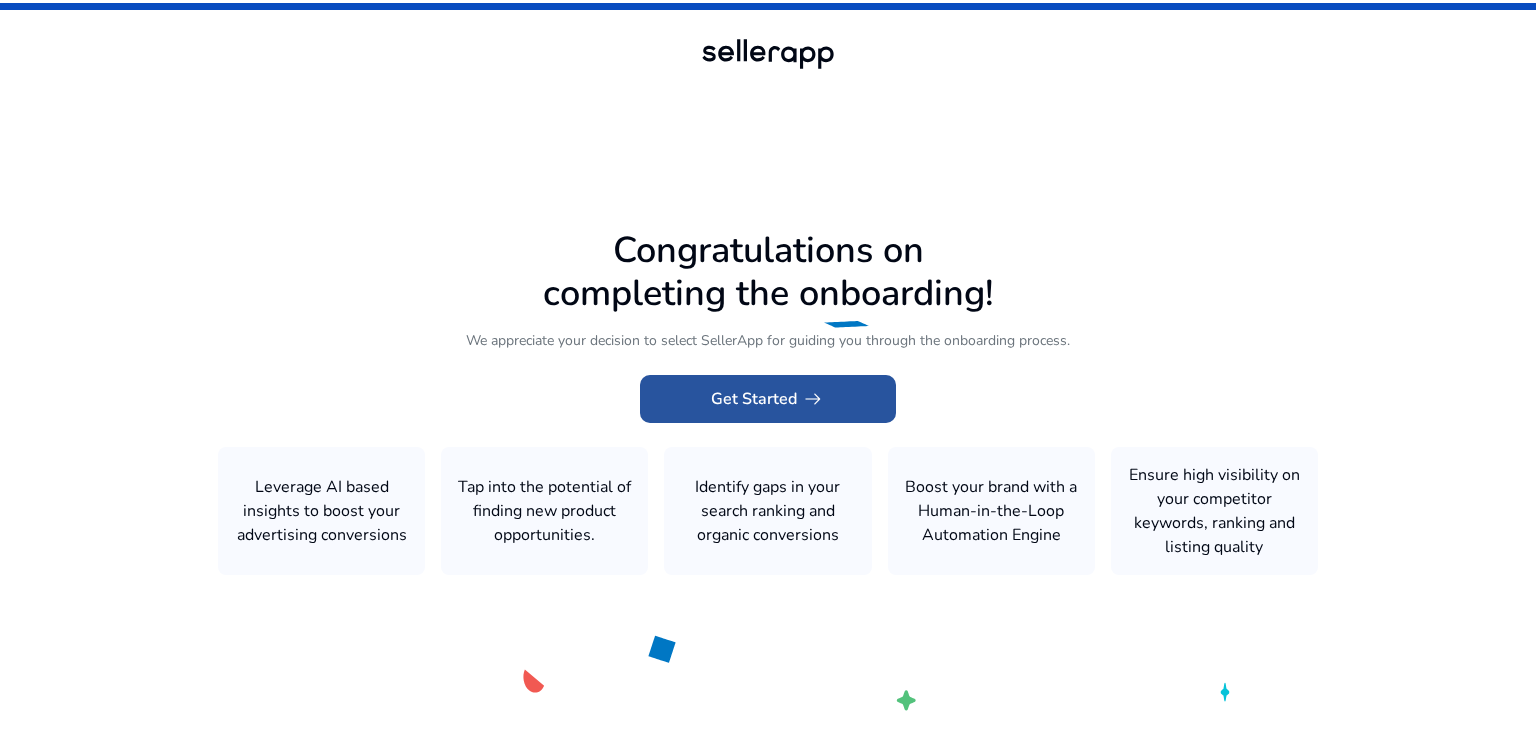 click on "Get Started   arrow_right_alt" 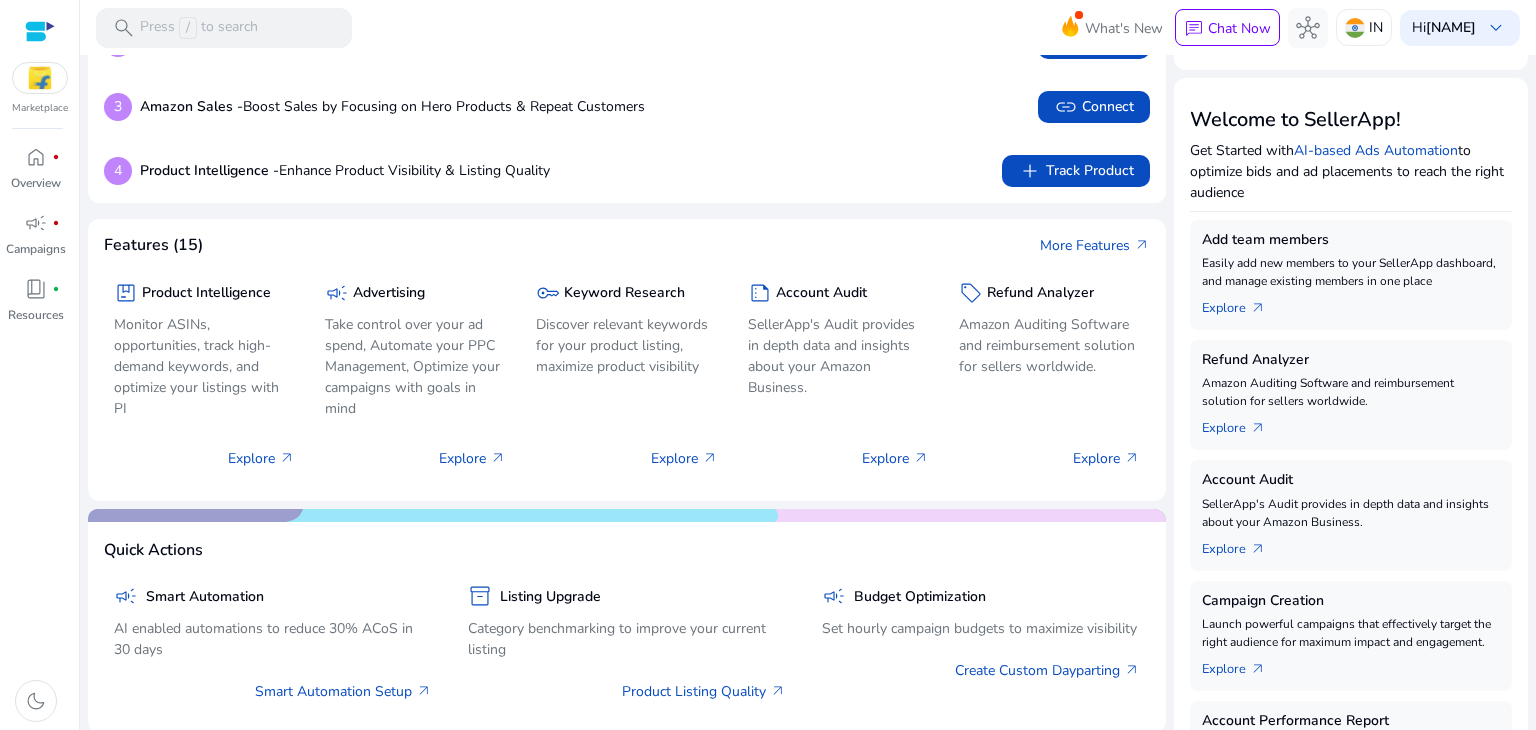 scroll, scrollTop: 0, scrollLeft: 0, axis: both 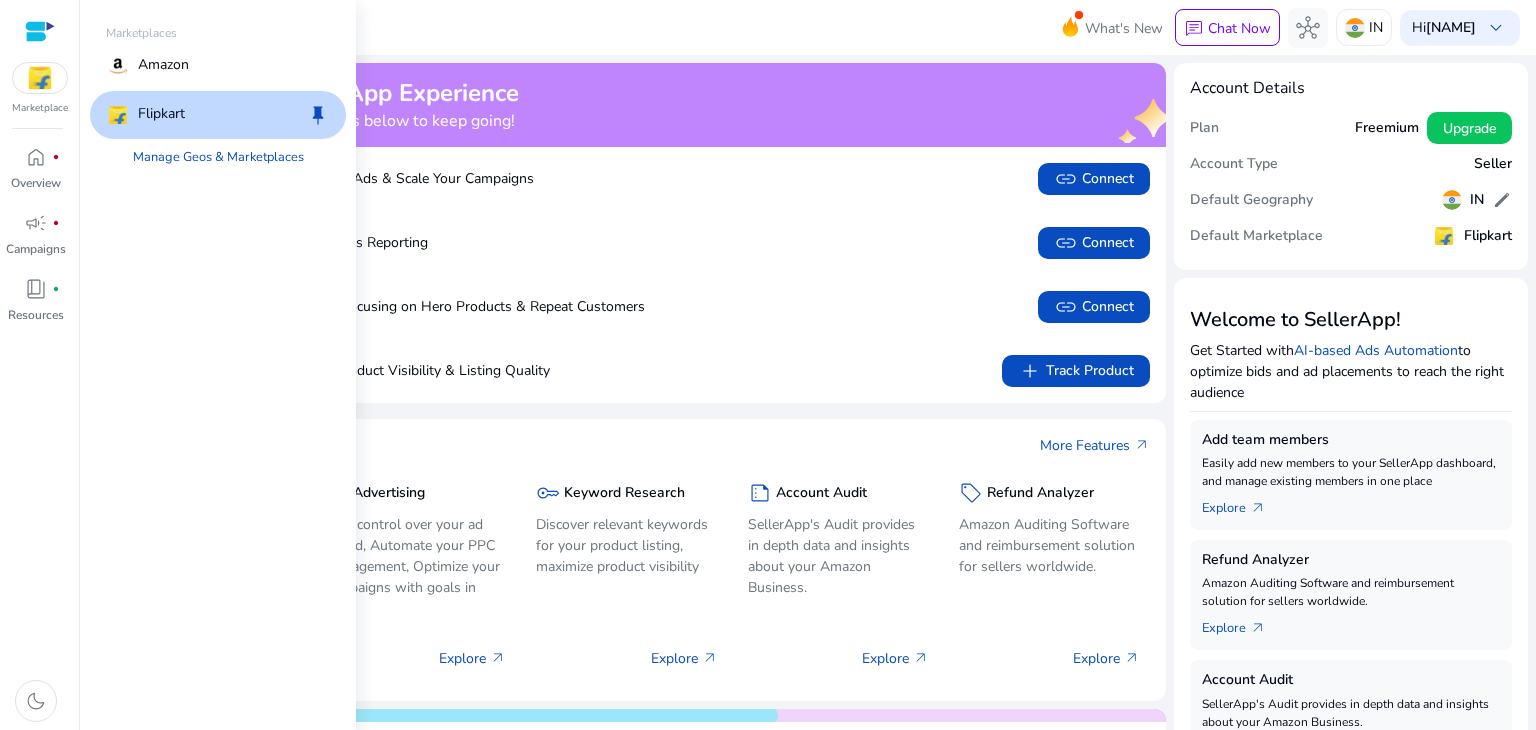click at bounding box center (40, 78) 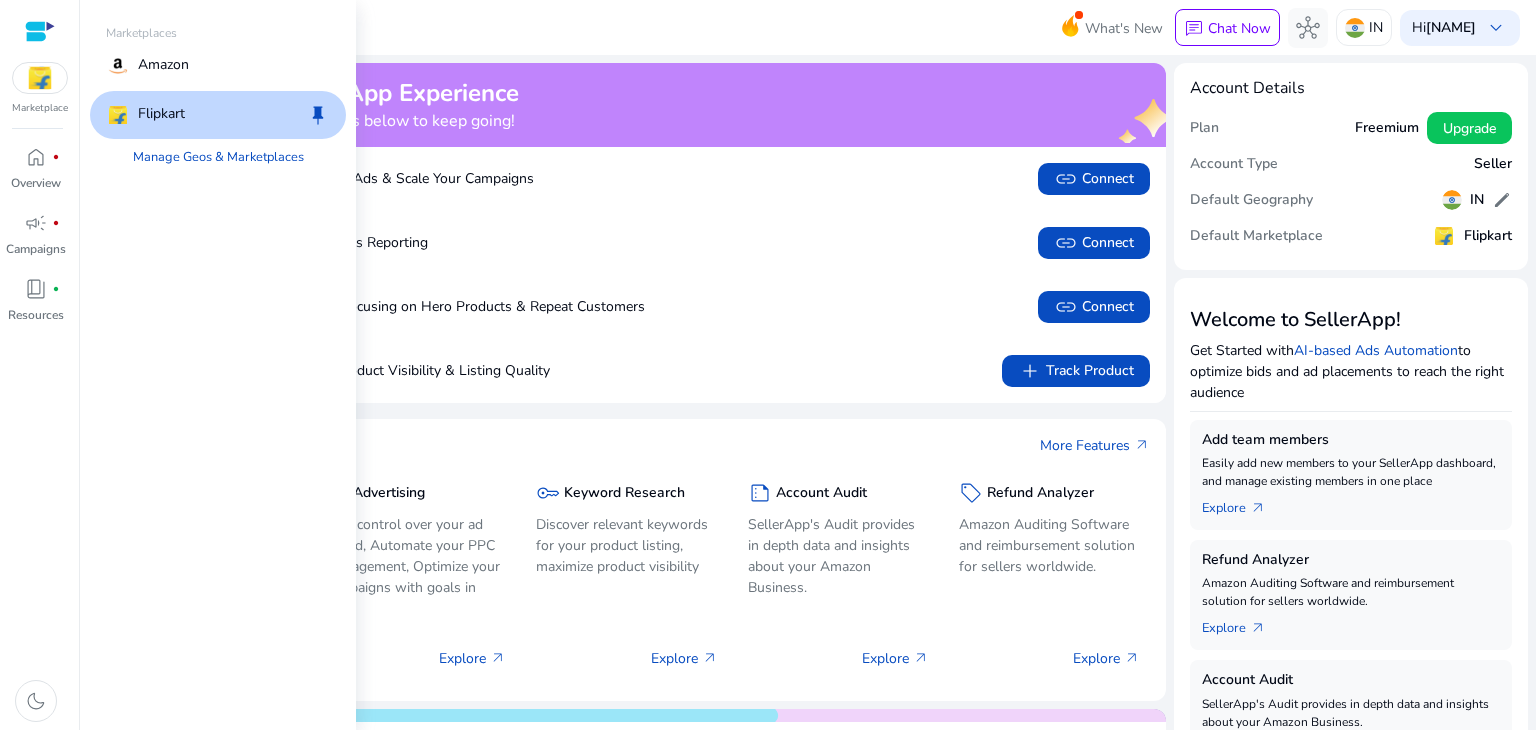 click on "Flipkart   keep" at bounding box center (218, 115) 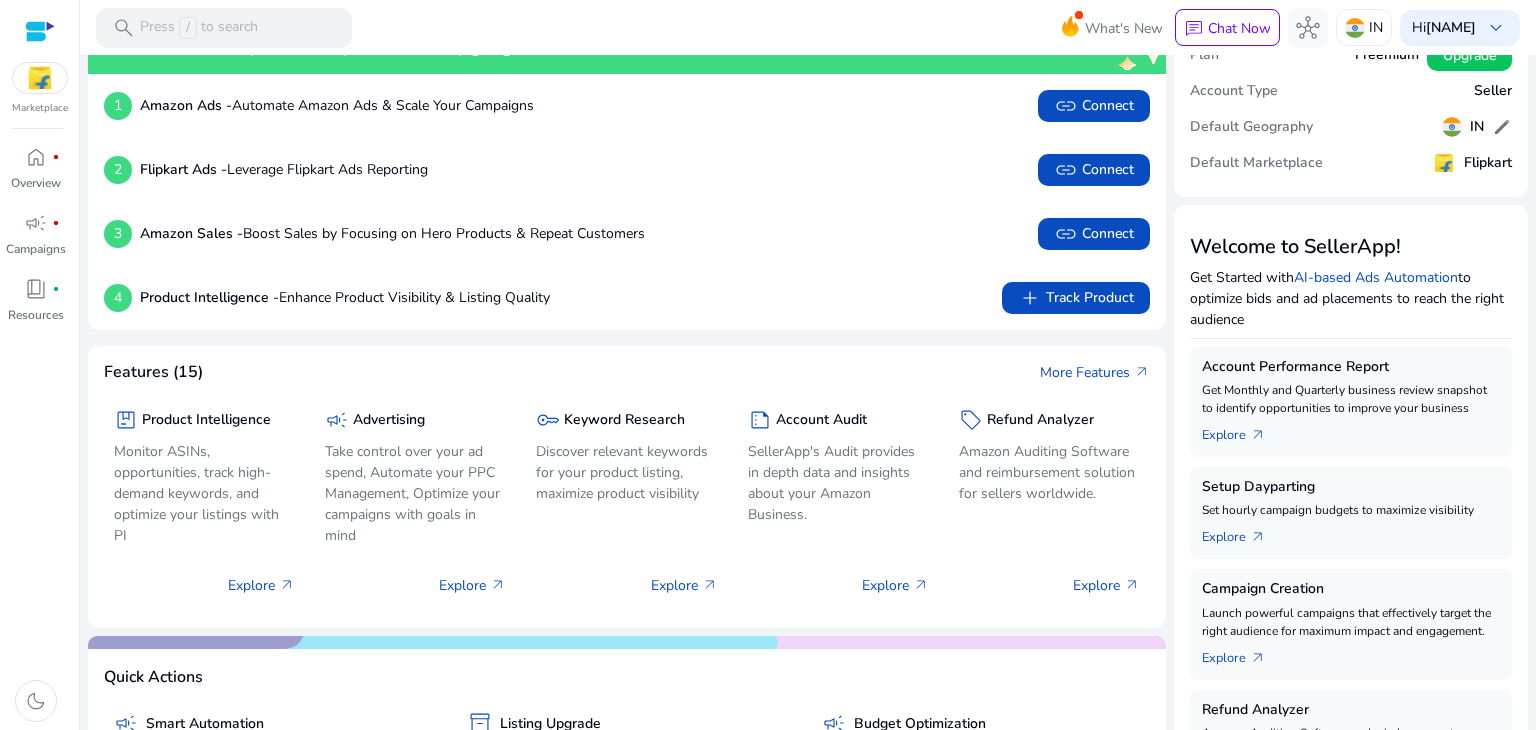 scroll, scrollTop: 100, scrollLeft: 0, axis: vertical 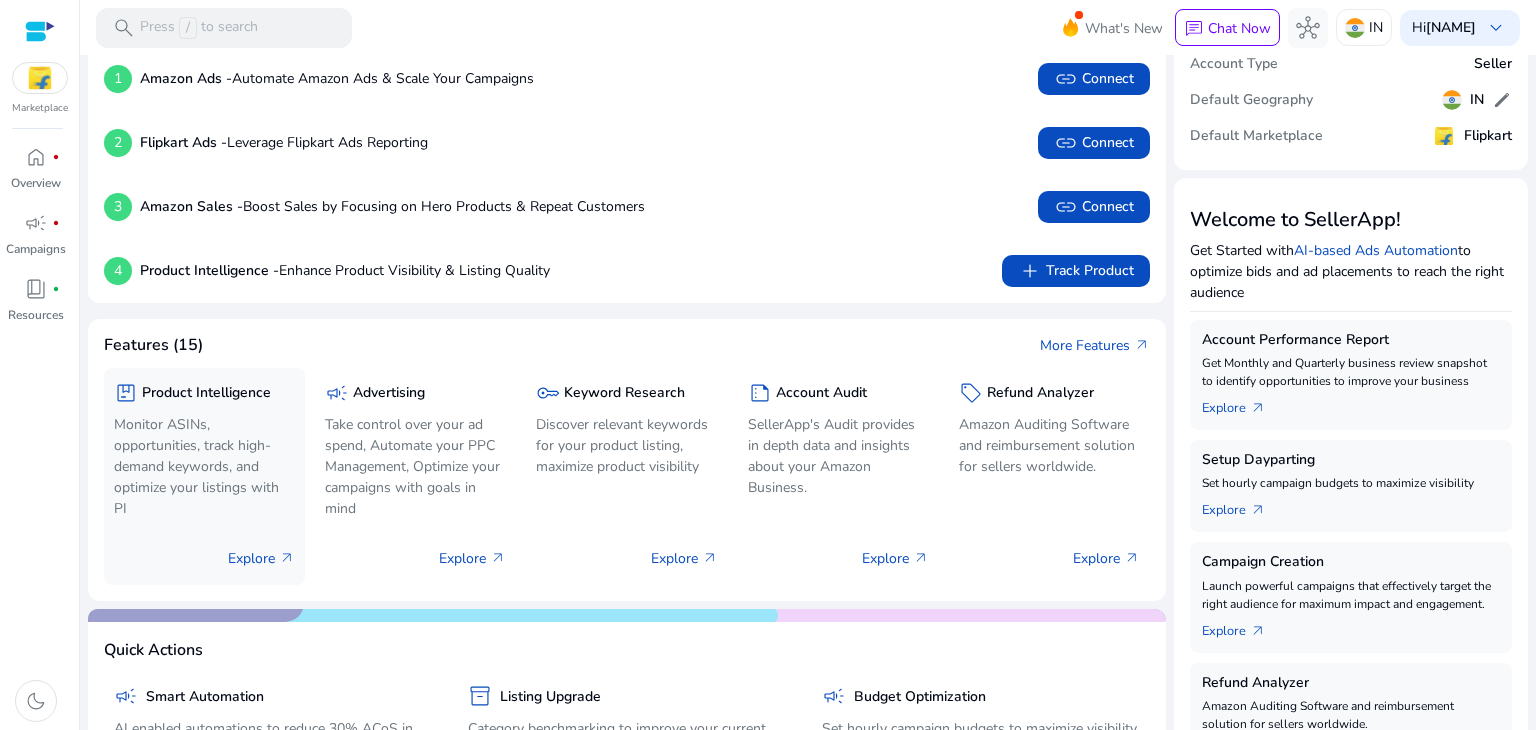 click on "Monitor ASINs, opportunities, track high-demand keywords, and optimize your listings with PI" 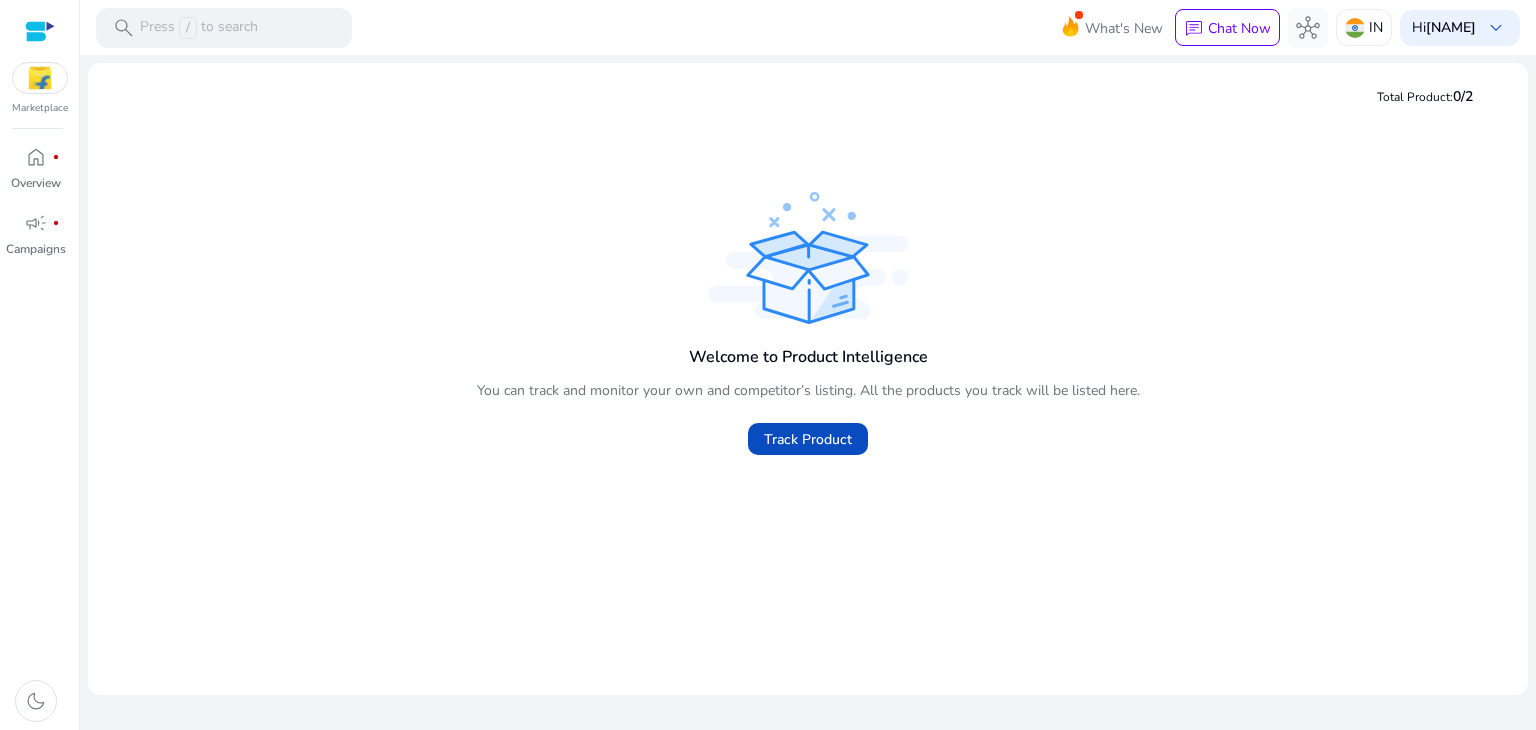 scroll, scrollTop: 0, scrollLeft: 0, axis: both 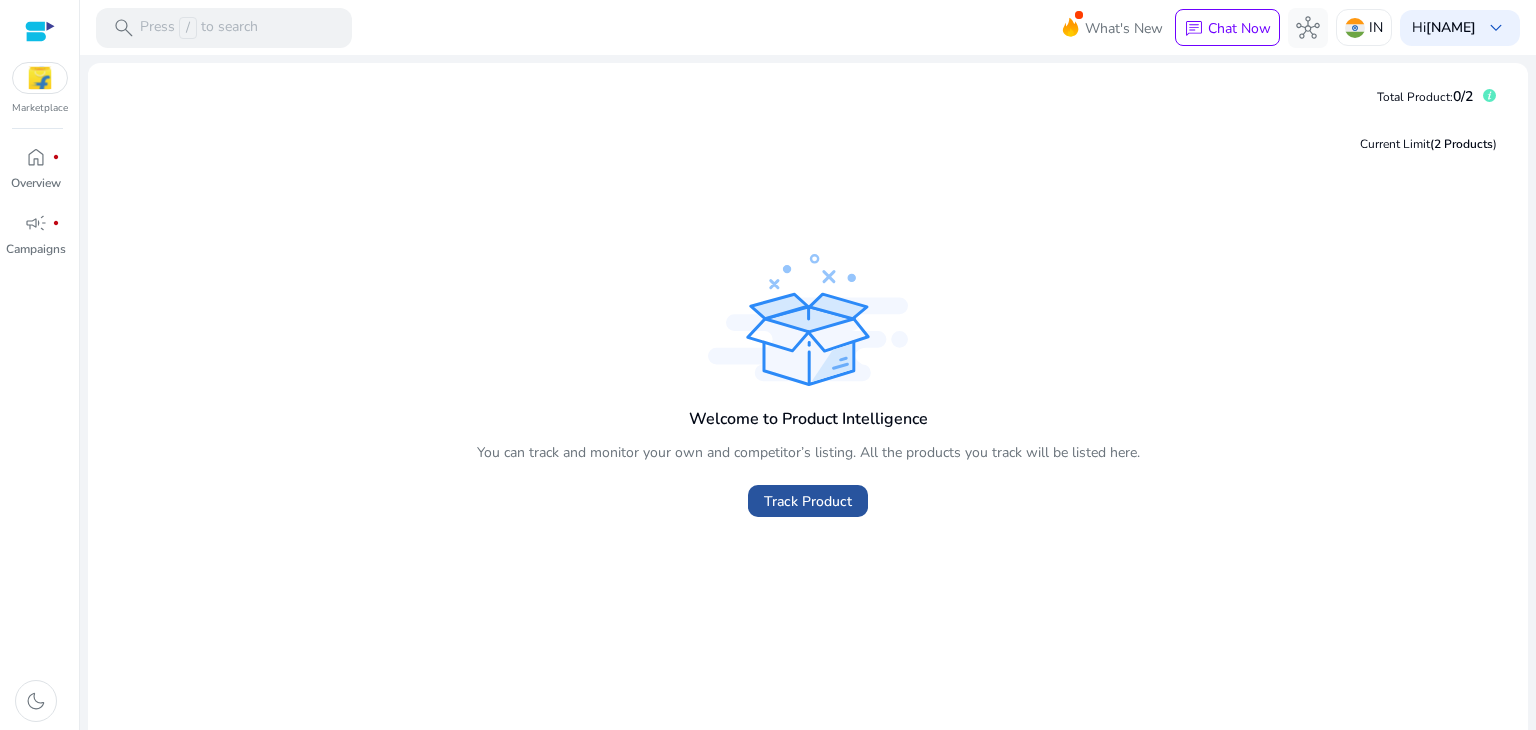 click on "Track Product" 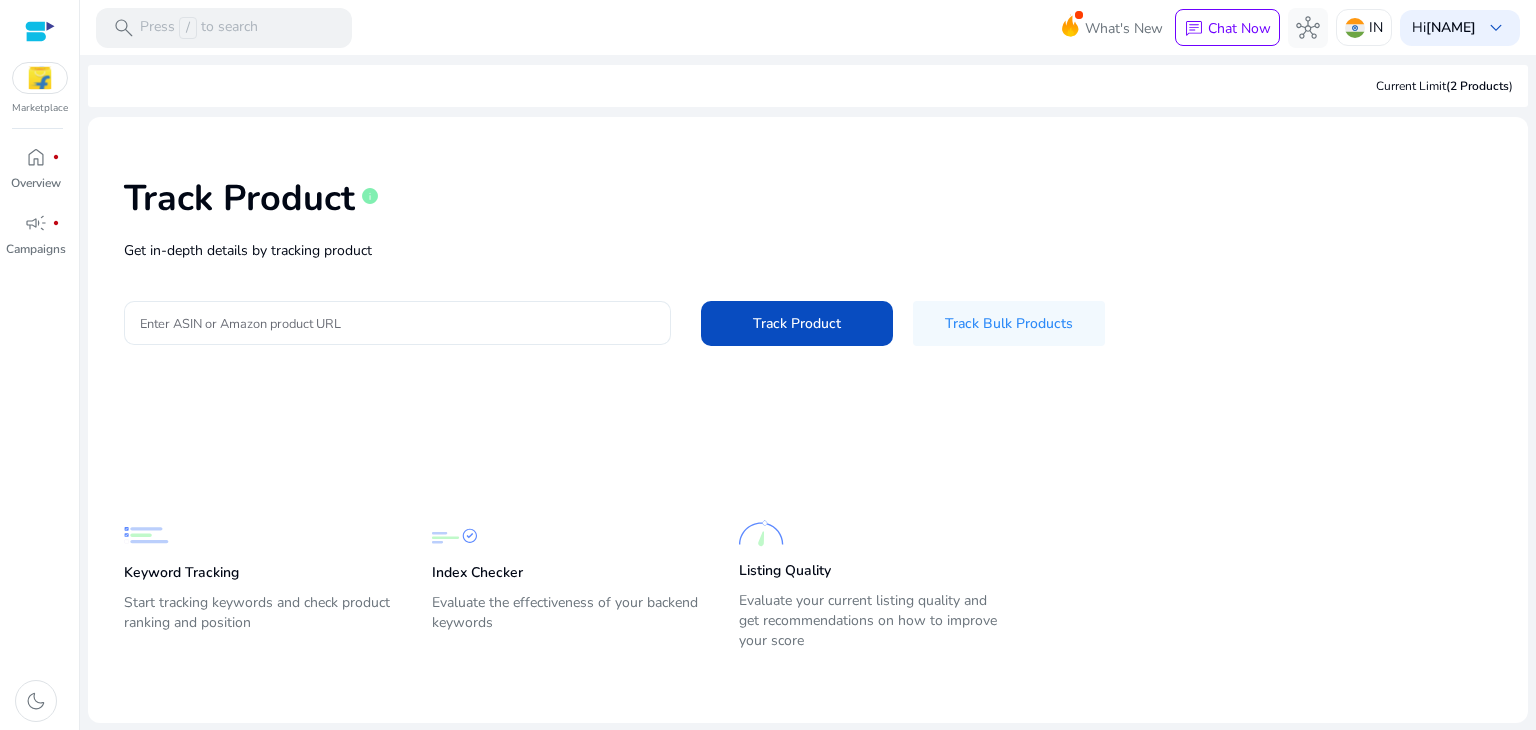 scroll, scrollTop: 0, scrollLeft: 0, axis: both 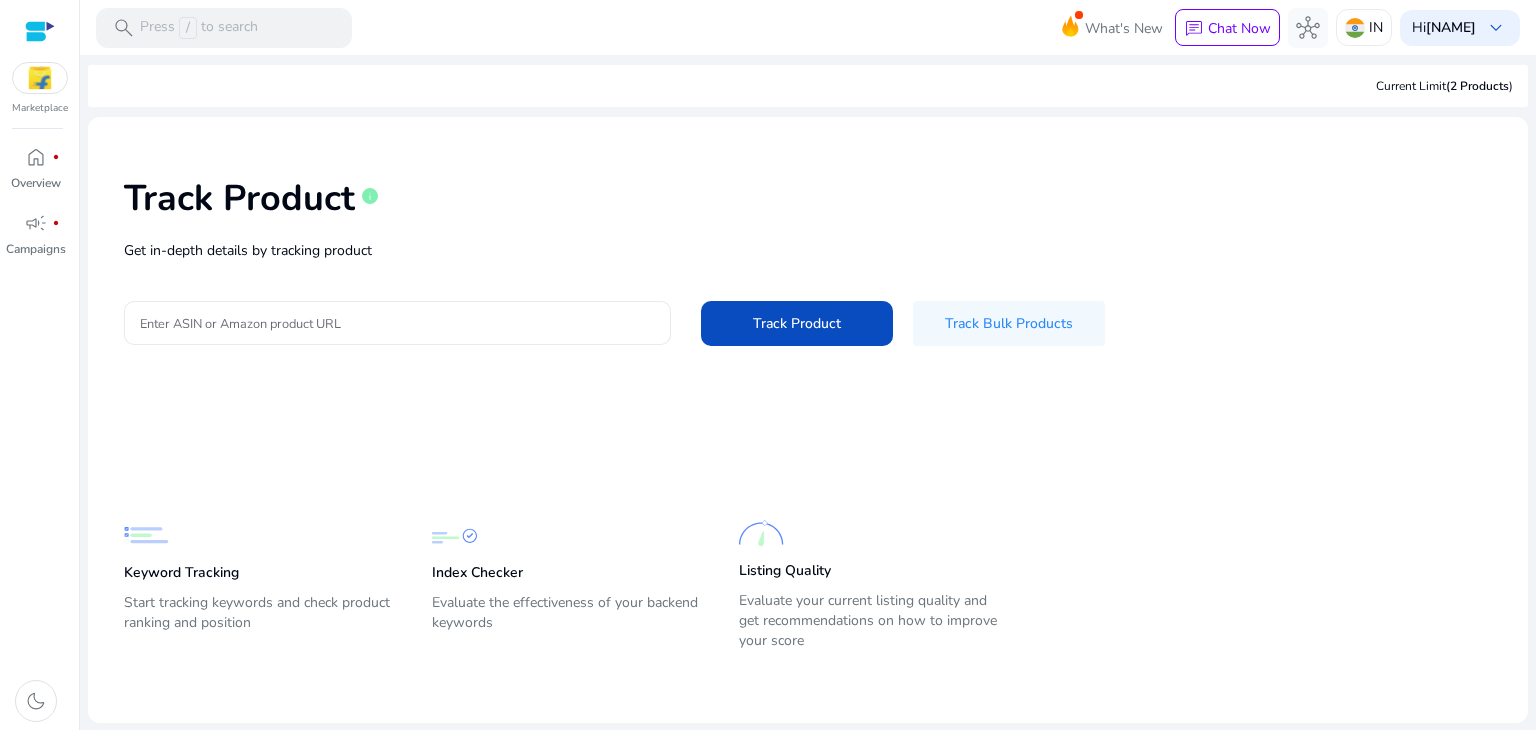 click on "Enter ASIN or Amazon product URL" at bounding box center (397, 323) 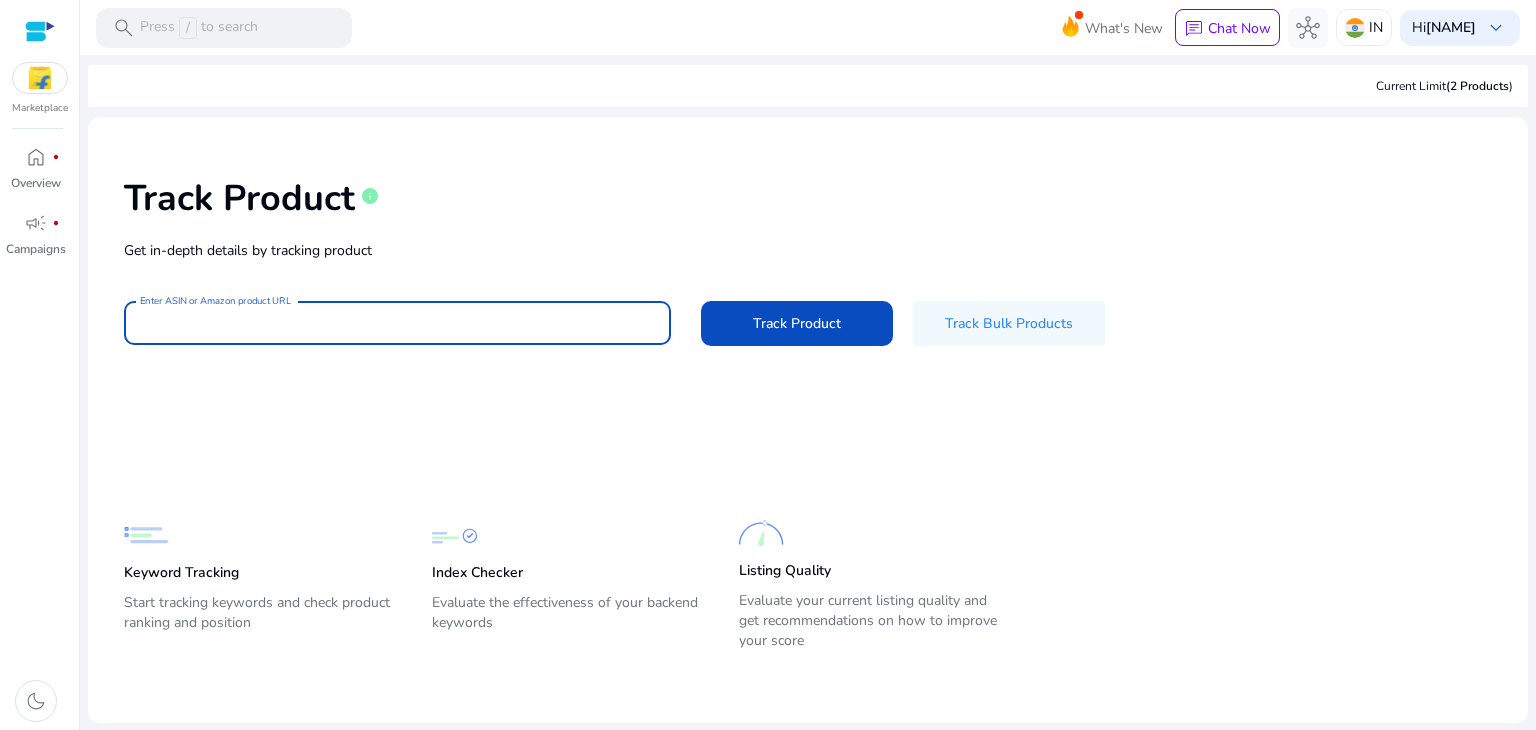 click on "Enter ASIN or Amazon product URL" at bounding box center (397, 323) 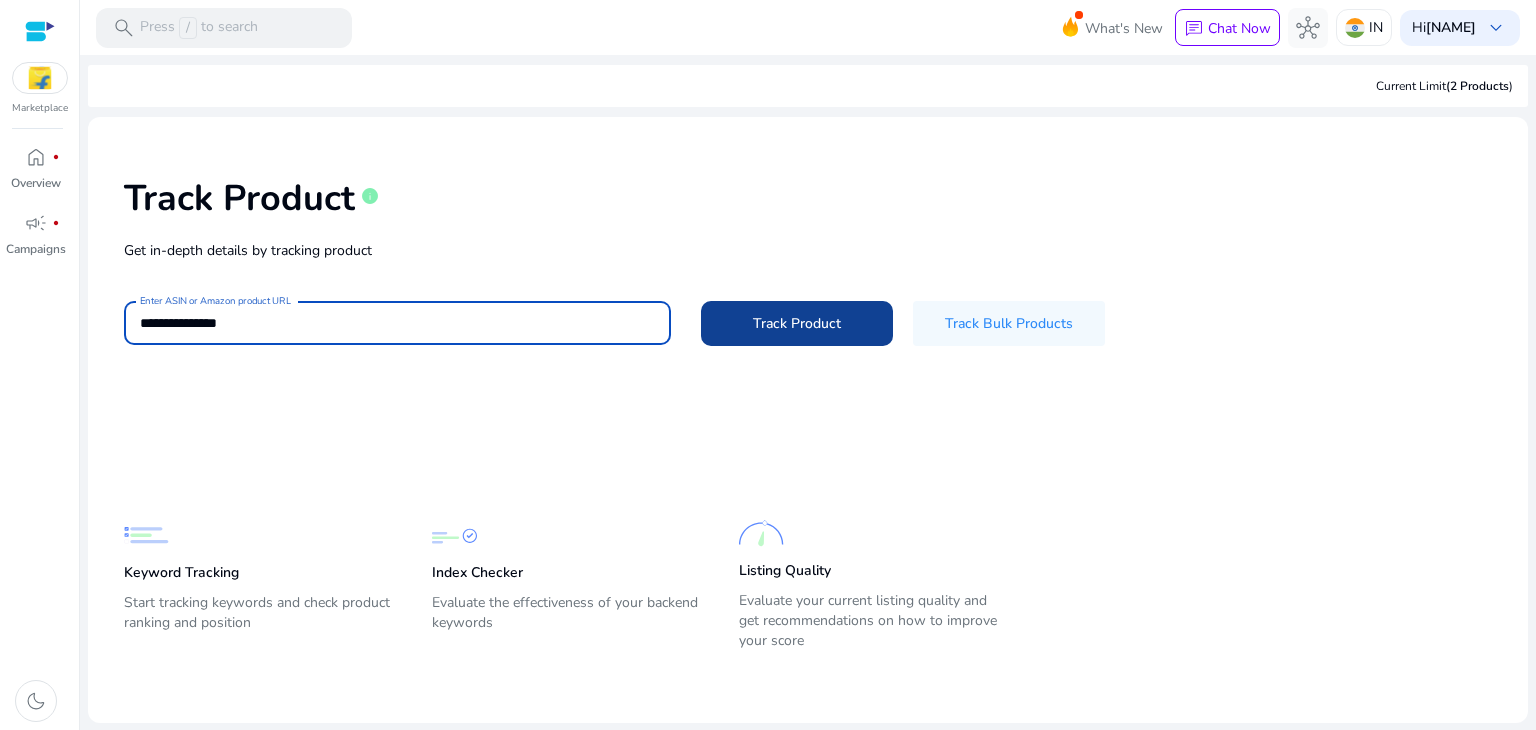 type on "**********" 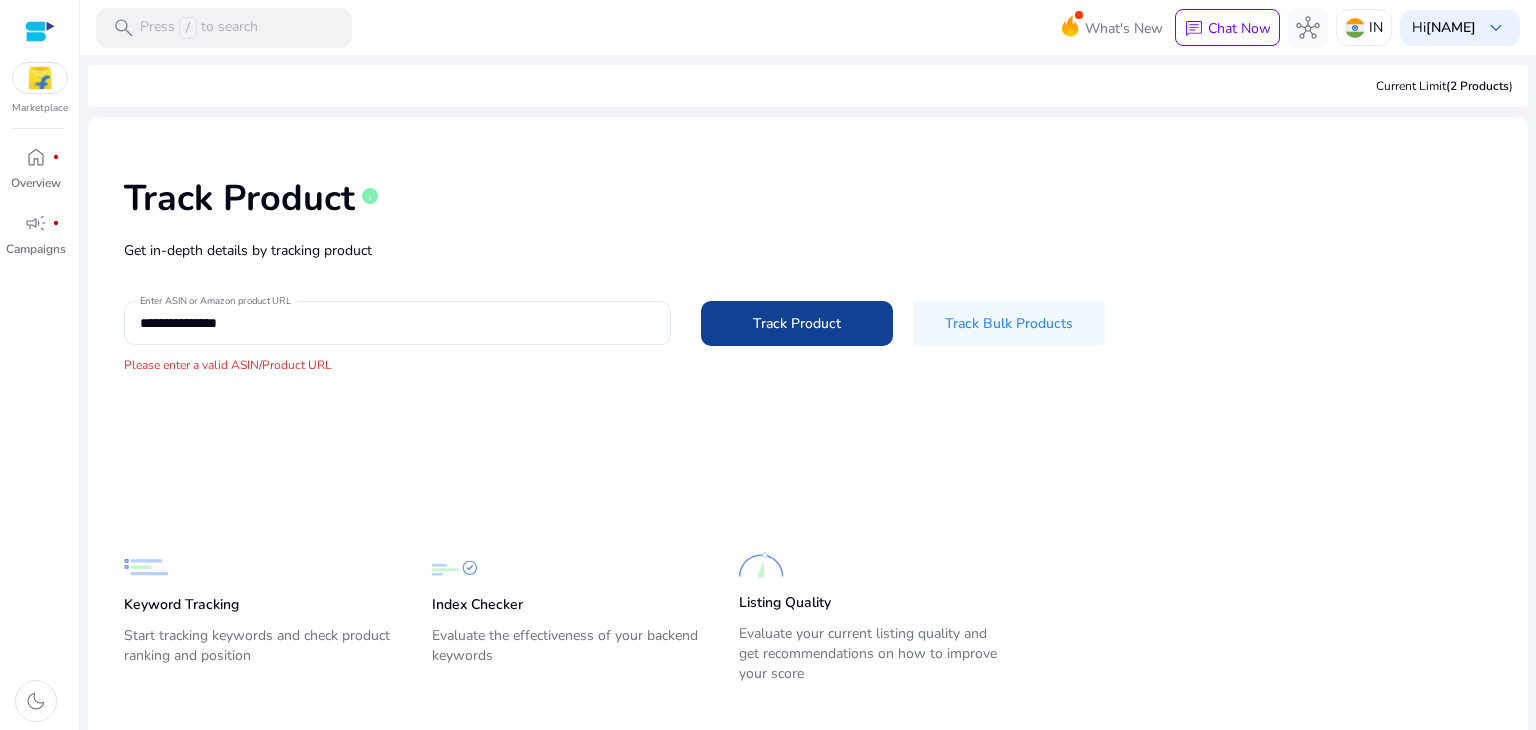 type 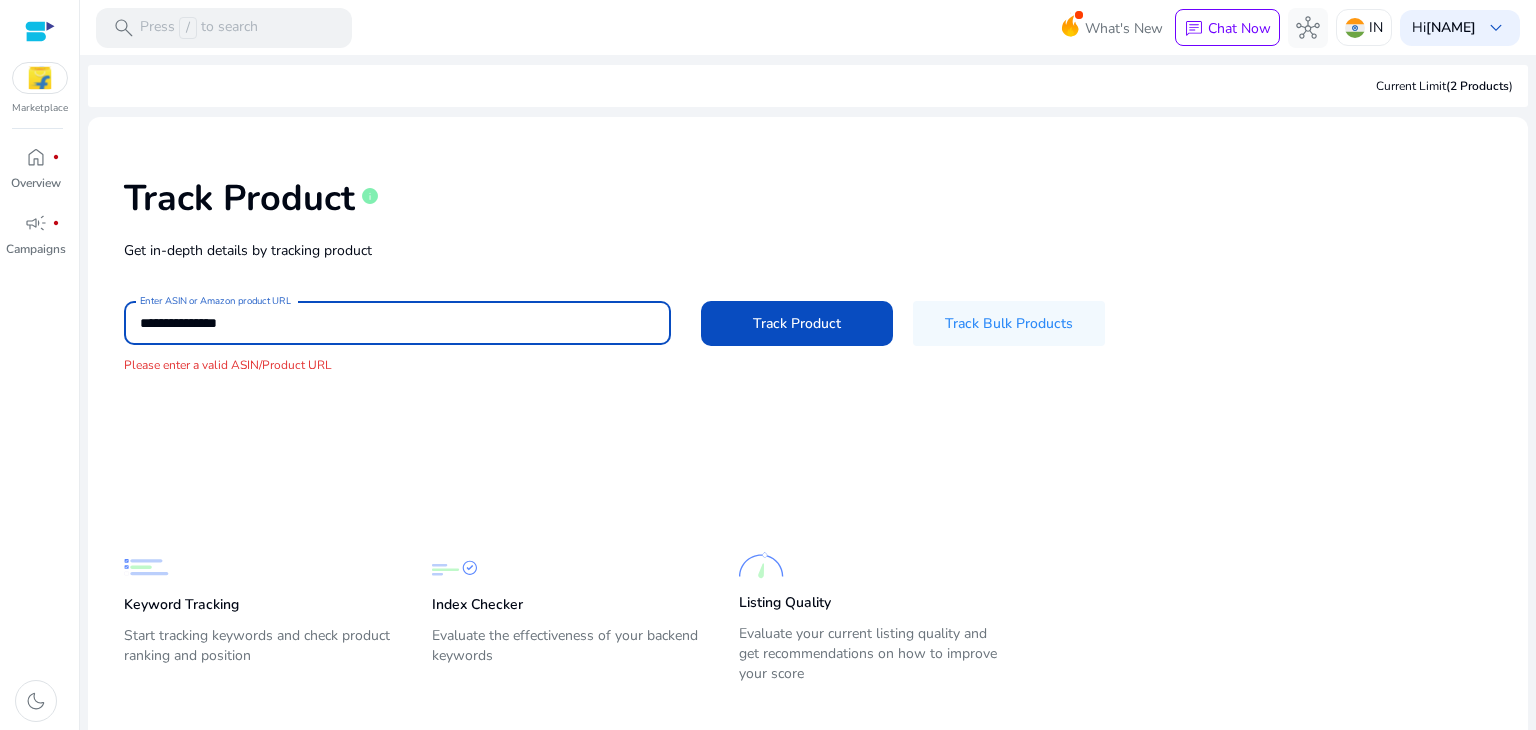 drag, startPoint x: 282, startPoint y: 327, endPoint x: 55, endPoint y: 327, distance: 227 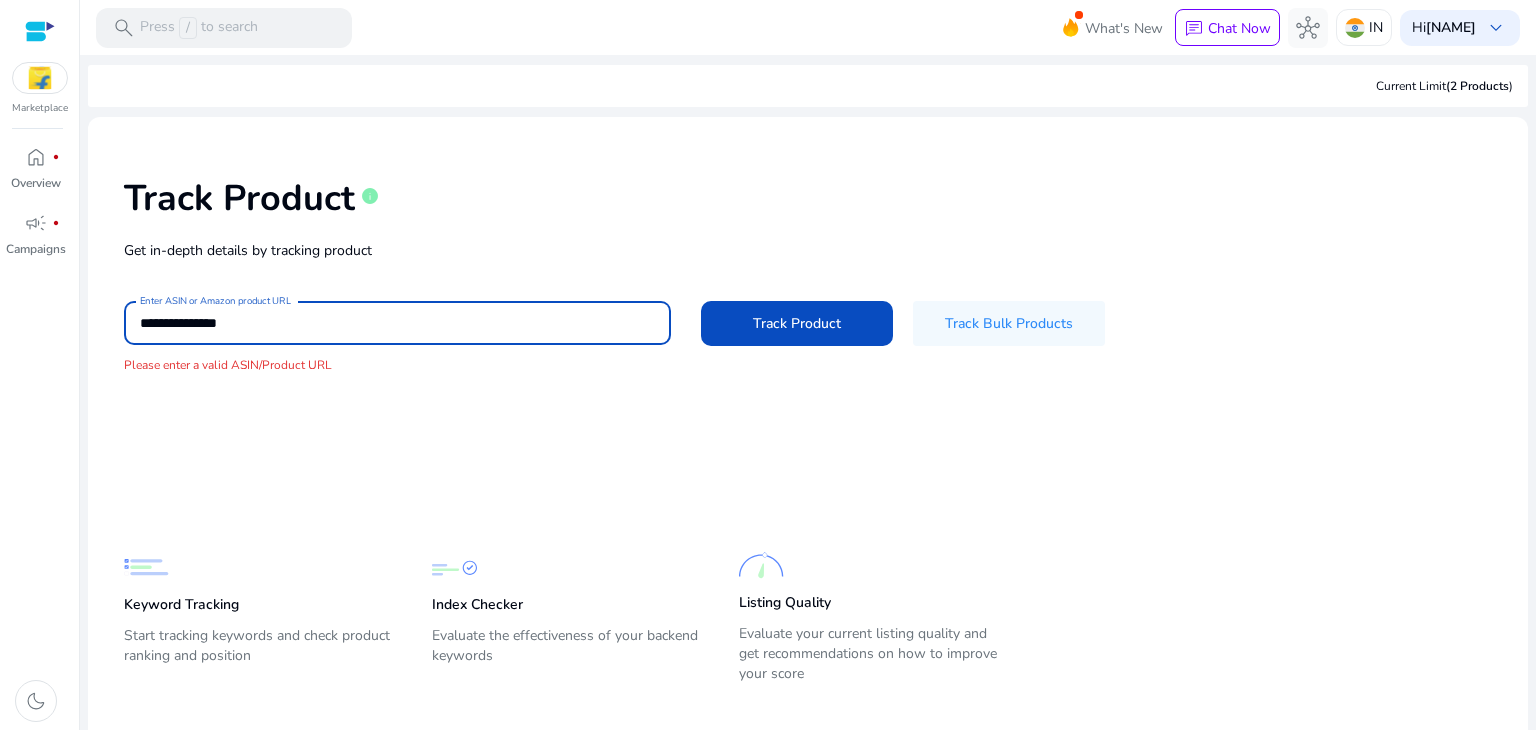 click on "**********" 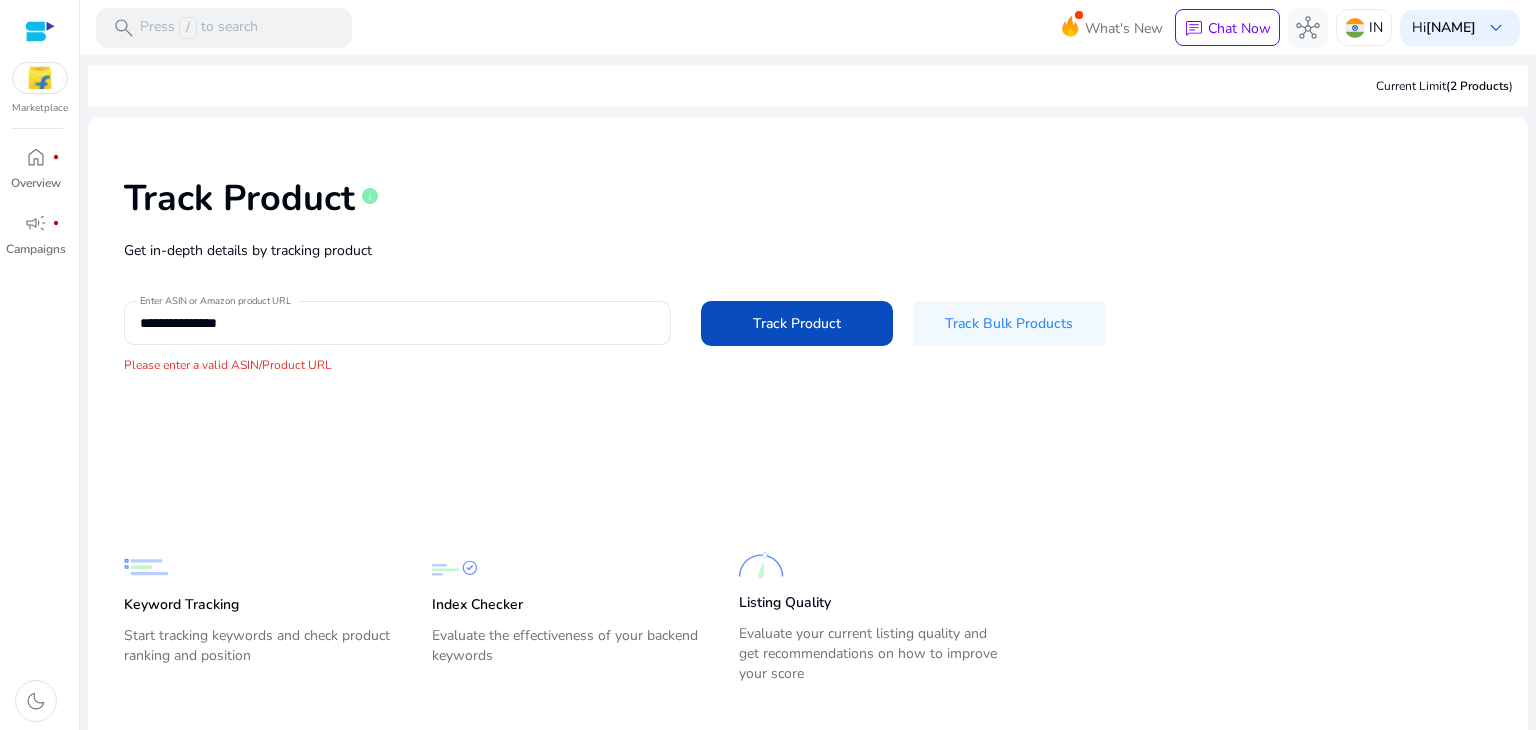 click on "Start tracking keywords and check product ranking and position" 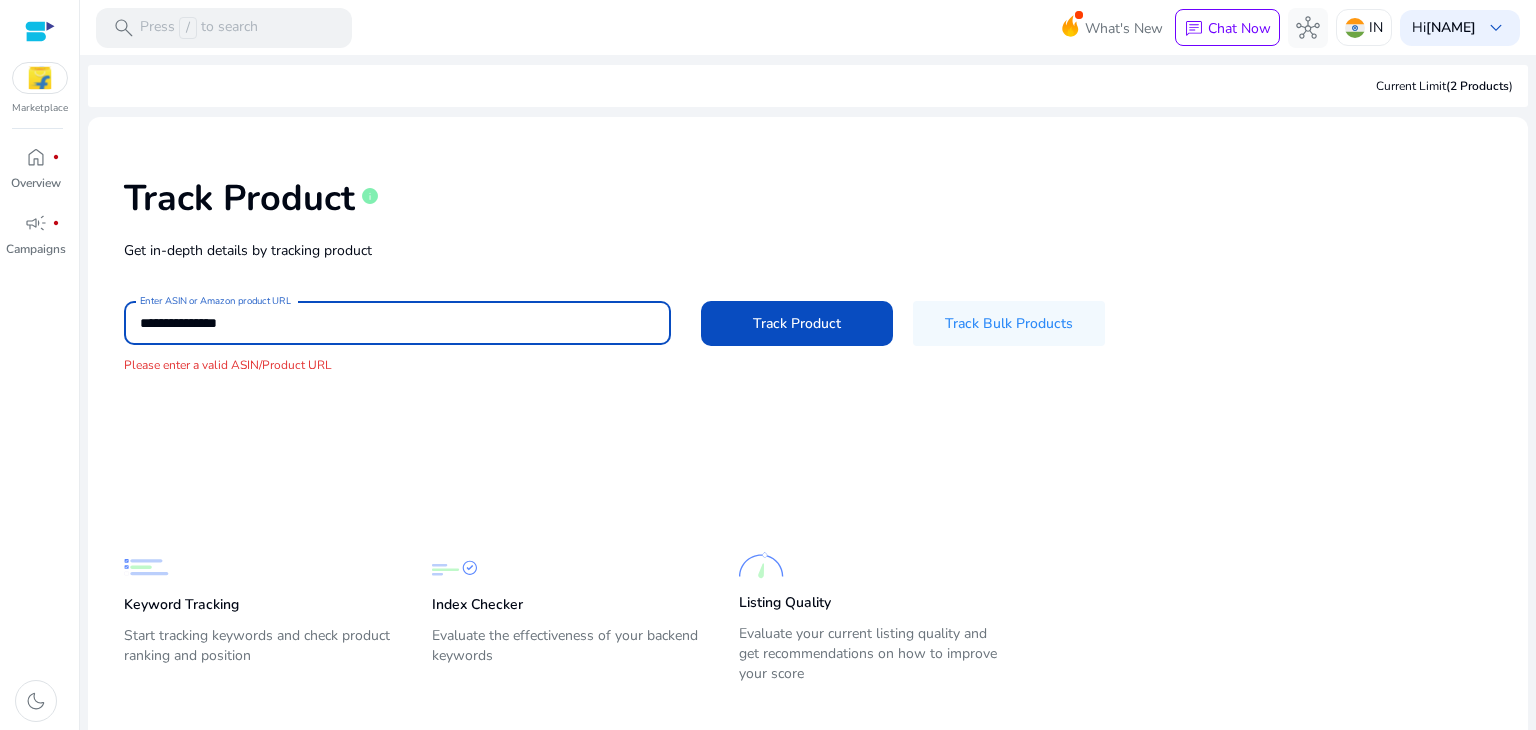 drag, startPoint x: 304, startPoint y: 324, endPoint x: 44, endPoint y: 327, distance: 260.0173 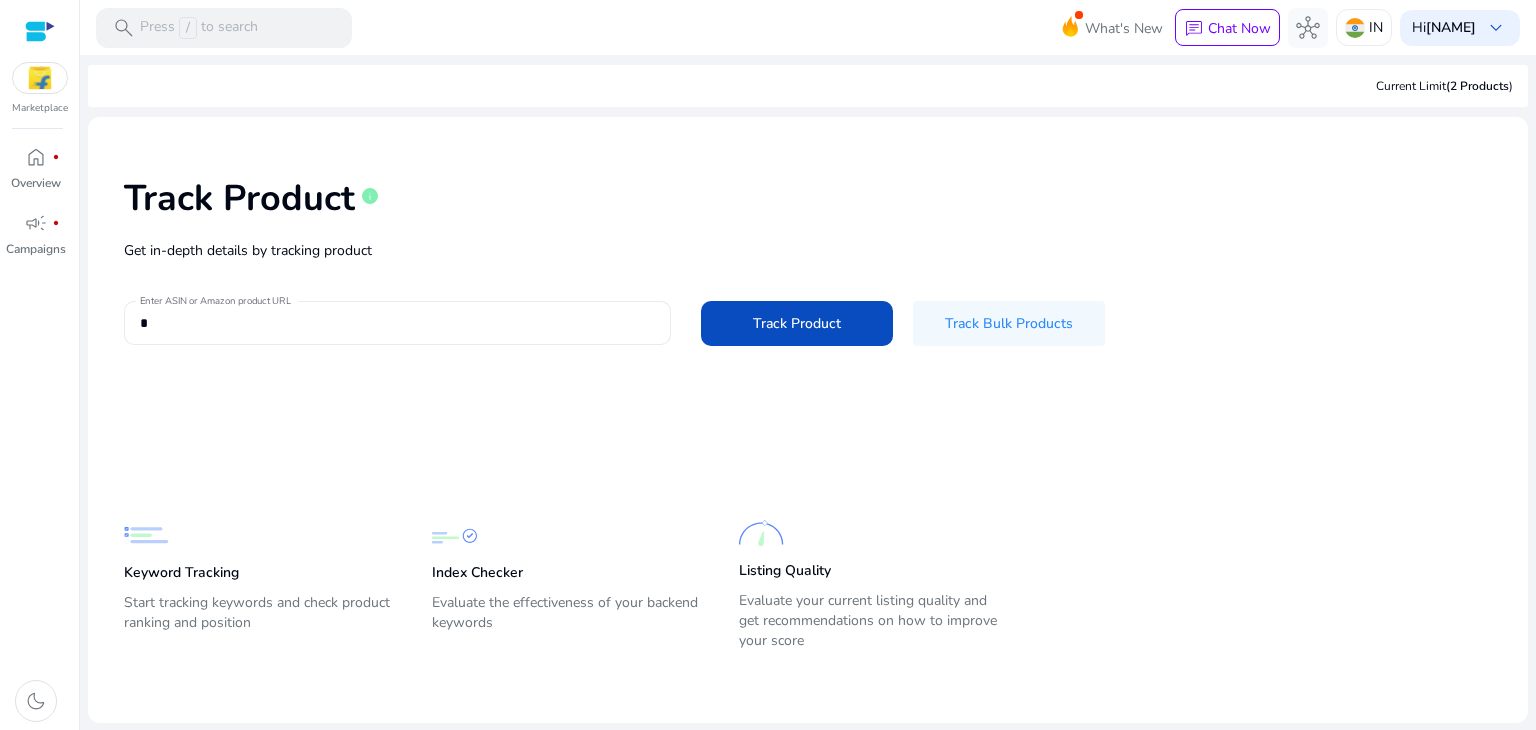click 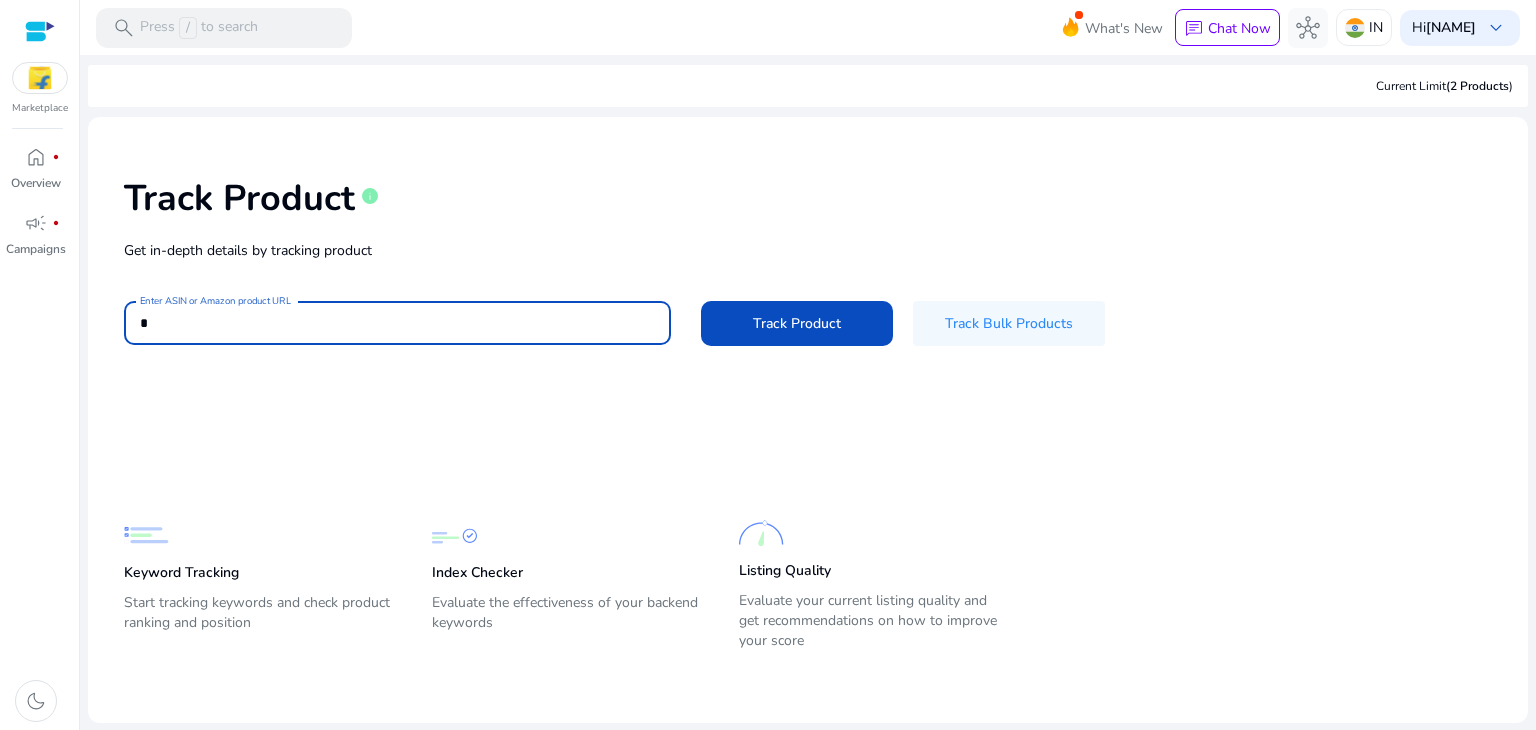 click on "Enter ASIN or Amazon product URL" at bounding box center [397, 323] 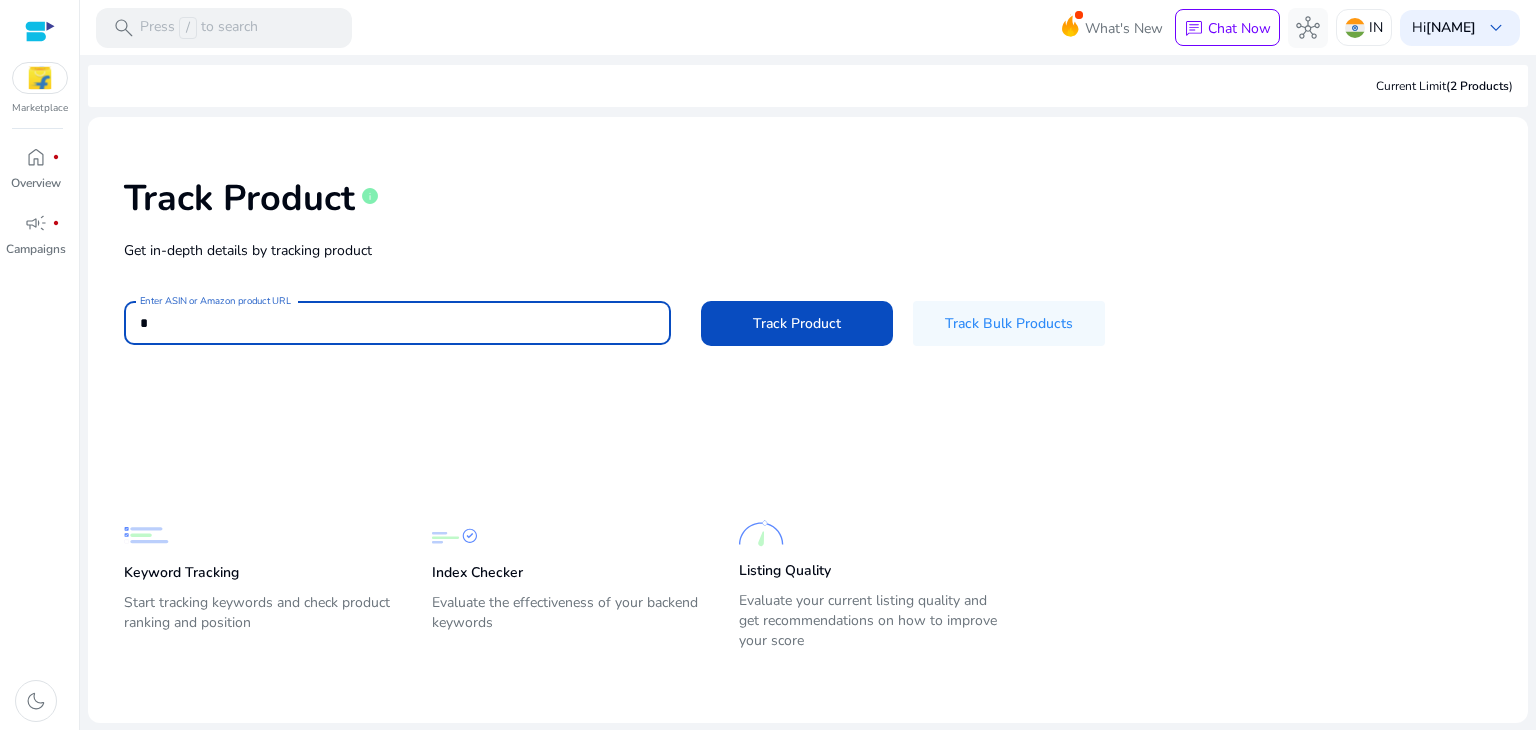 paste on "**********" 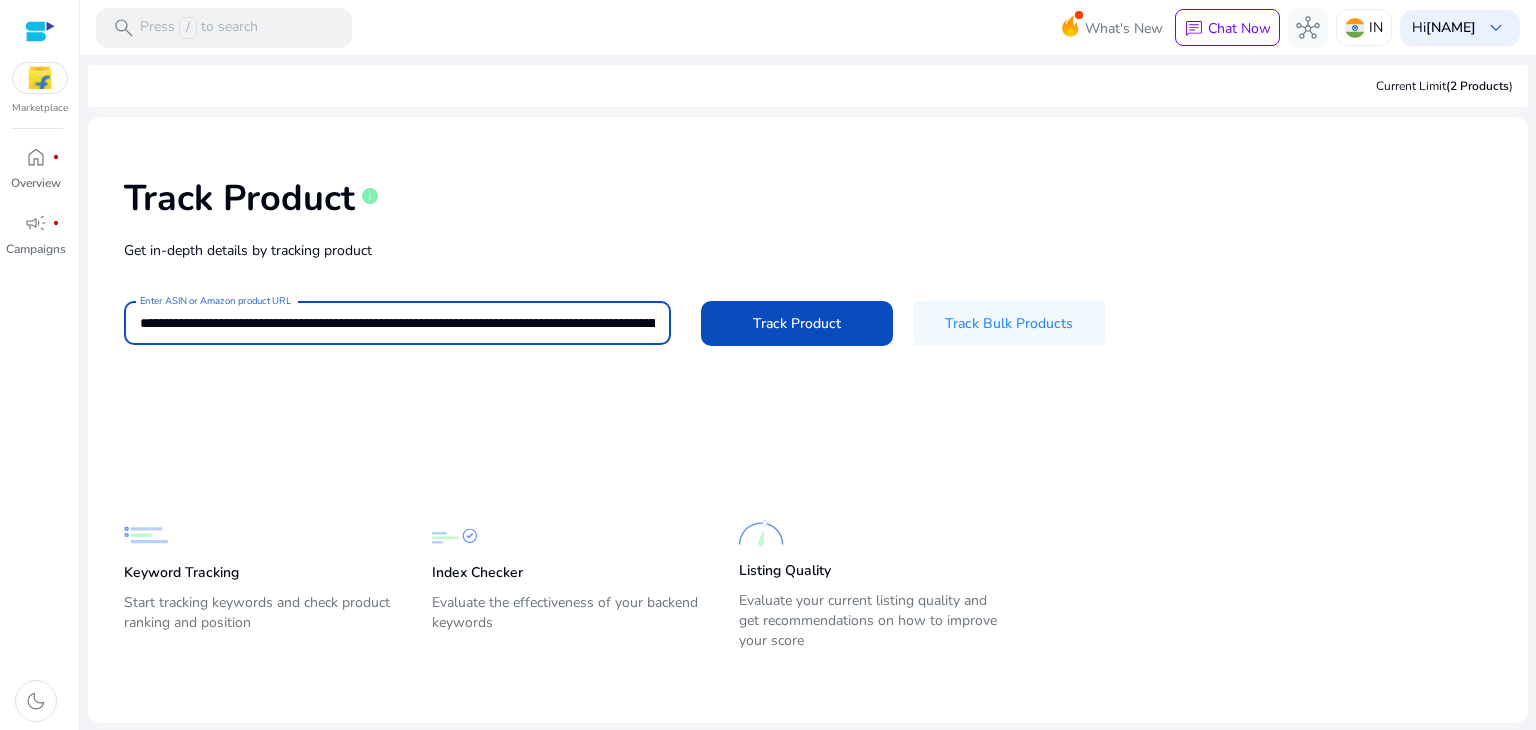 scroll, scrollTop: 0, scrollLeft: 2685, axis: horizontal 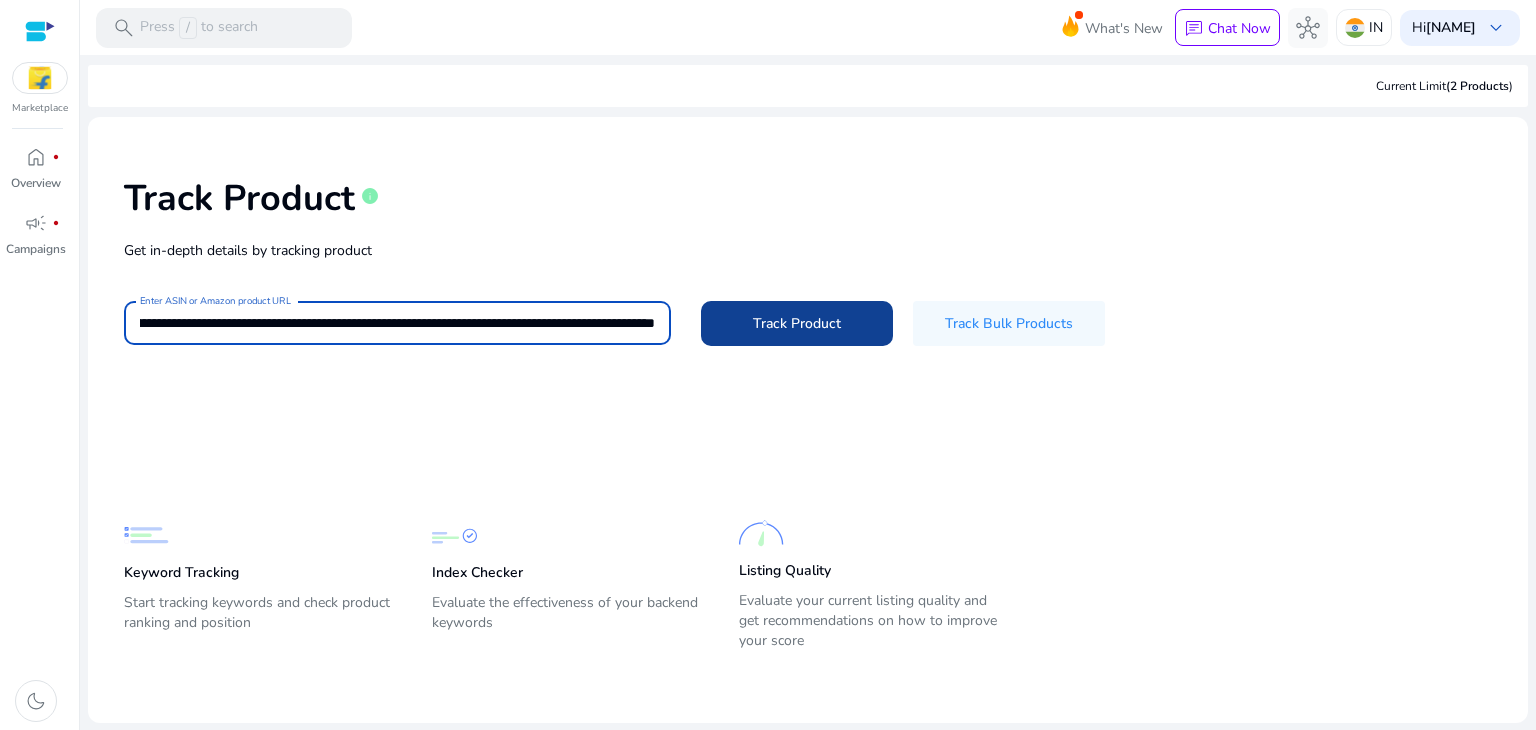 click on "Track Product" 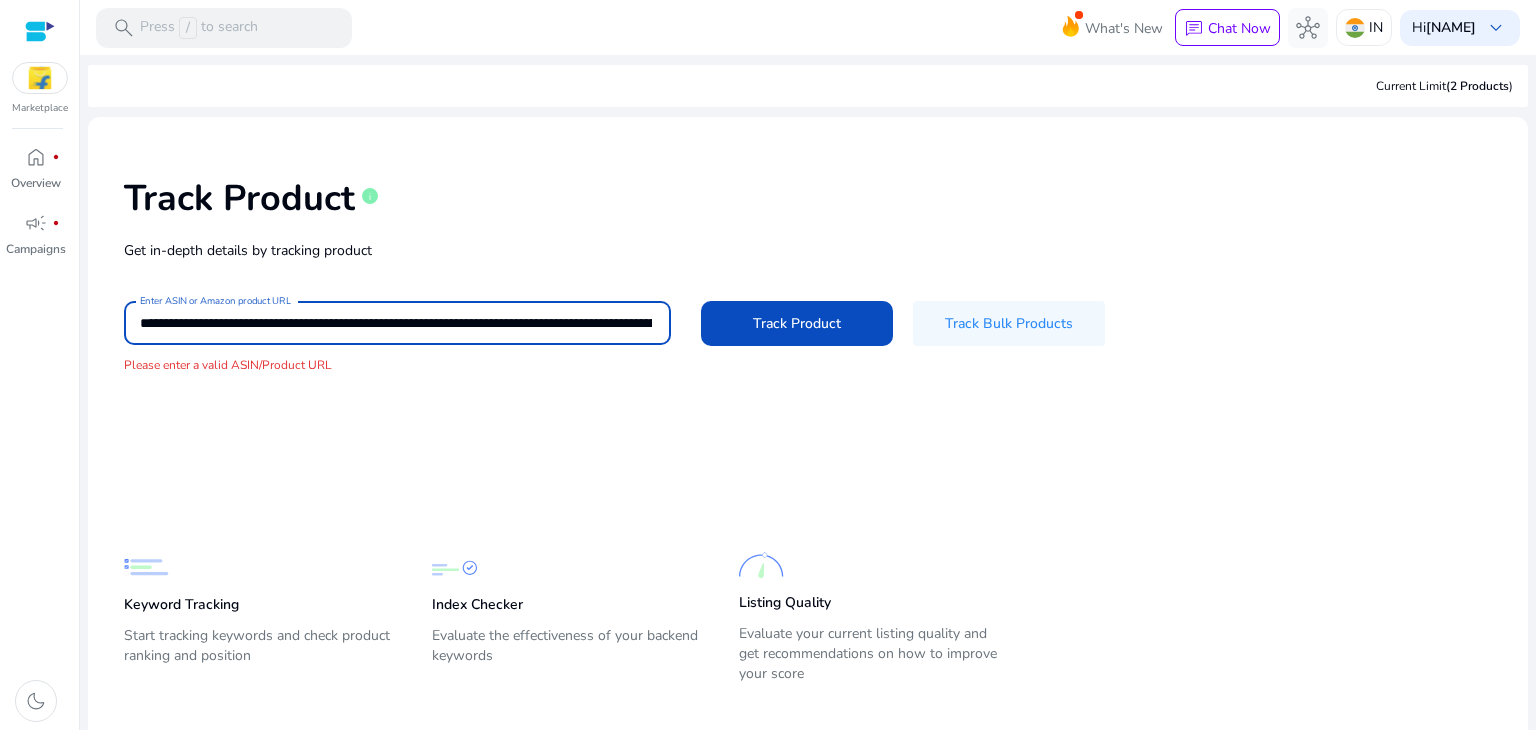 click on "**********" at bounding box center [396, 323] 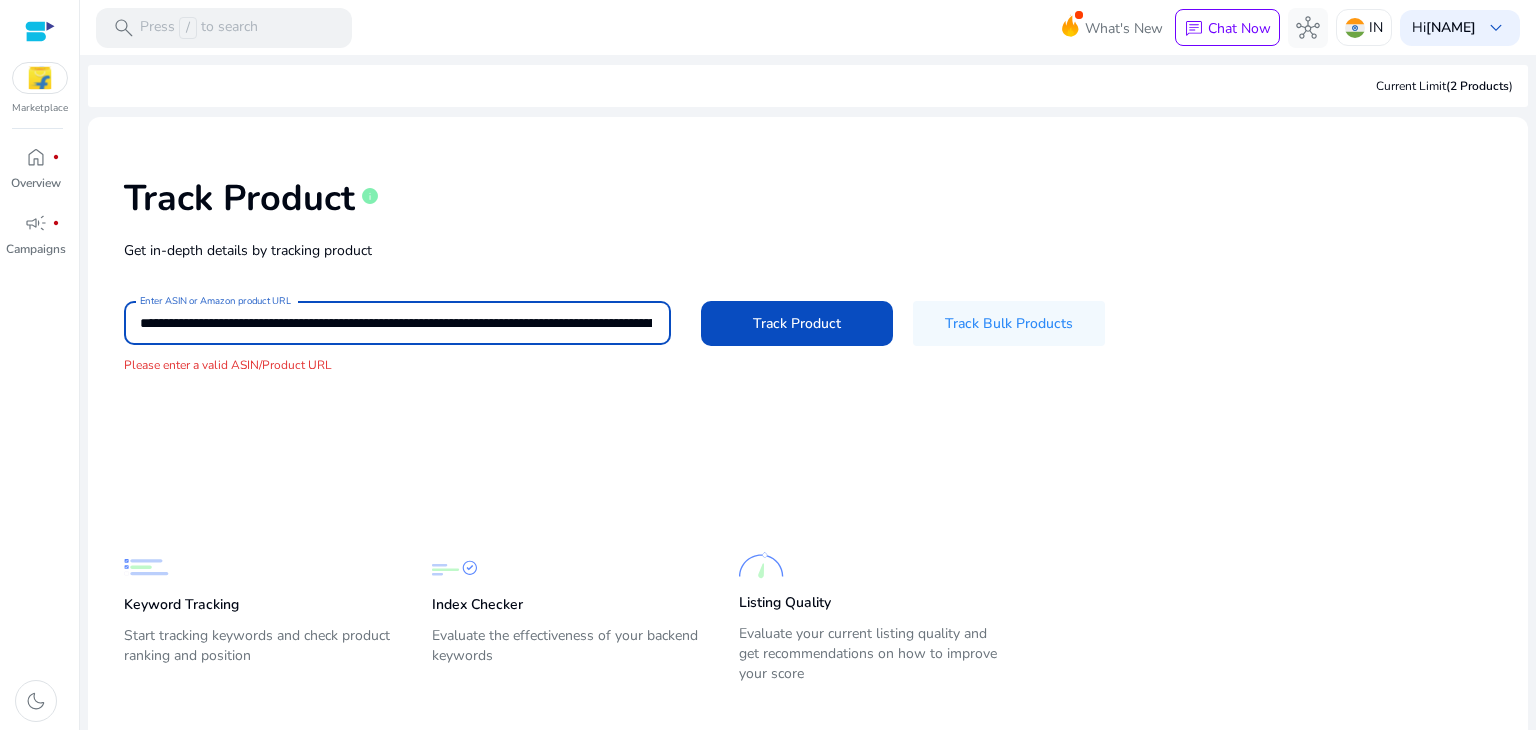 click on "**********" at bounding box center (396, 323) 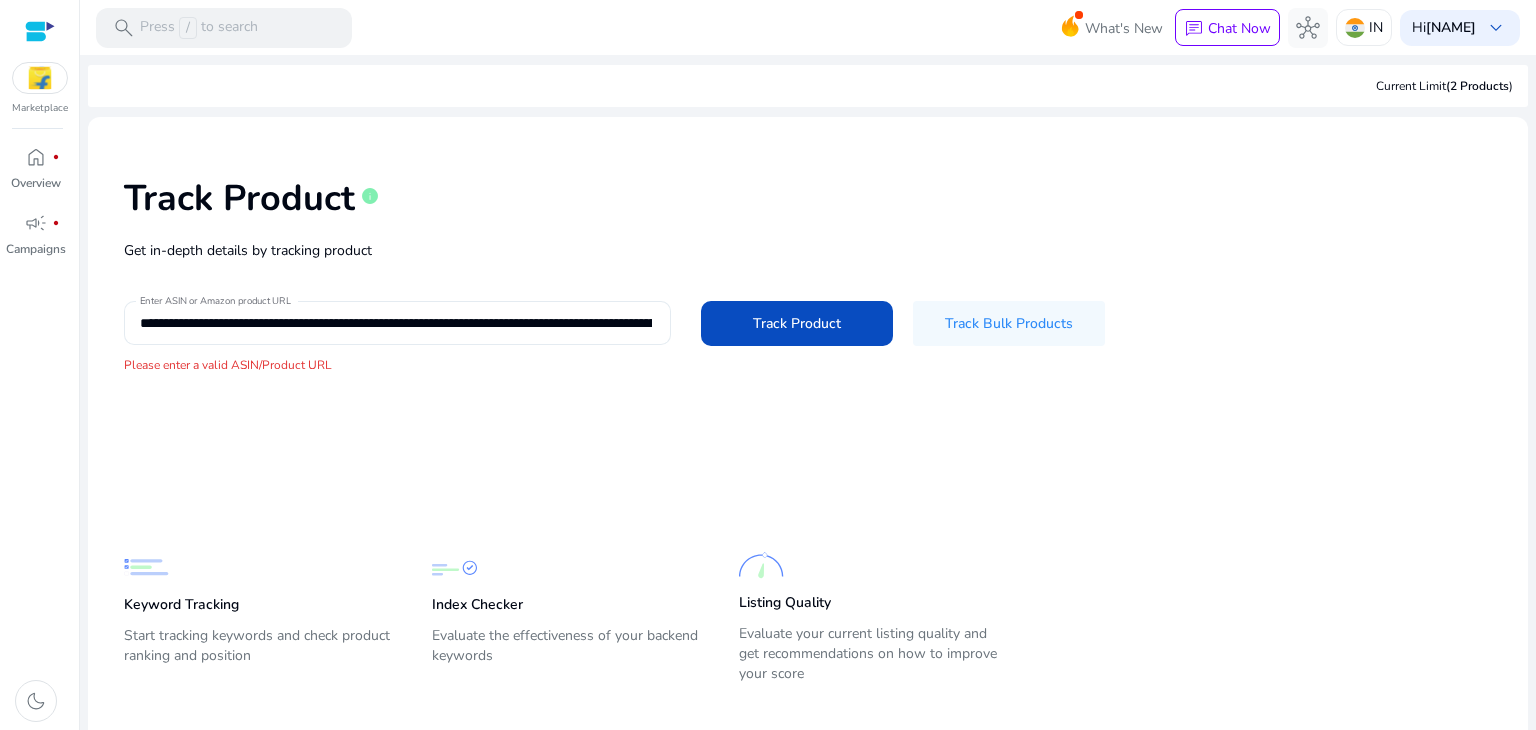 click on "**********" 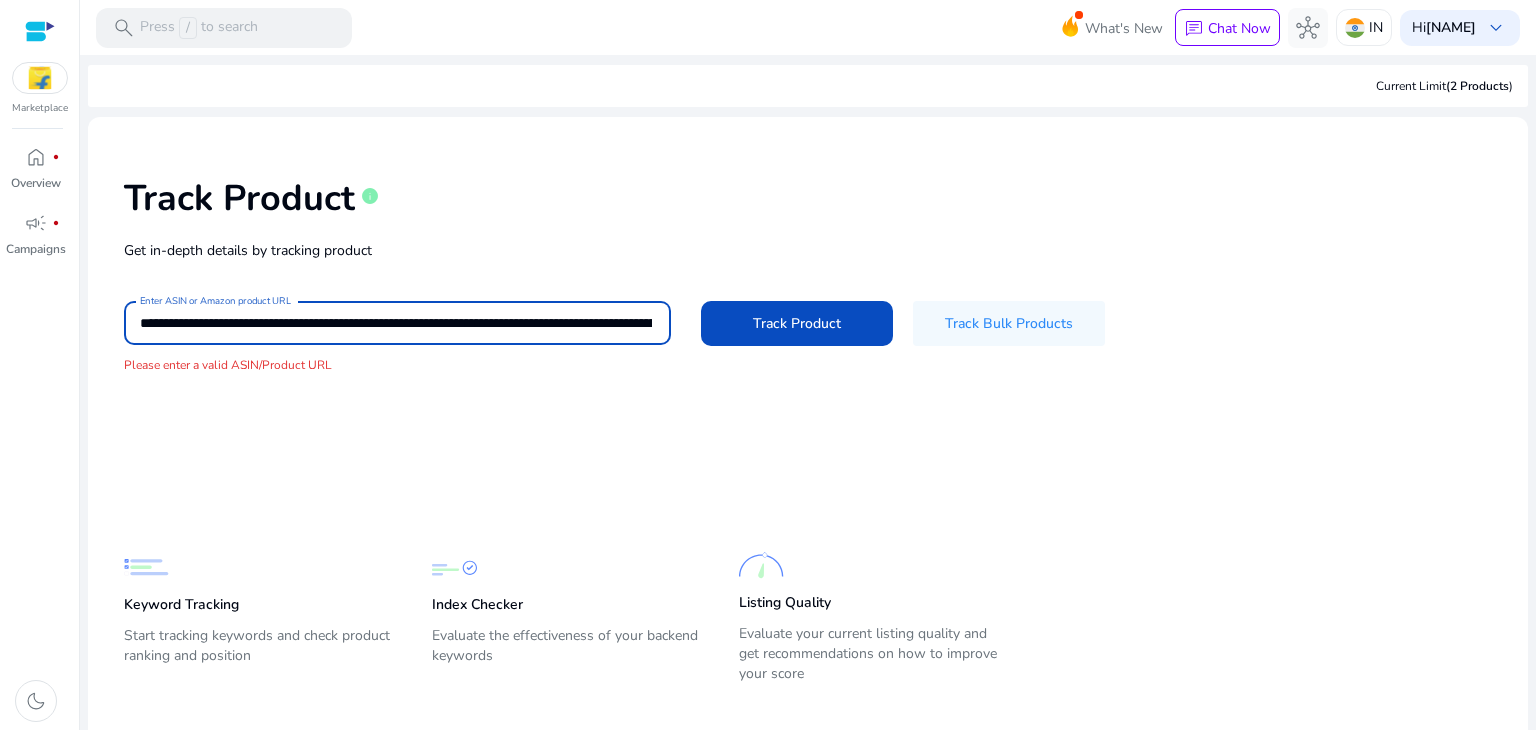 click on "**********" 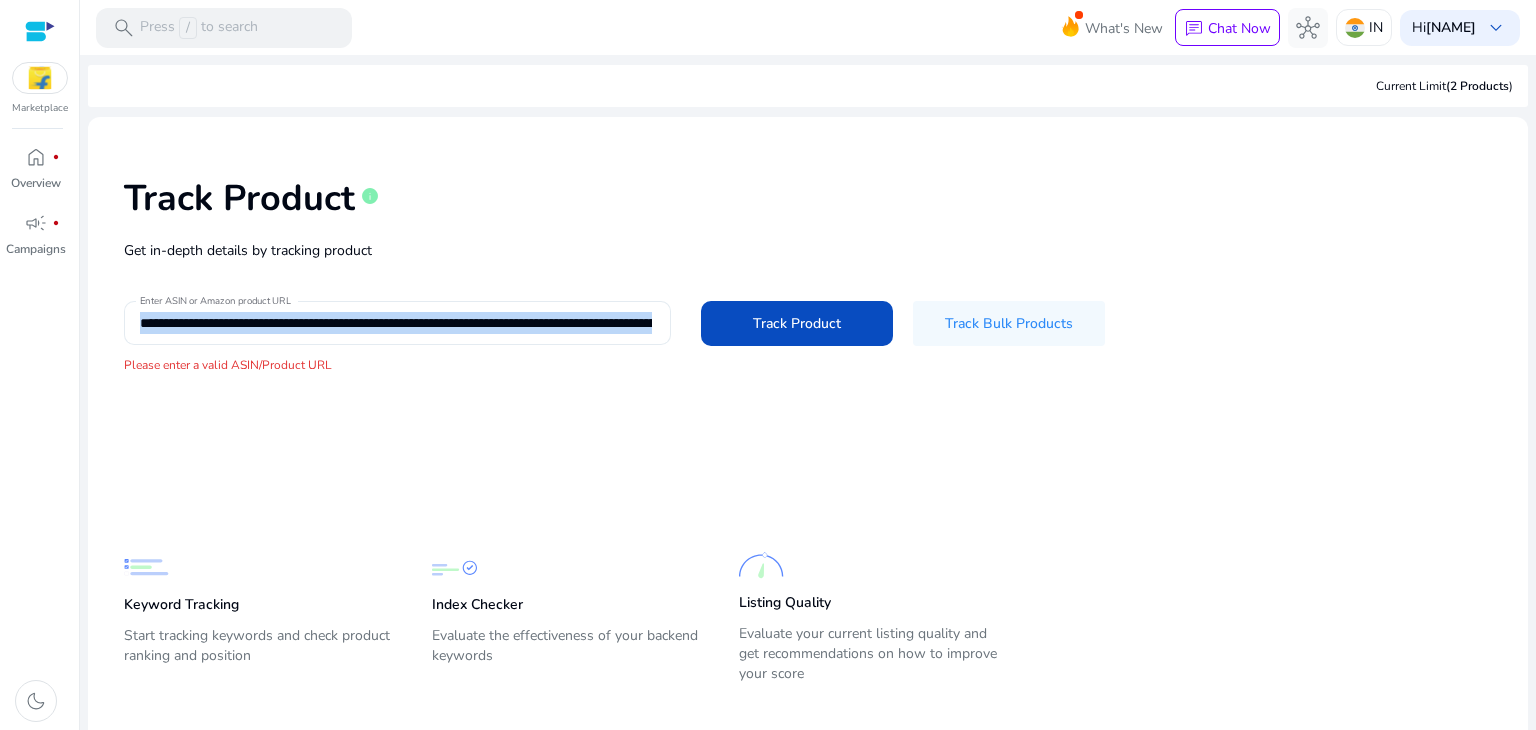 click on "**********" 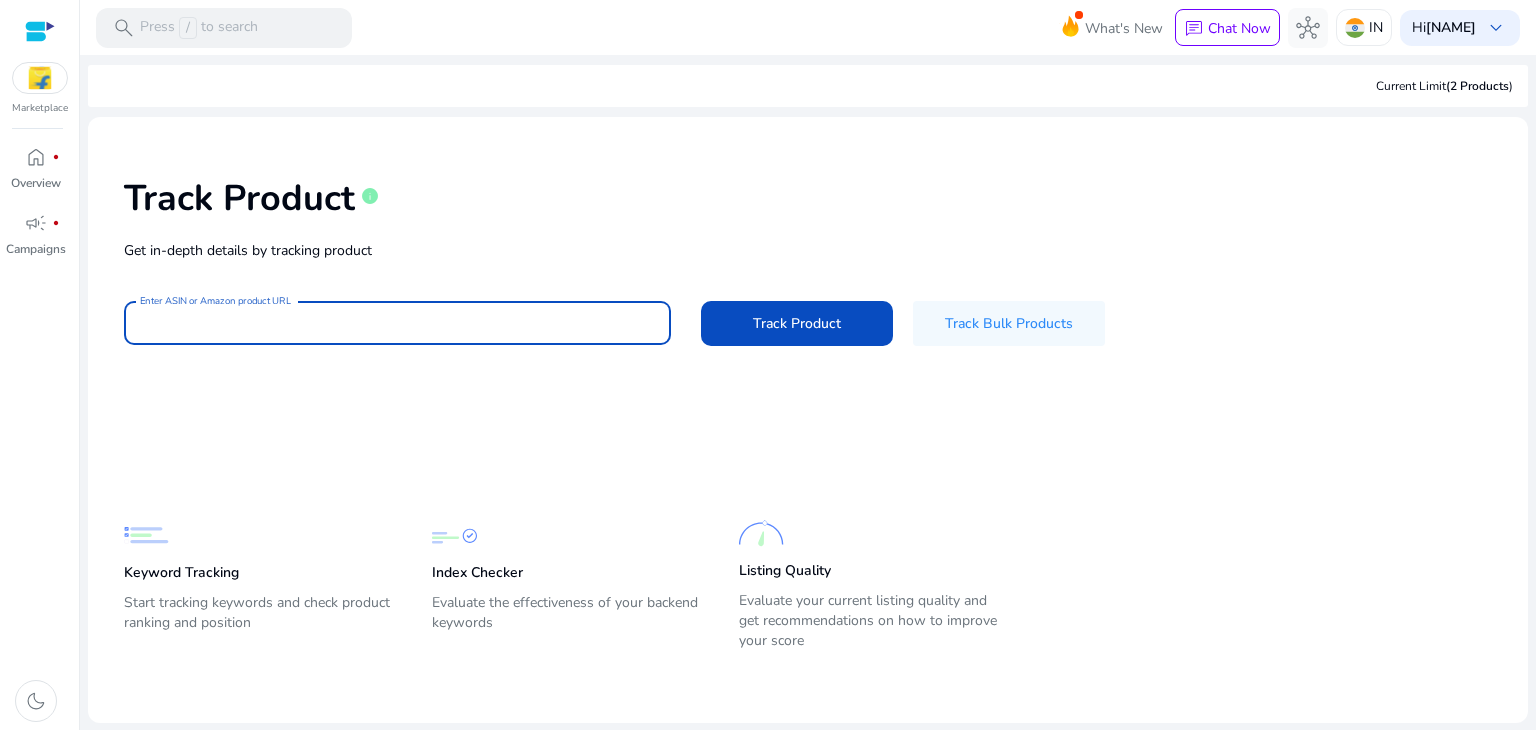 type 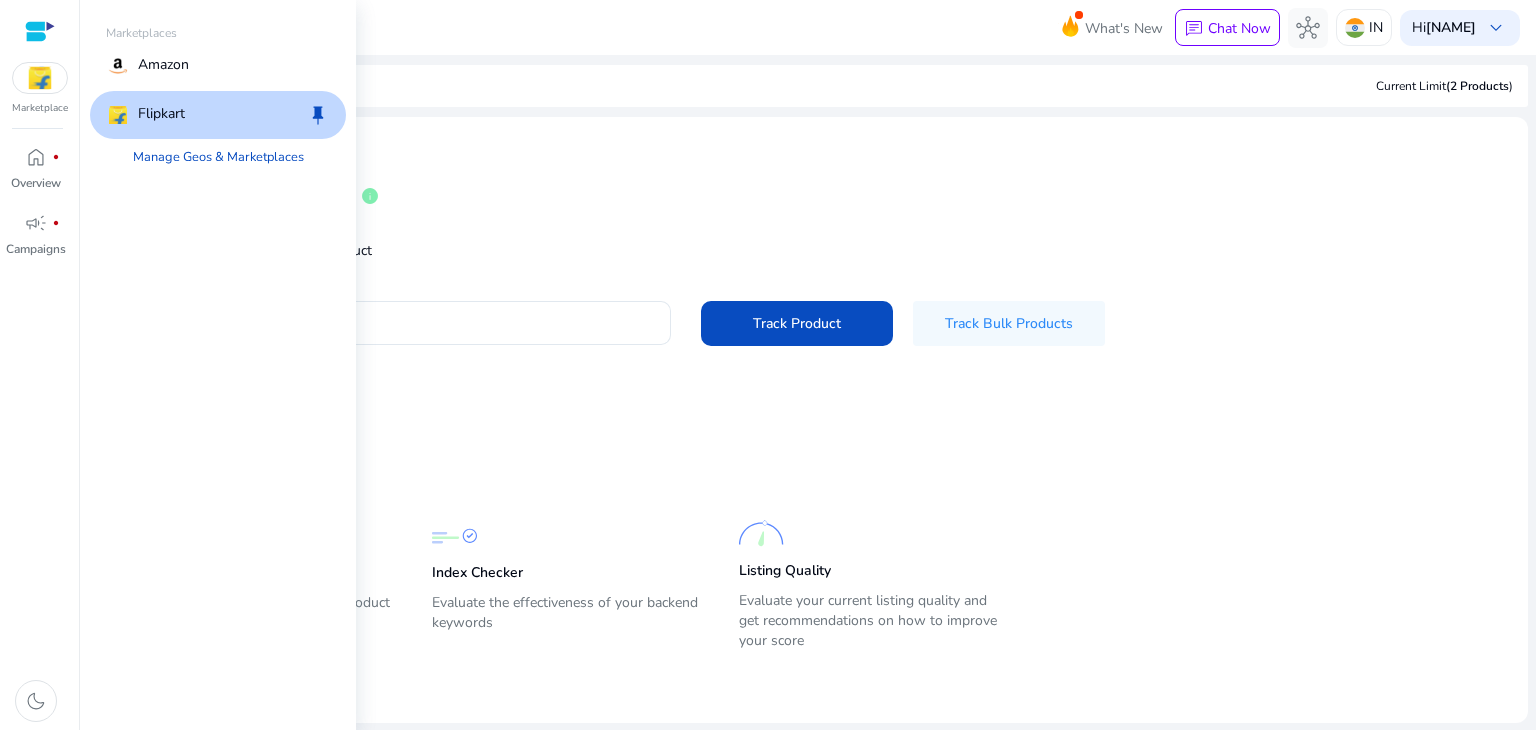 click on "Flipkart   keep" at bounding box center (218, 115) 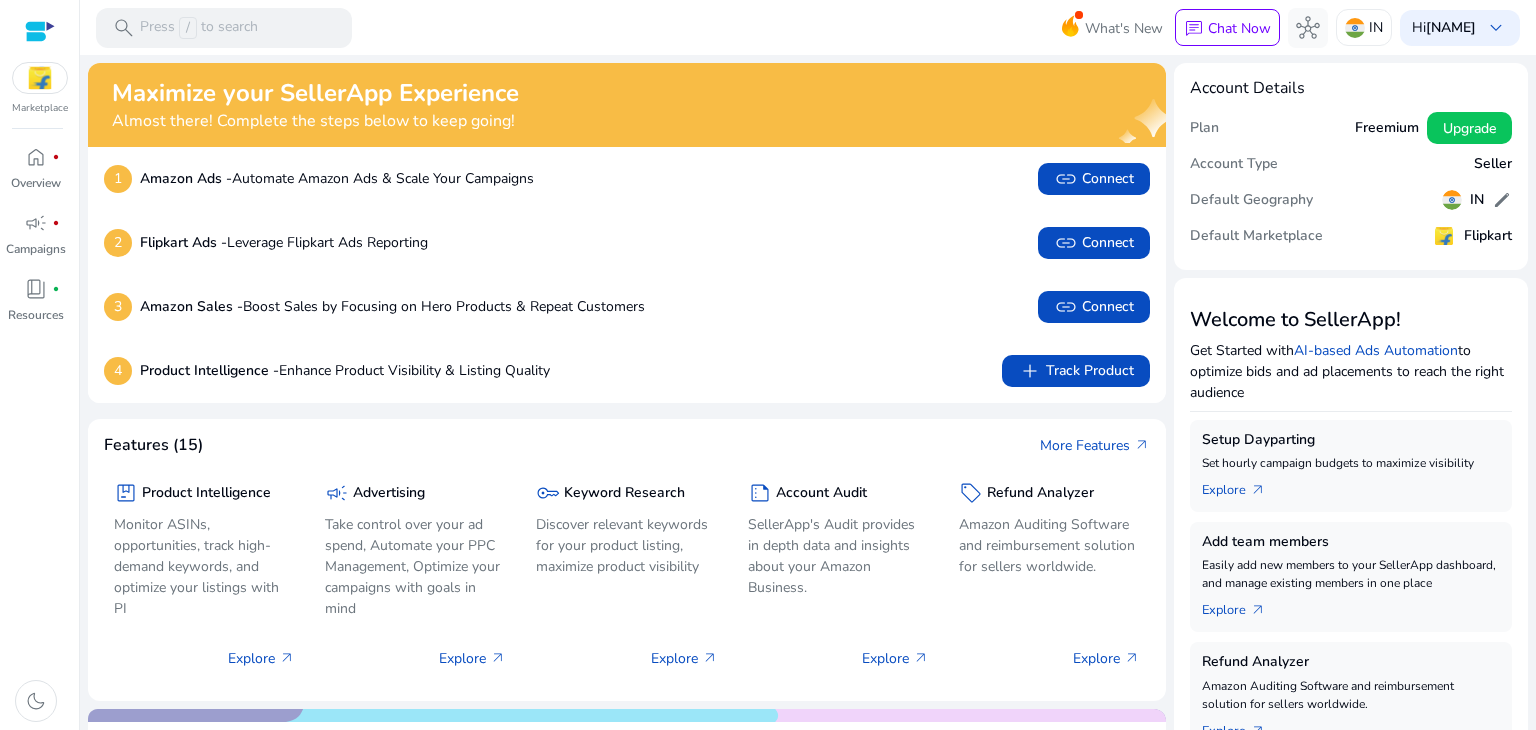 scroll, scrollTop: 100, scrollLeft: 0, axis: vertical 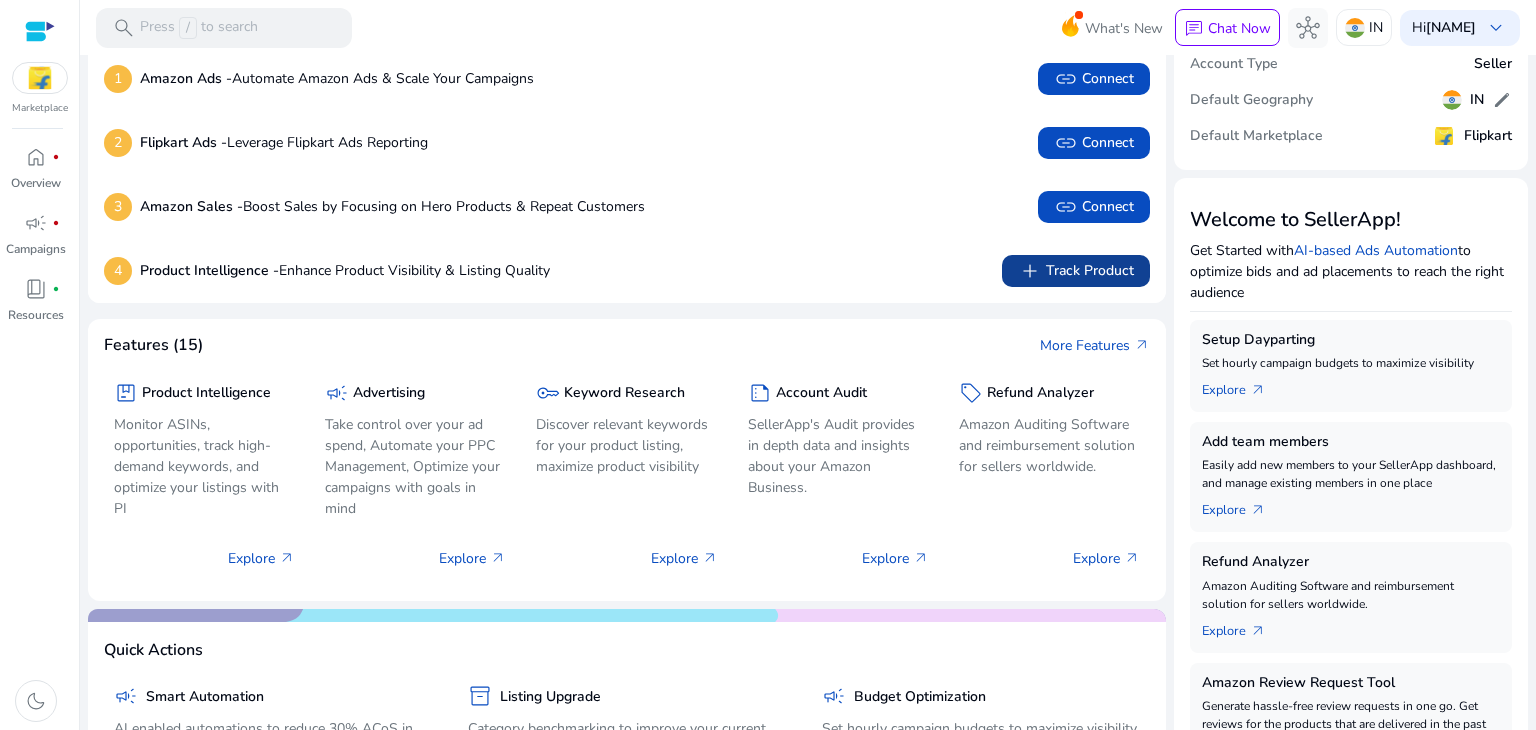 click on "add   Track Product" 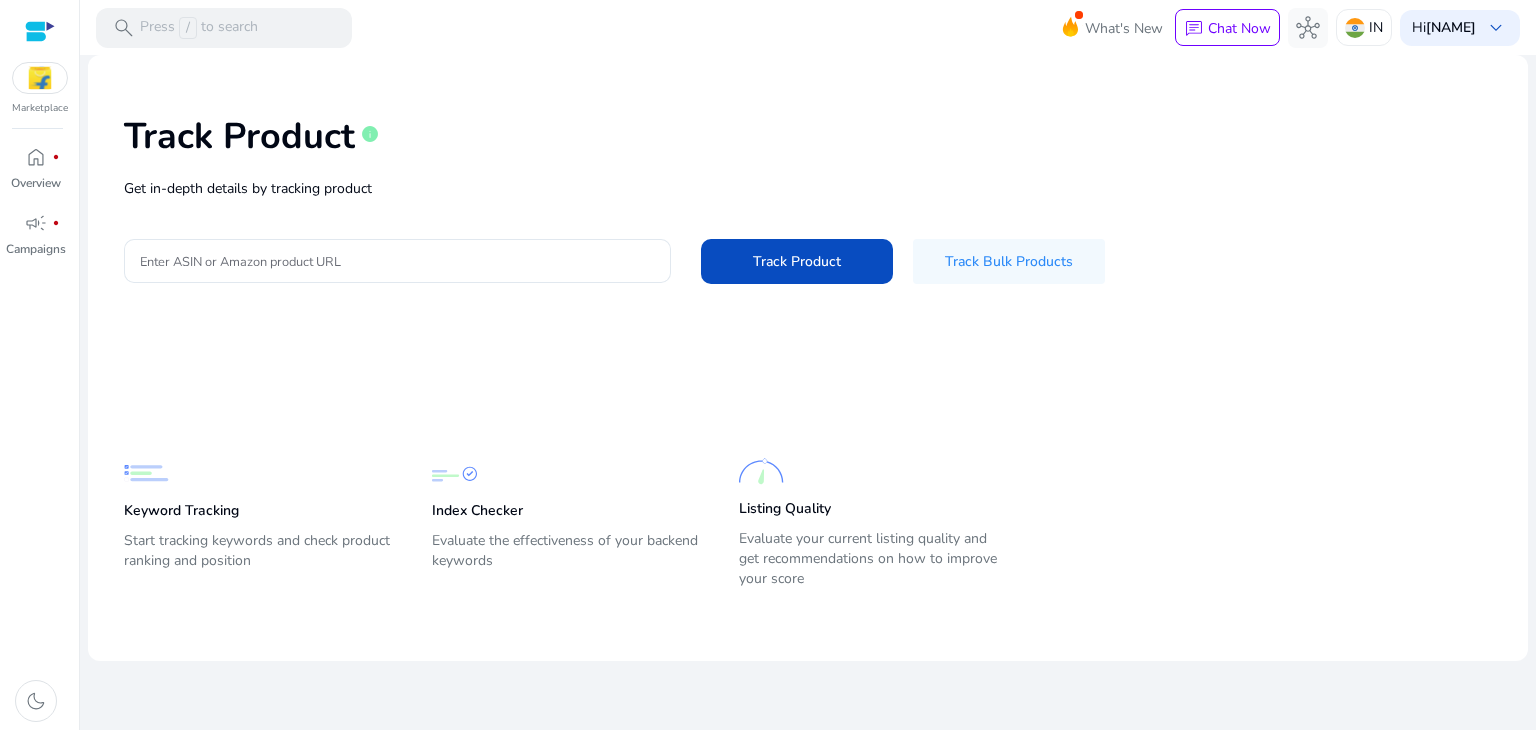 scroll, scrollTop: 0, scrollLeft: 0, axis: both 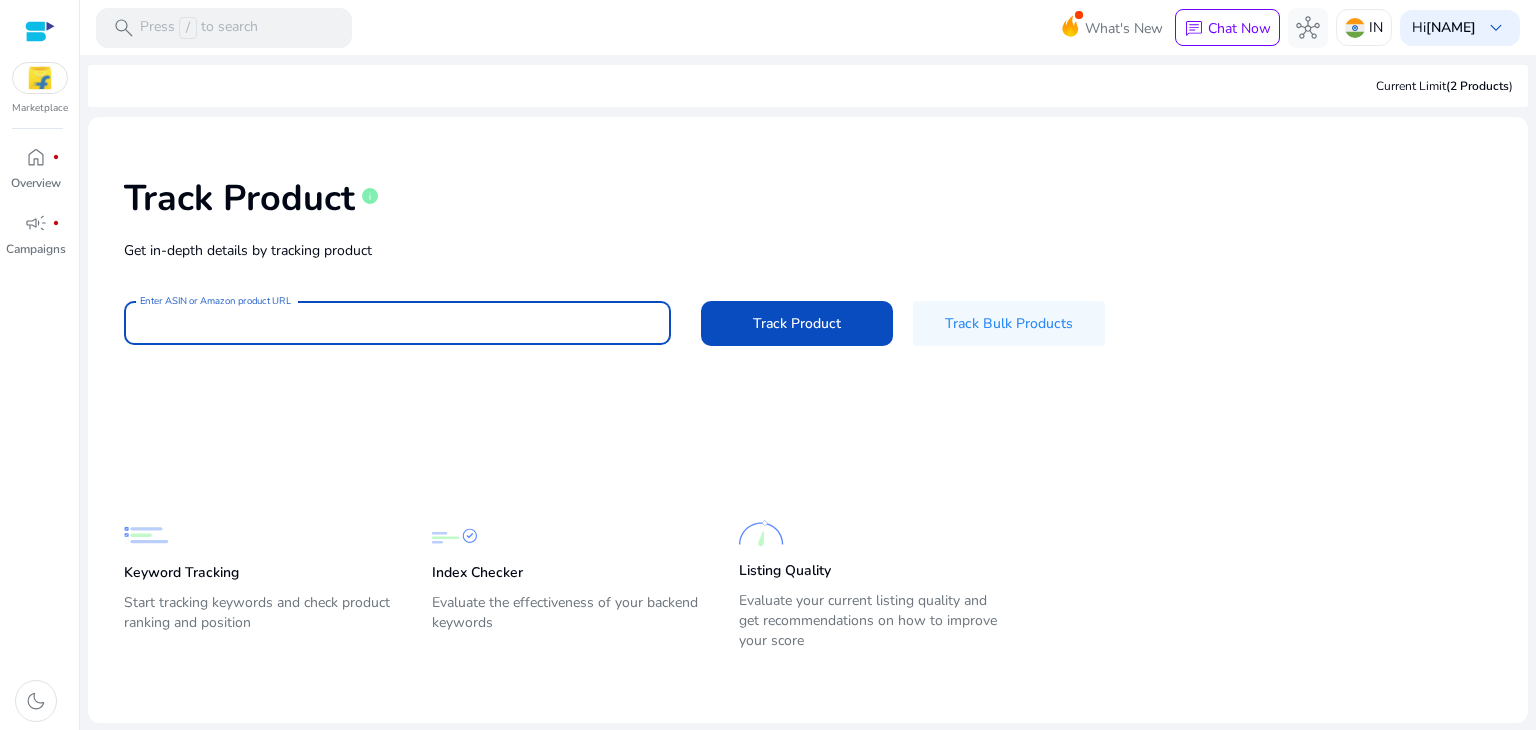 click on "Enter ASIN or Amazon product URL" at bounding box center (397, 323) 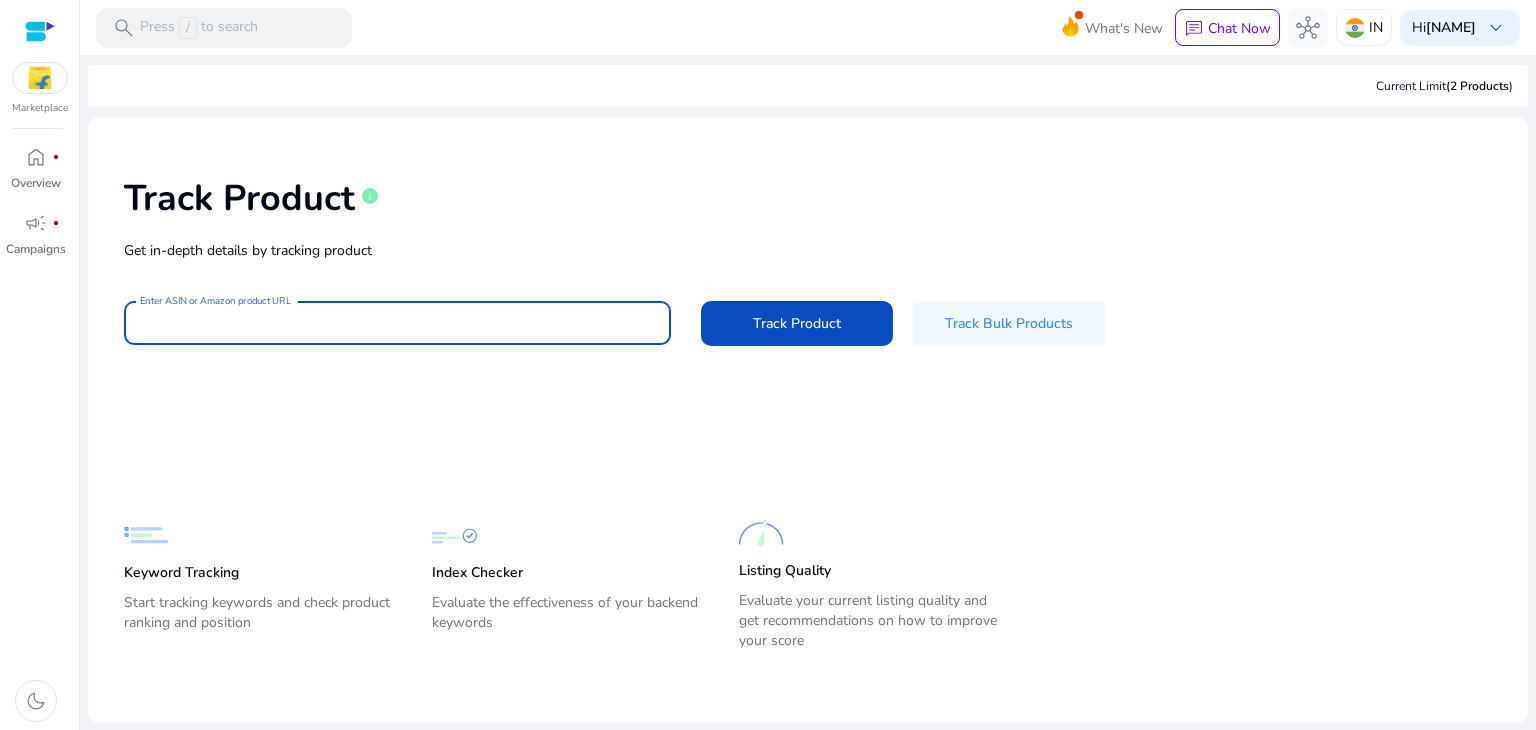 click on "Enter ASIN or Amazon product URL" at bounding box center [397, 323] 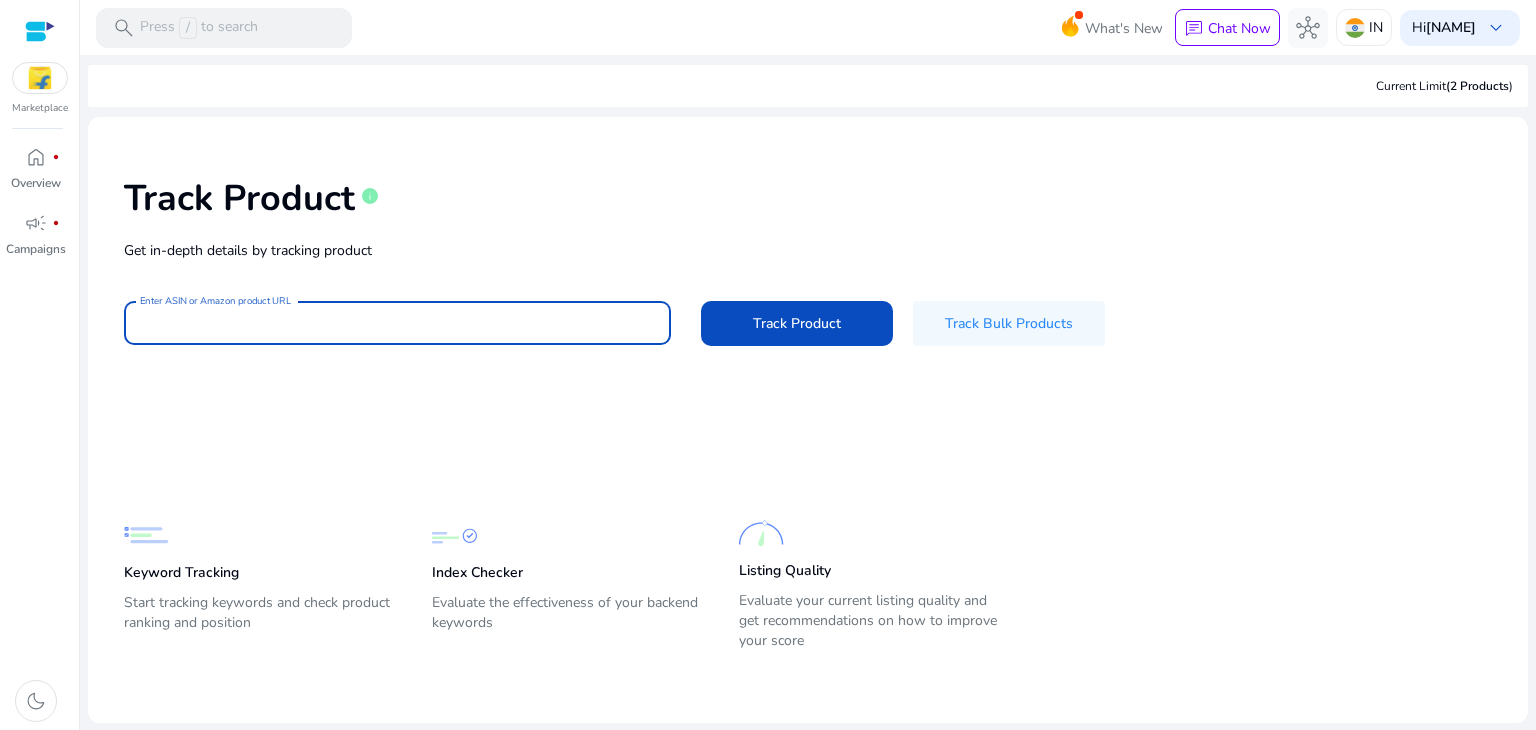 paste on "**********" 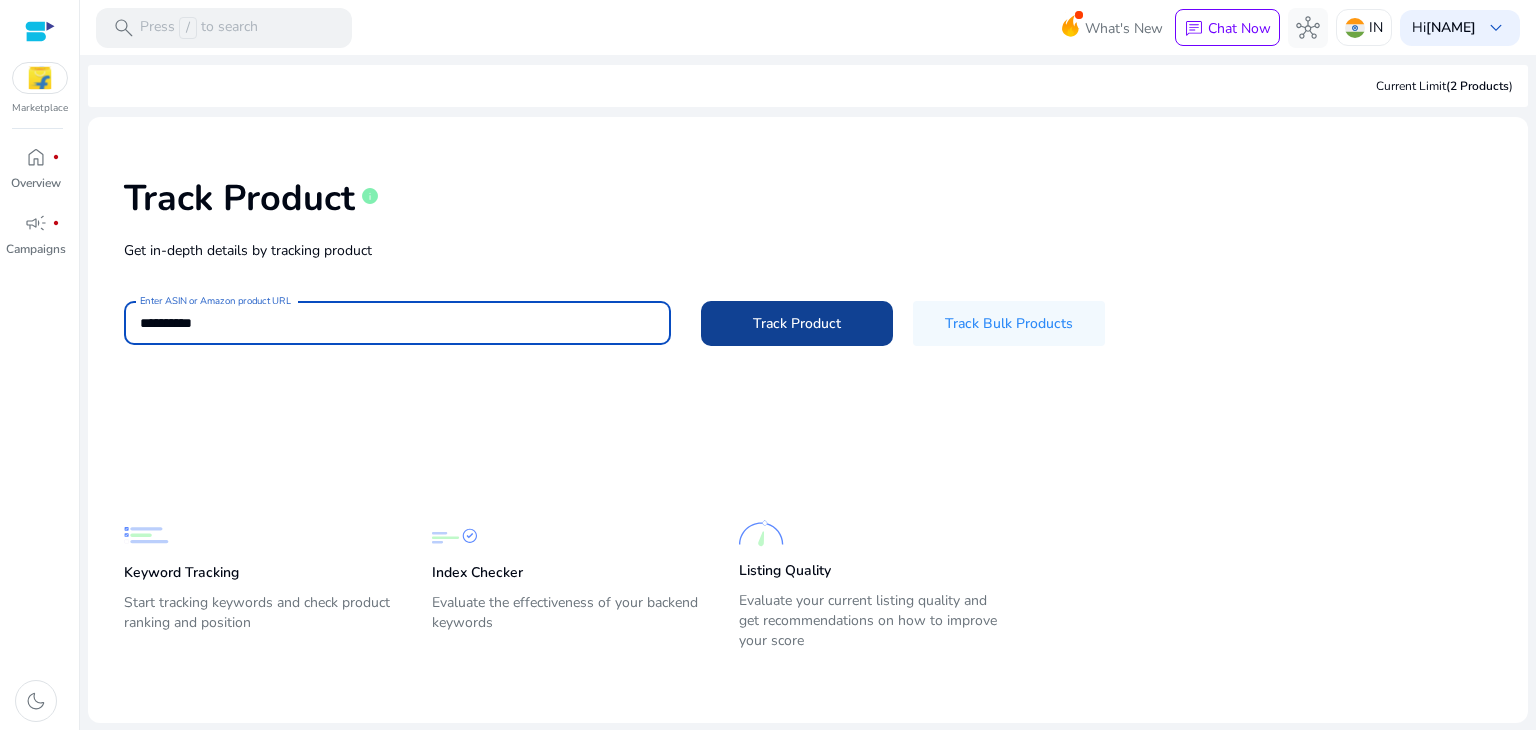 type on "**********" 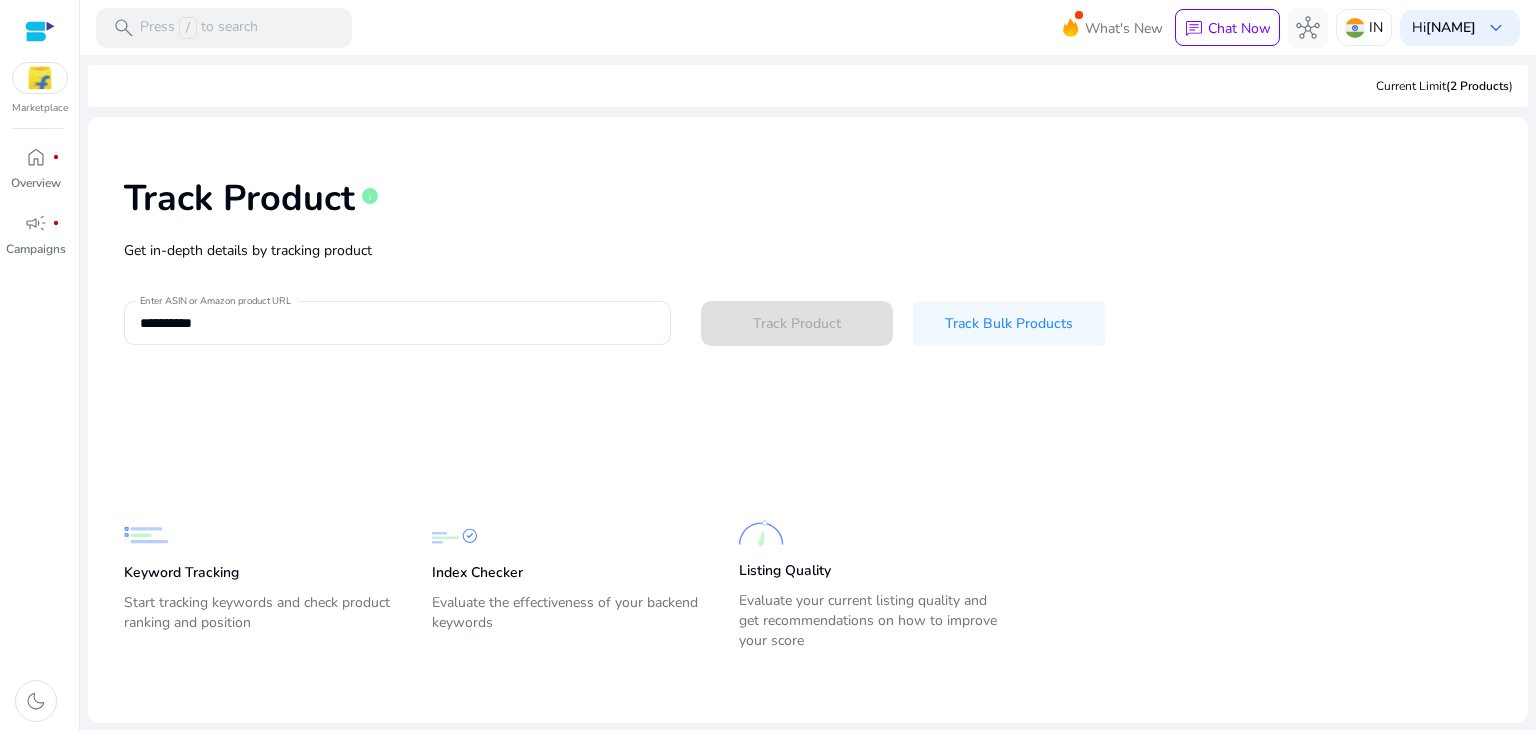 type 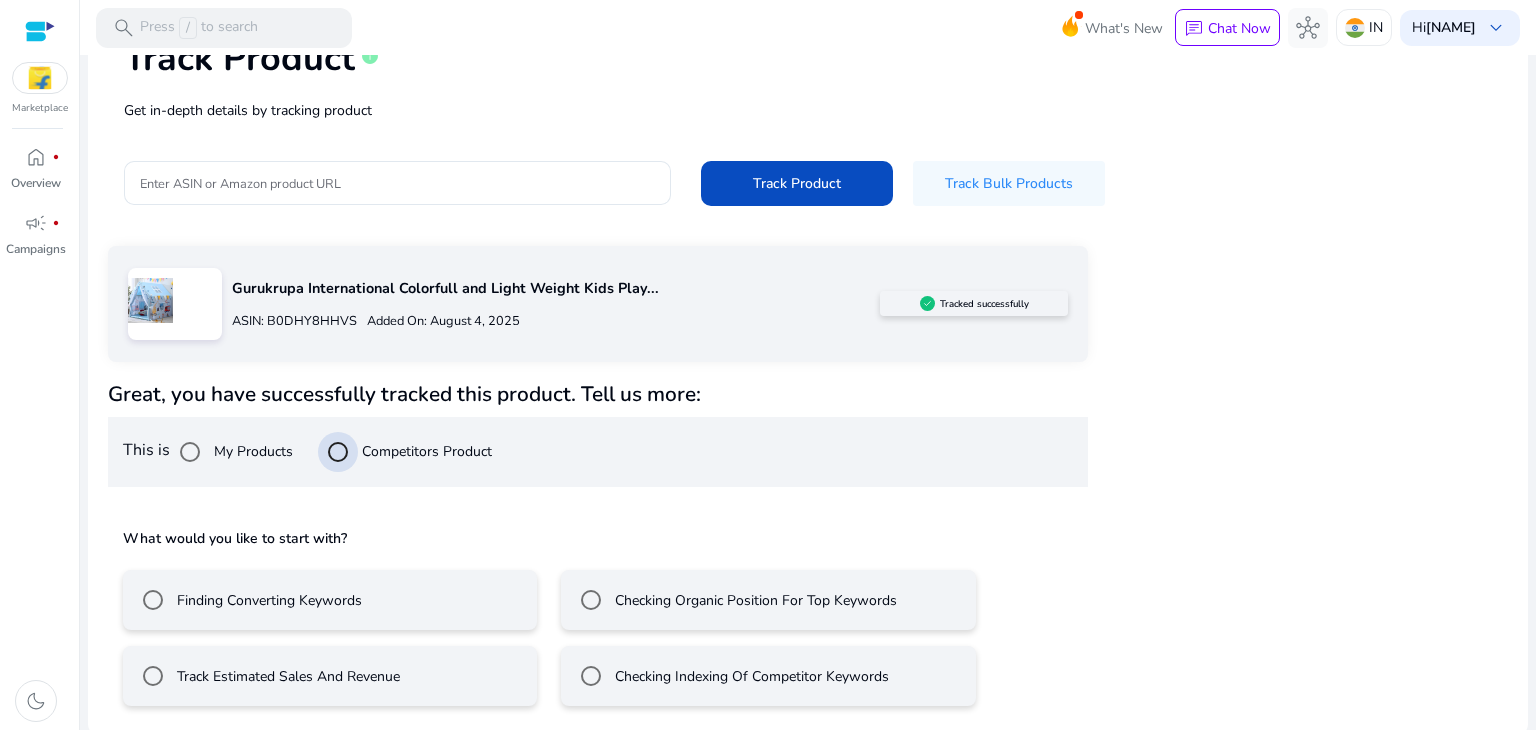 scroll, scrollTop: 144, scrollLeft: 0, axis: vertical 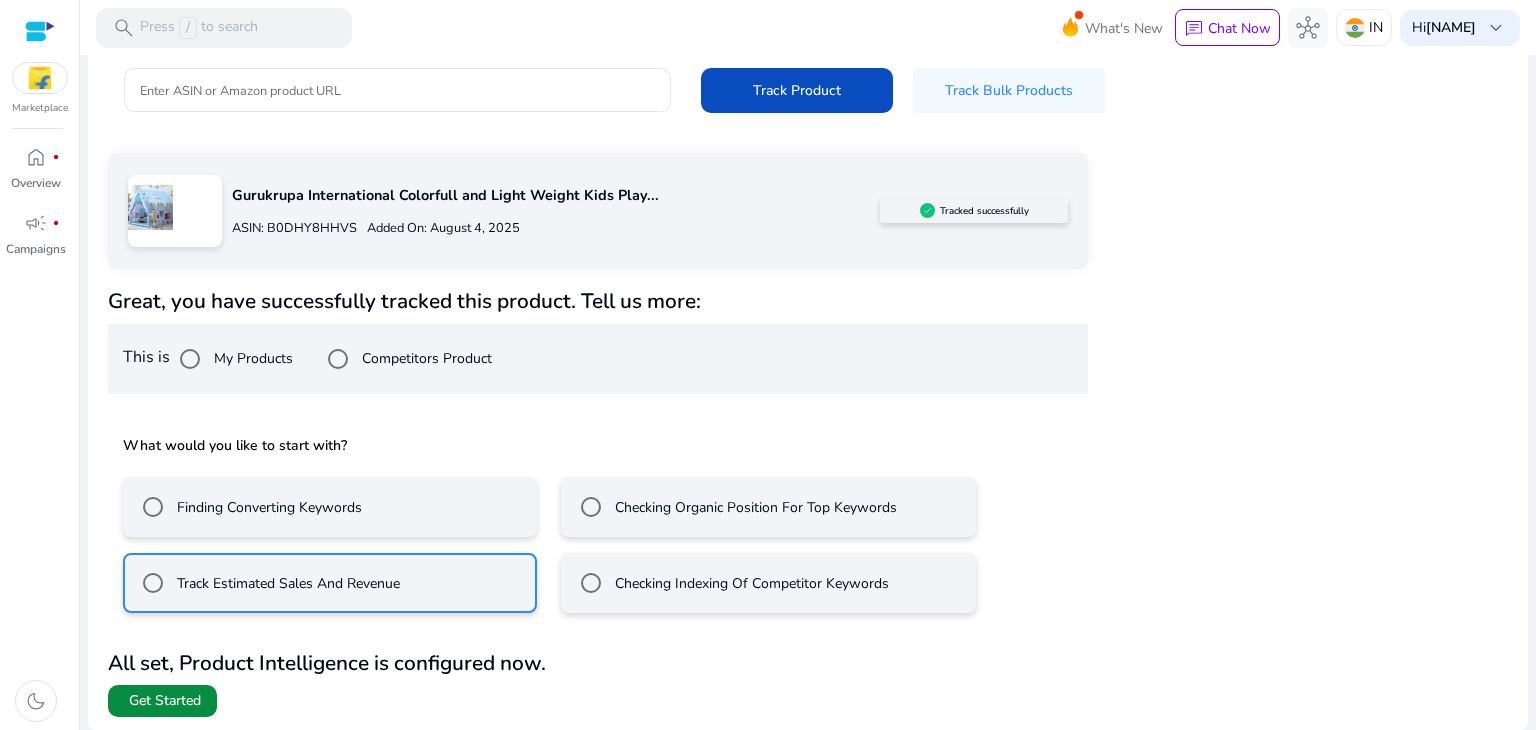 click at bounding box center (162, 701) 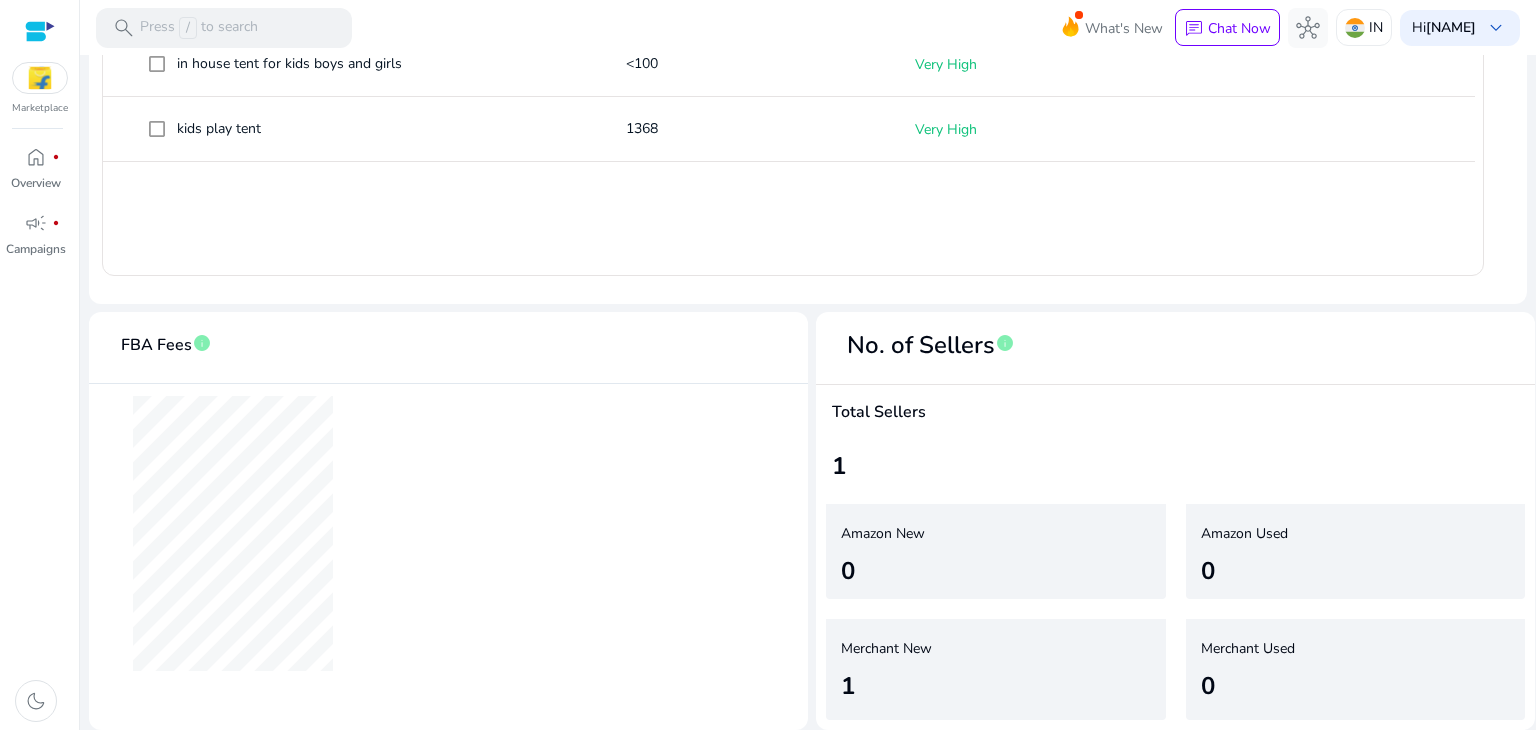 scroll, scrollTop: 778, scrollLeft: 0, axis: vertical 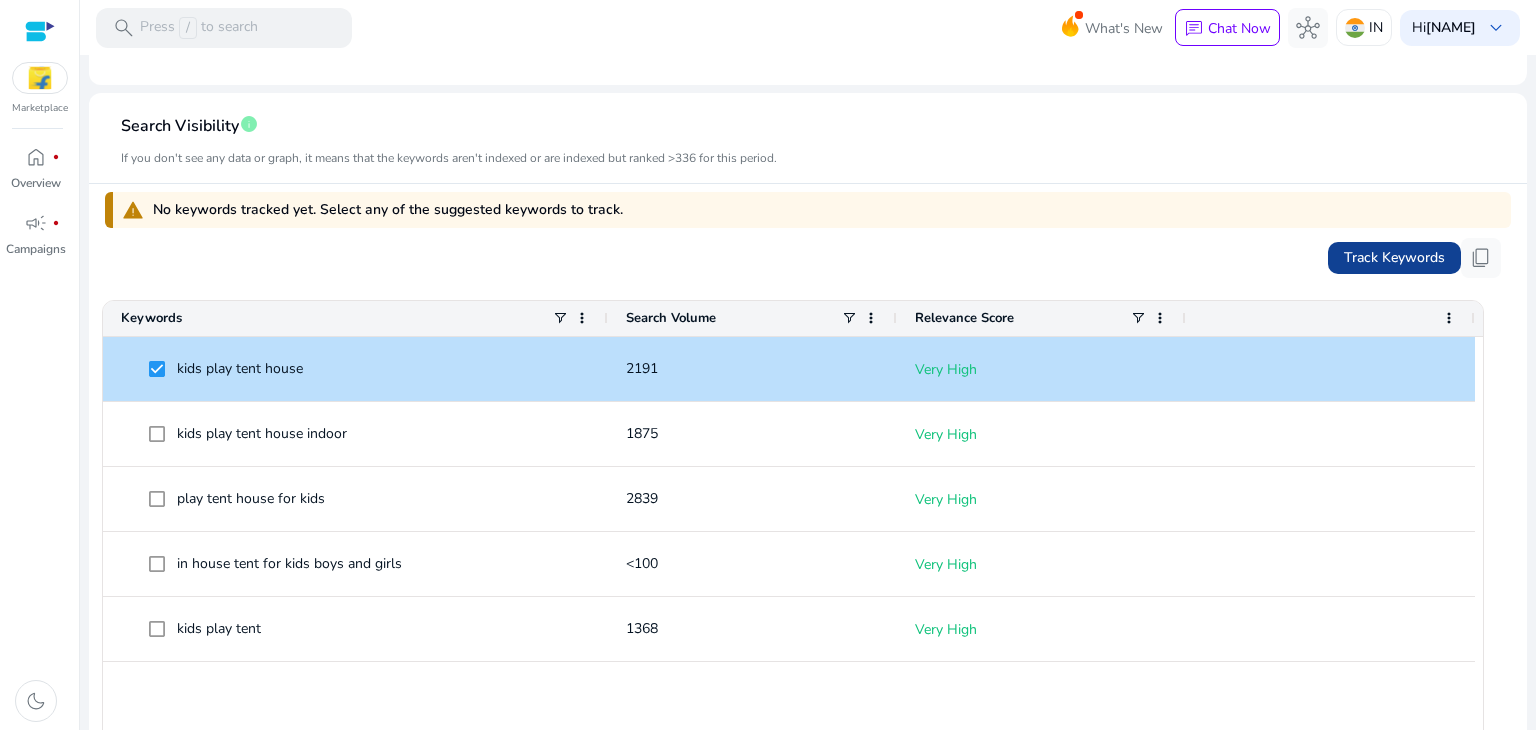 click on "Track Keywords" 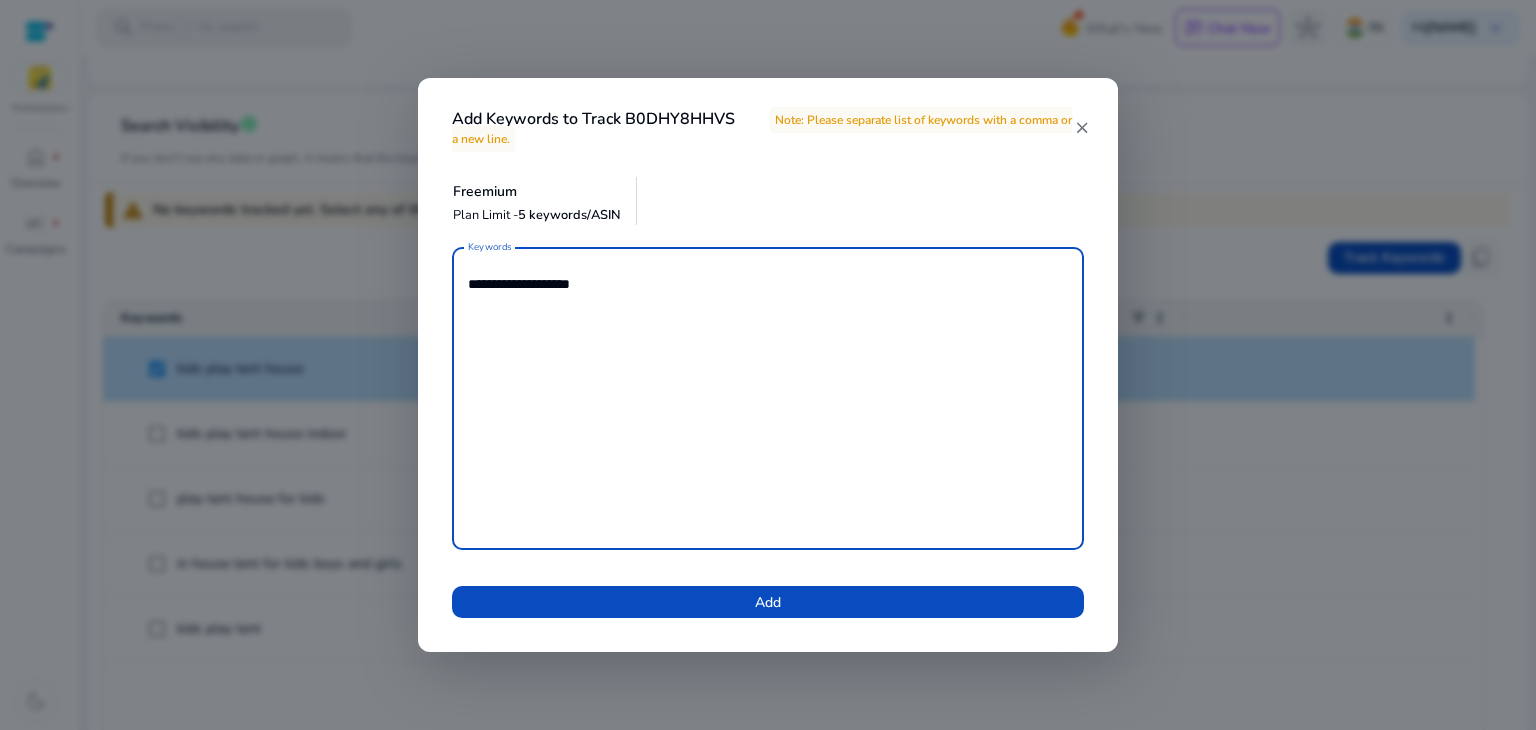 click on "close" at bounding box center (1082, 128) 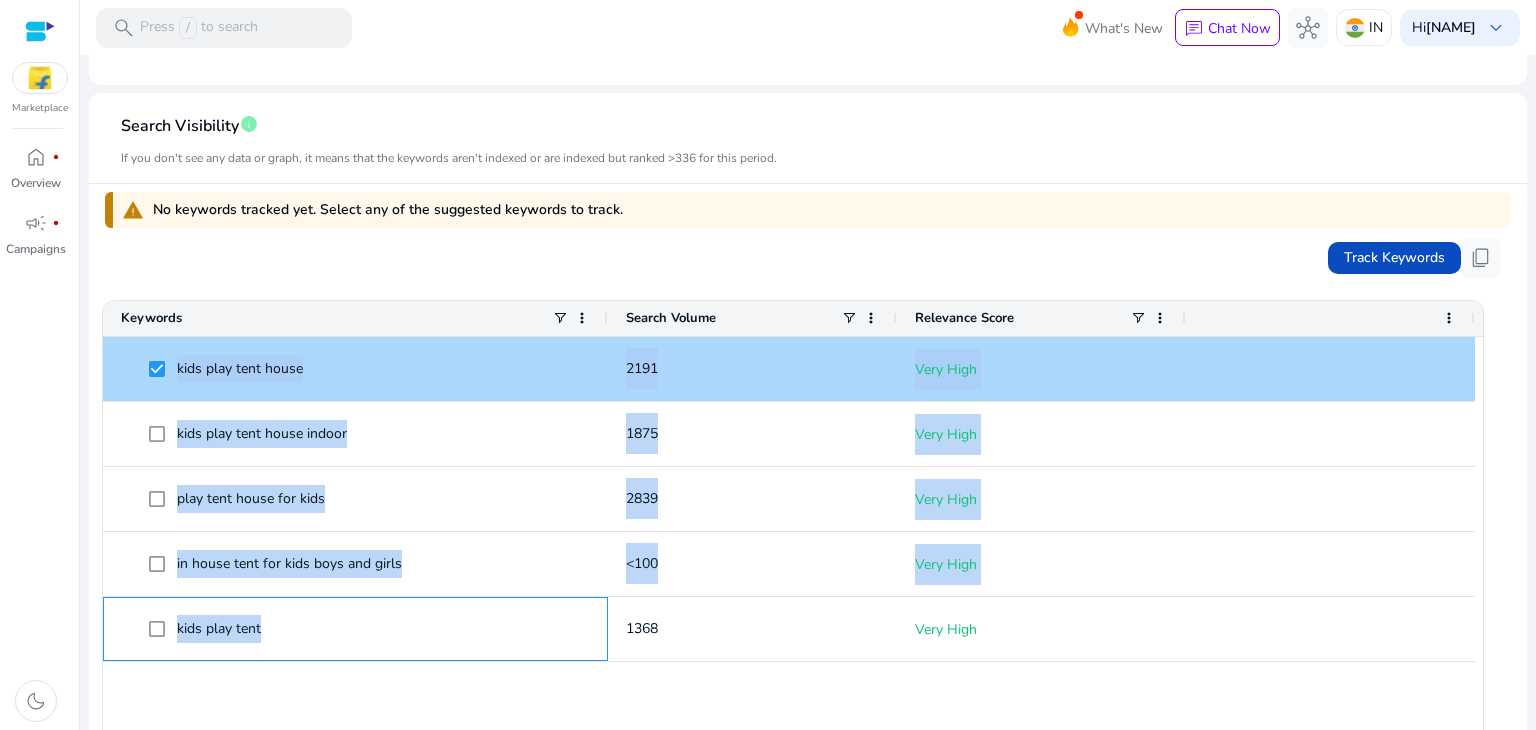 drag, startPoint x: 274, startPoint y: 630, endPoint x: 160, endPoint y: 379, distance: 275.67554 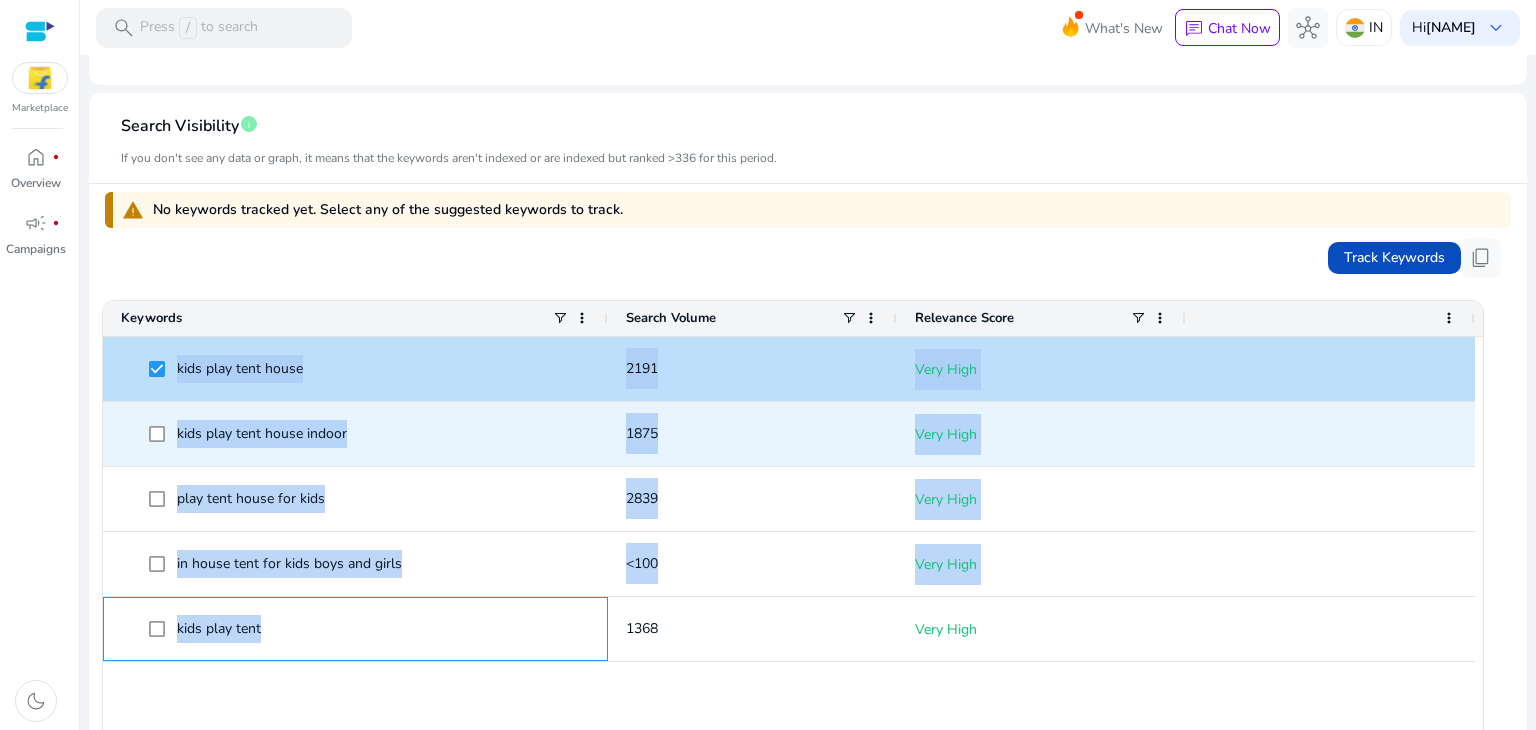 copy on "kids play tent house
[NUMBER] Very High
kids play tent house indoor
[NUMBER] Very High
play tent house for kids
[NUMBER] Very High
in house tent for kids boys and girls
<[AGE] Very High
kids play tent" 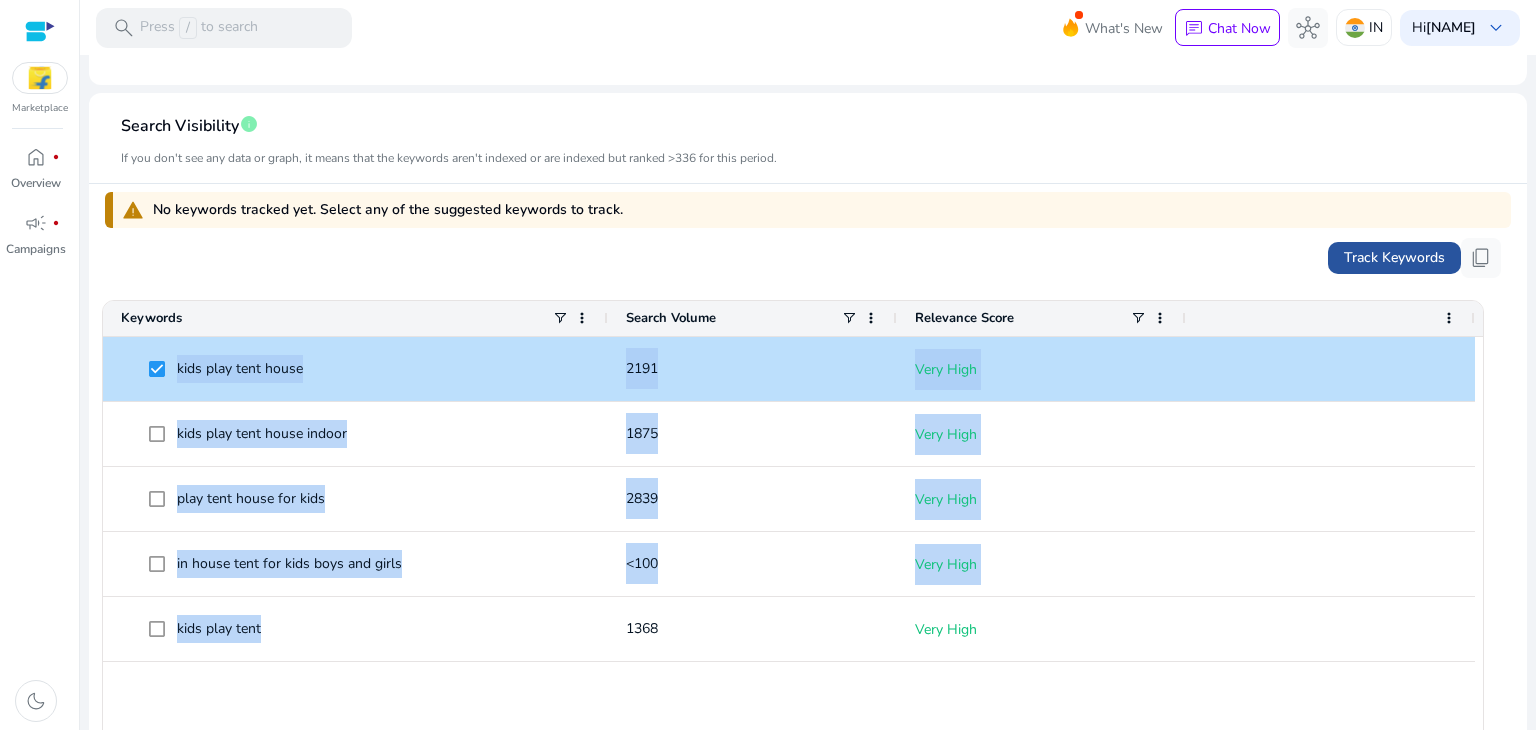 click on "Track Keywords" 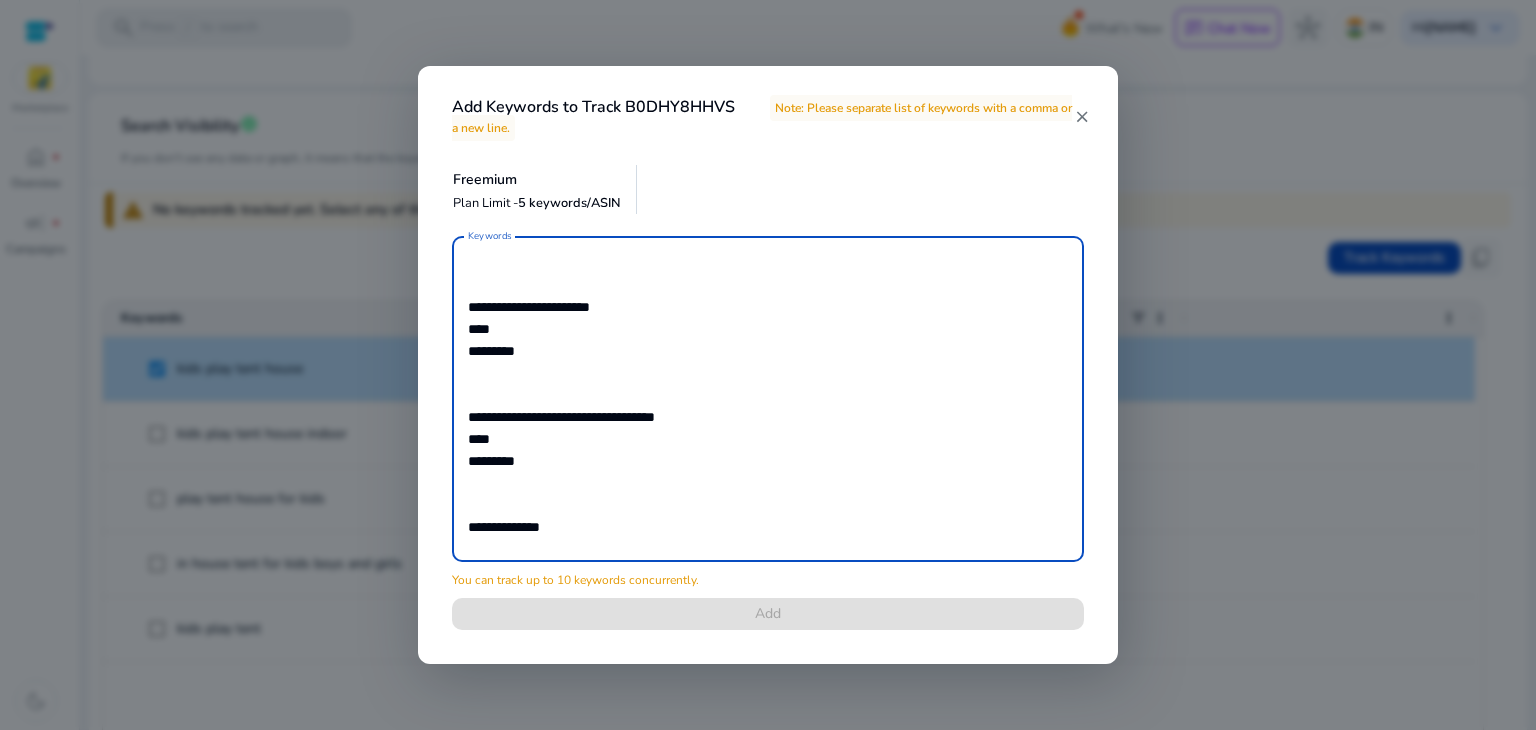 scroll, scrollTop: 209, scrollLeft: 0, axis: vertical 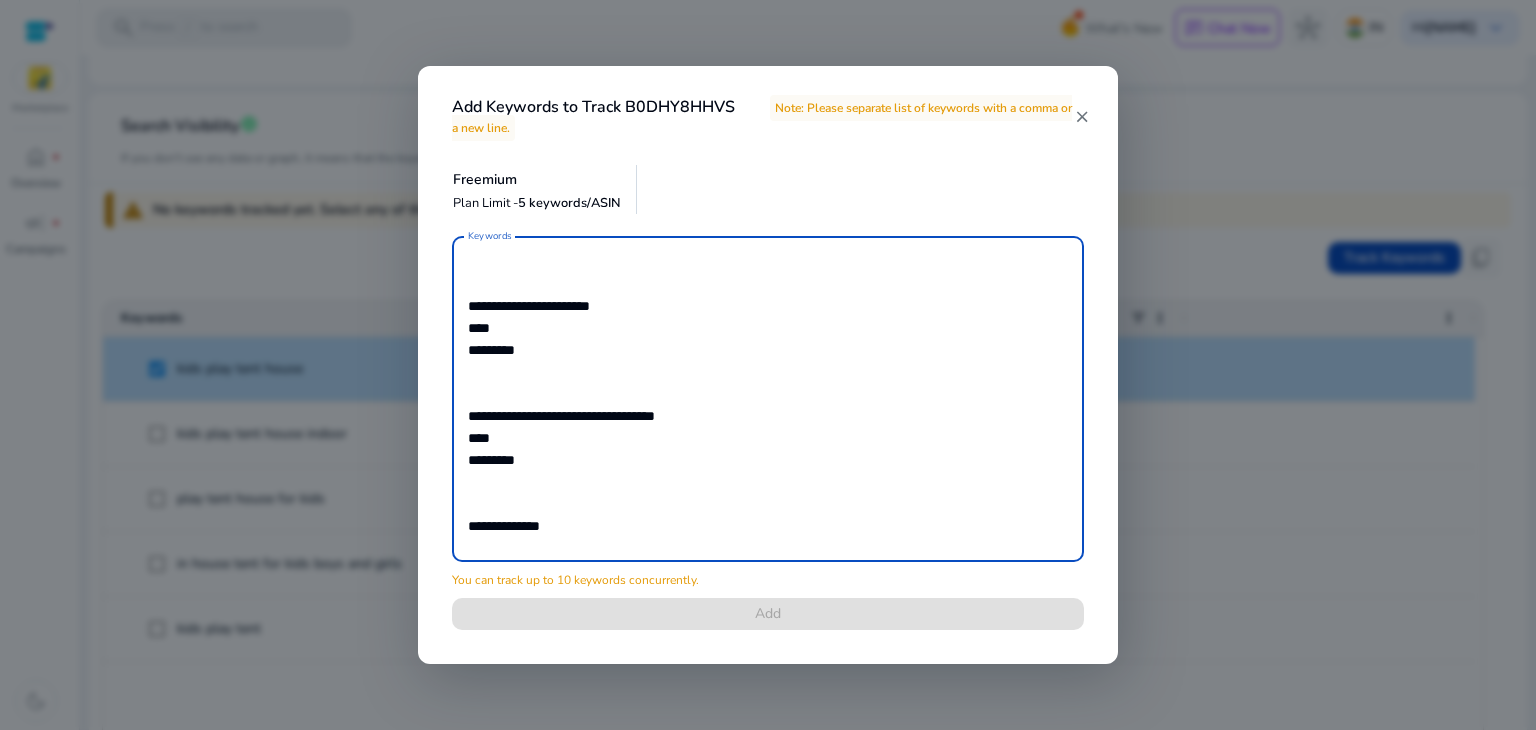 drag, startPoint x: 512, startPoint y: 458, endPoint x: 501, endPoint y: 457, distance: 11.045361 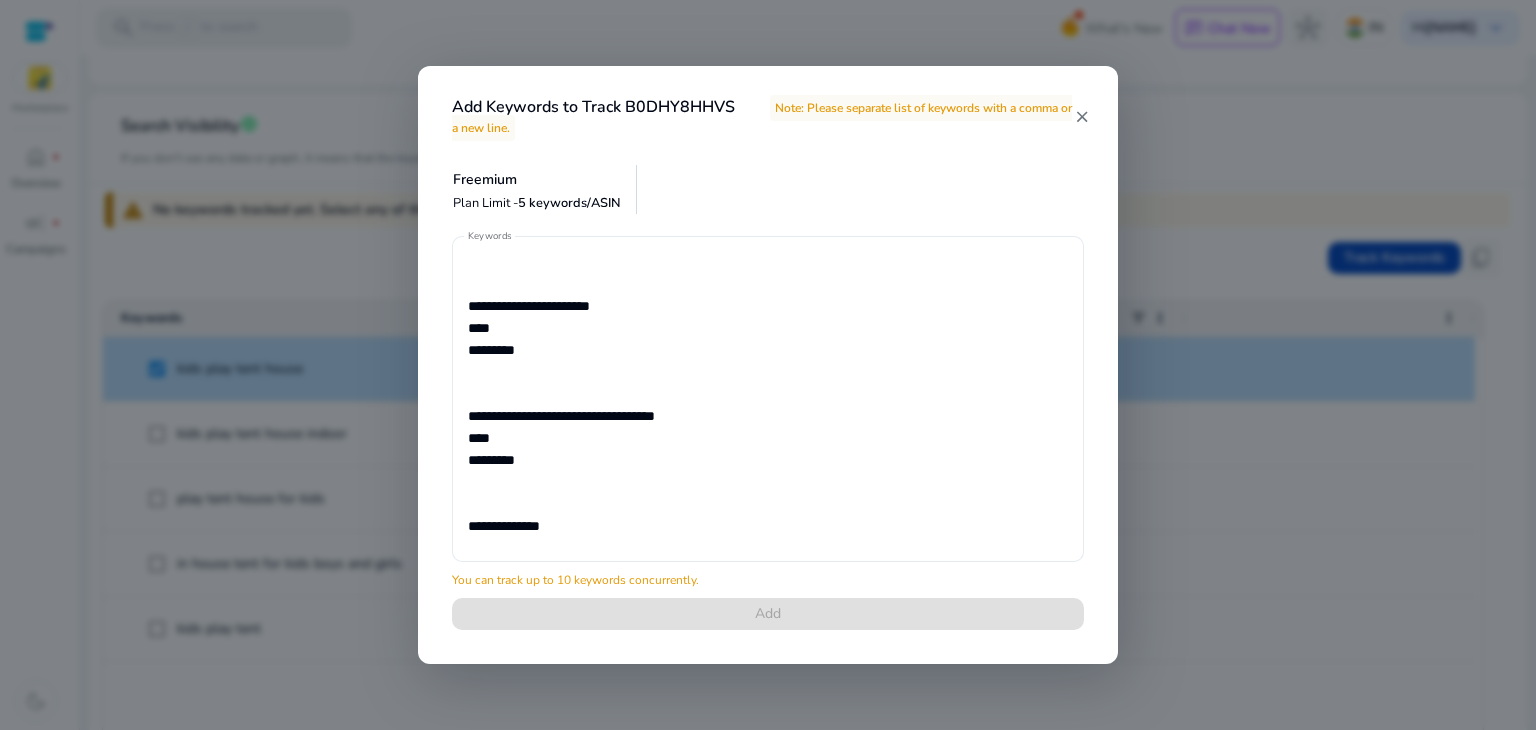 click on "**********" at bounding box center (768, 399) 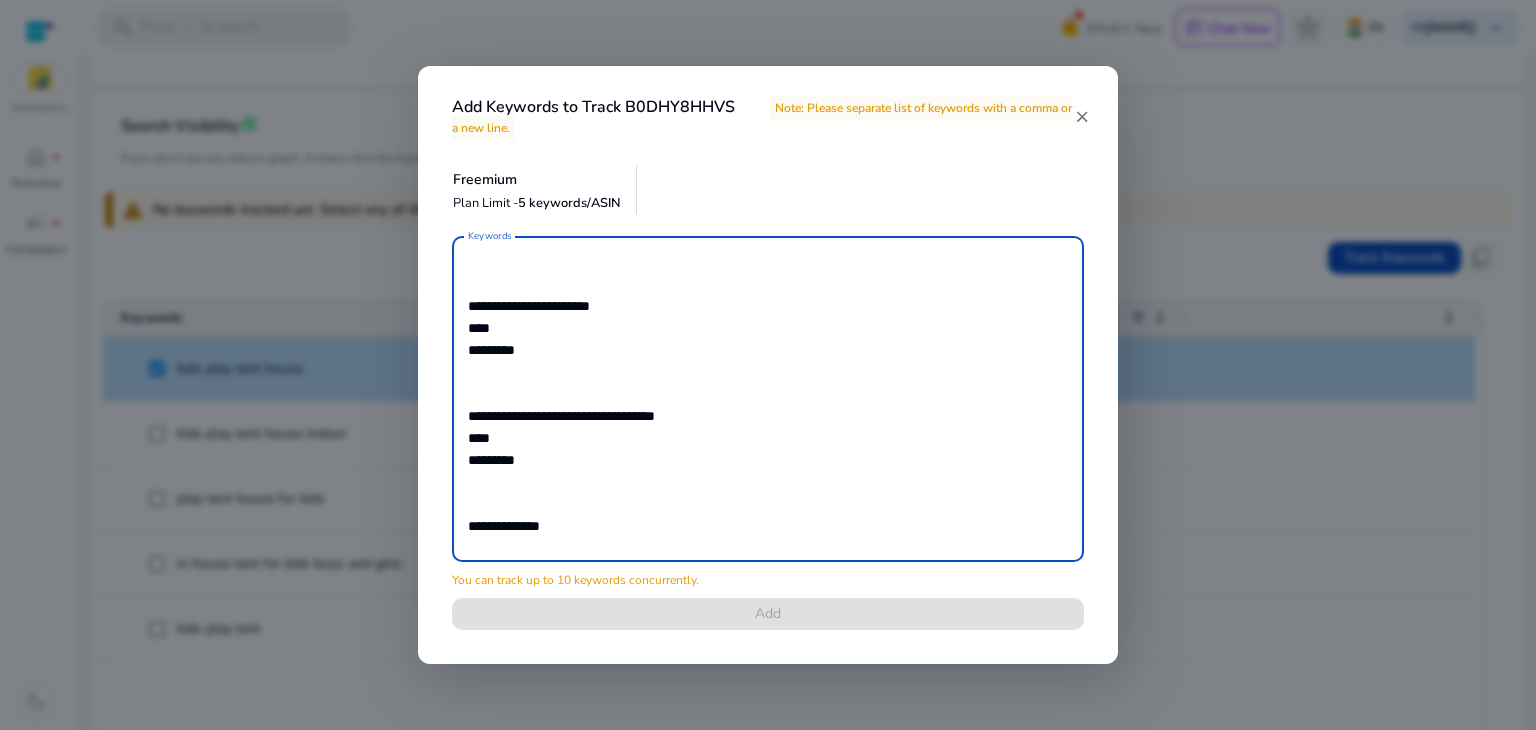 drag, startPoint x: 480, startPoint y: 501, endPoint x: 467, endPoint y: 435, distance: 67.26812 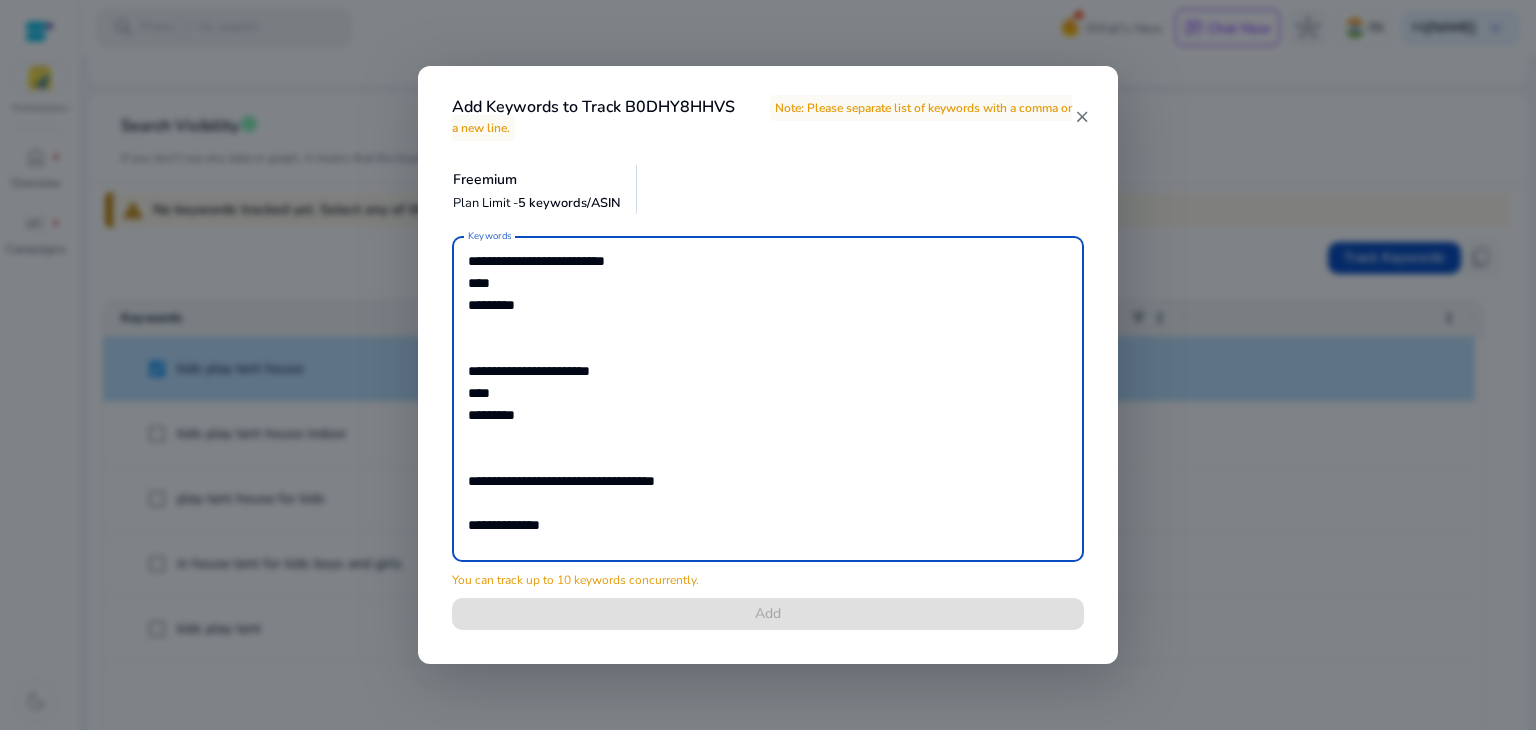 scroll, scrollTop: 144, scrollLeft: 0, axis: vertical 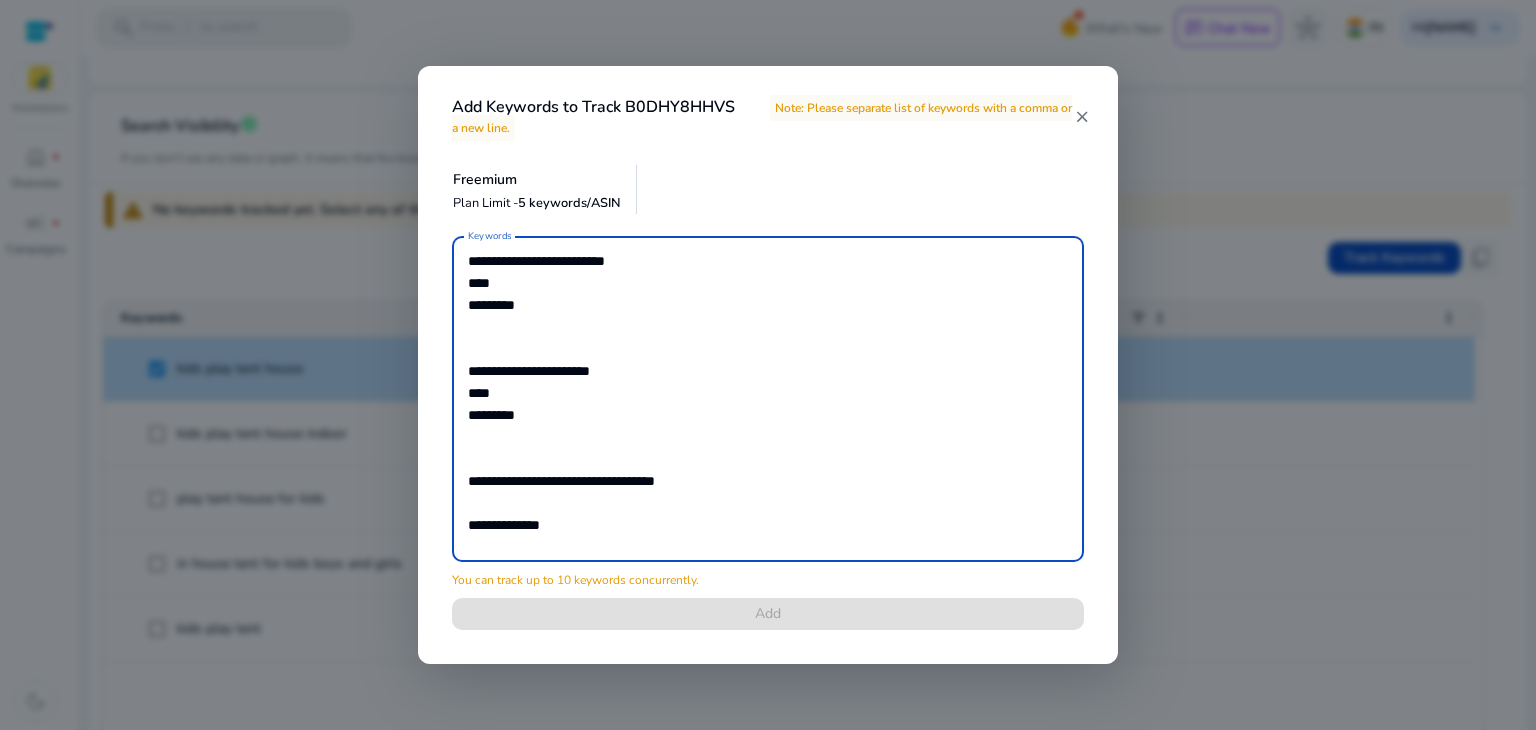 drag, startPoint x: 471, startPoint y: 456, endPoint x: 444, endPoint y: 393, distance: 68.54196 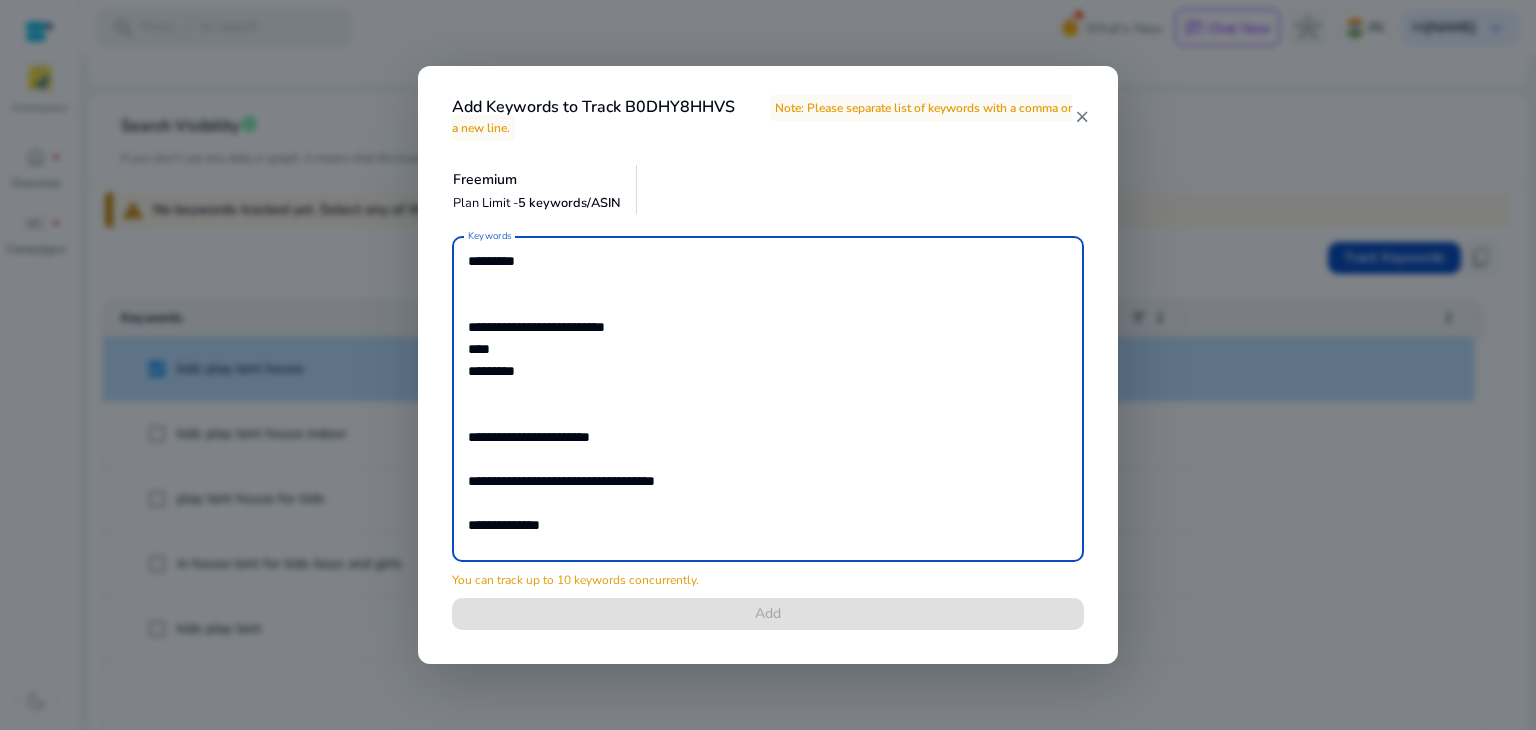 scroll, scrollTop: 77, scrollLeft: 0, axis: vertical 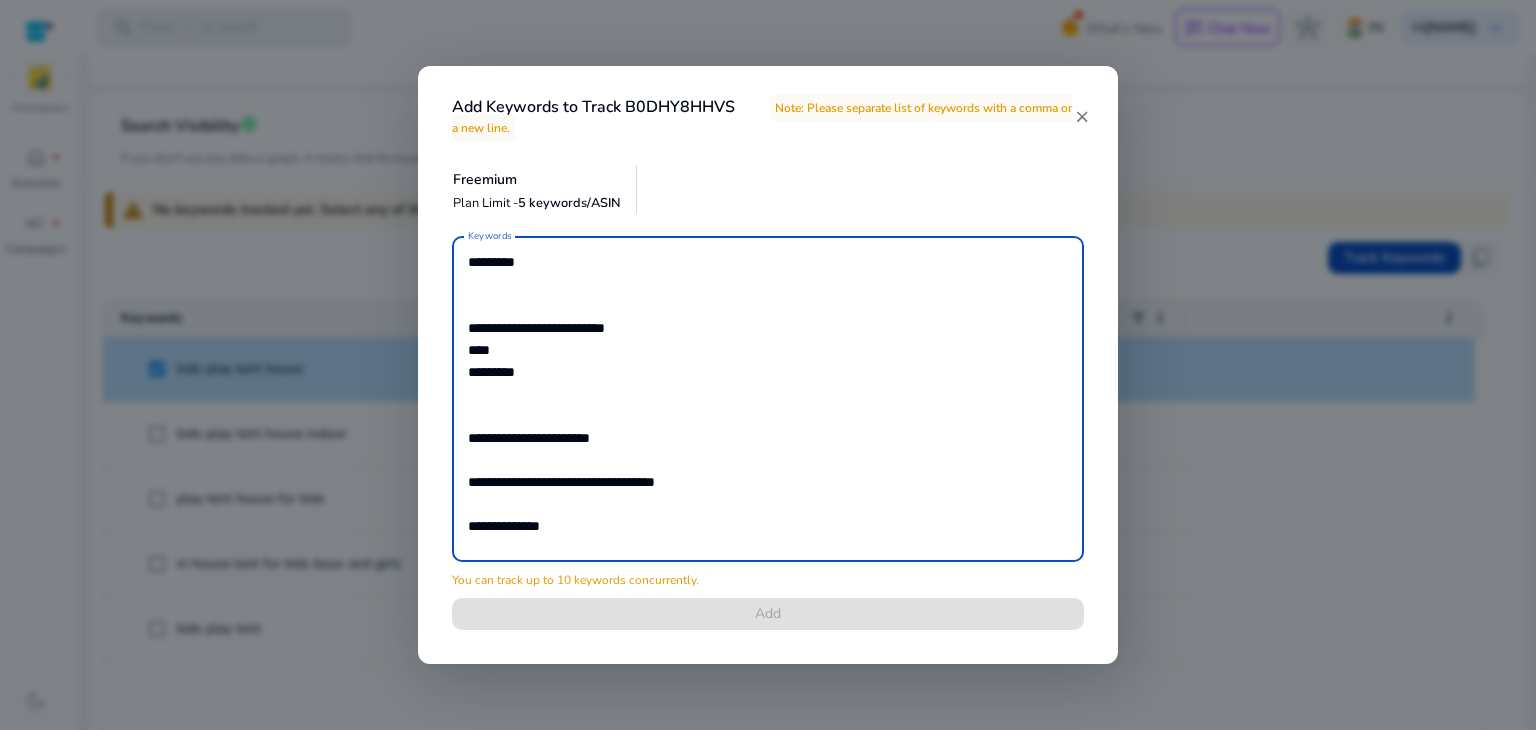drag, startPoint x: 468, startPoint y: 414, endPoint x: 456, endPoint y: 345, distance: 70.035706 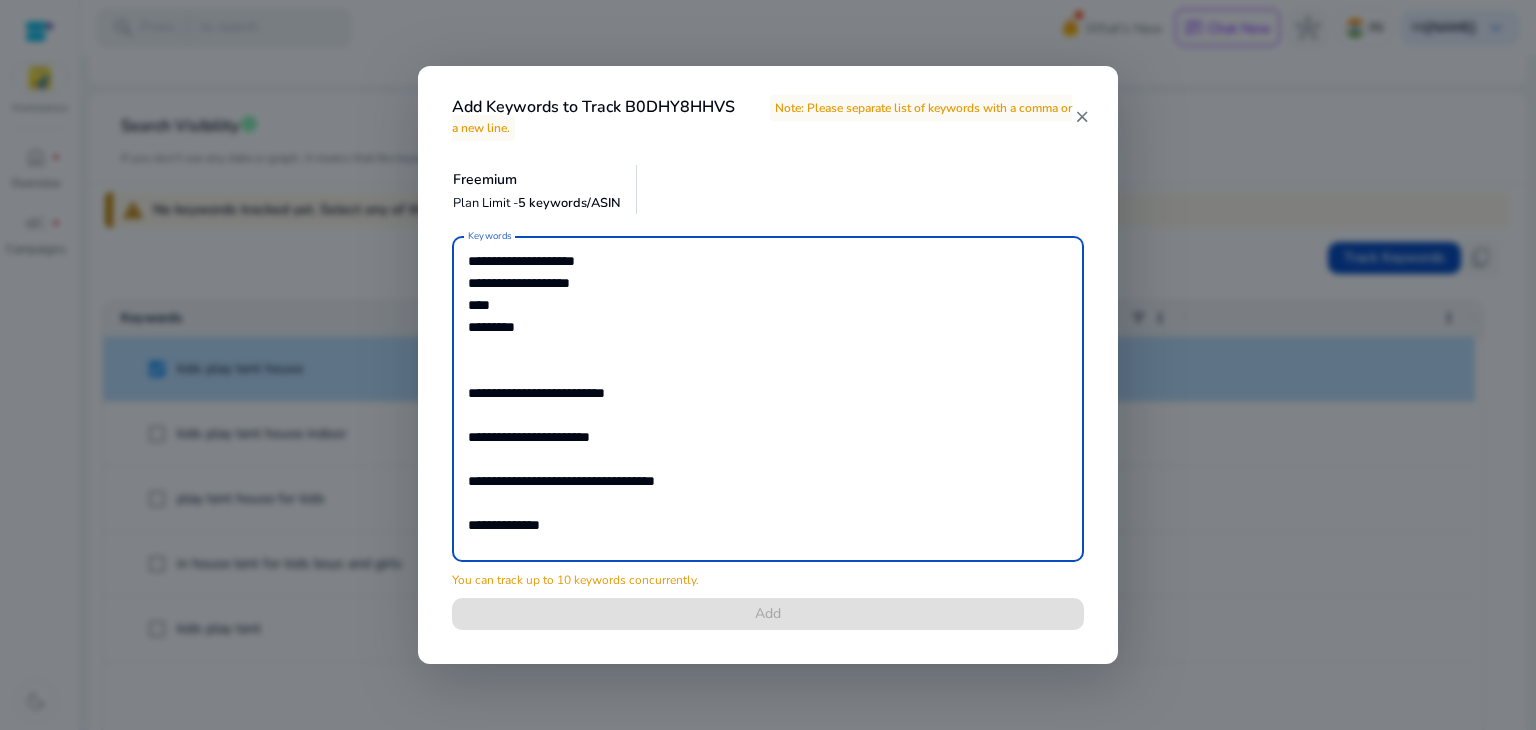 scroll, scrollTop: 12, scrollLeft: 0, axis: vertical 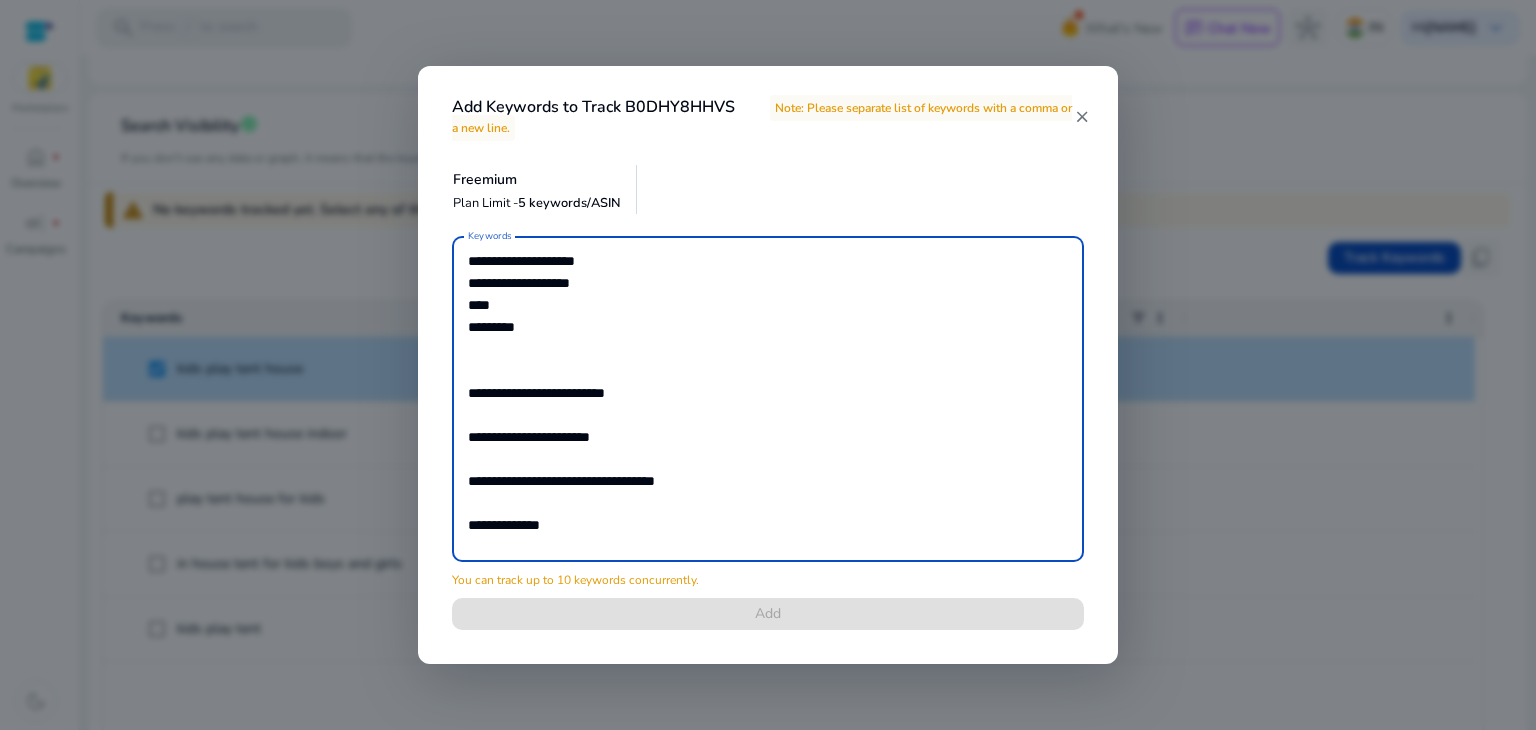 drag, startPoint x: 471, startPoint y: 369, endPoint x: 465, endPoint y: 282, distance: 87.20665 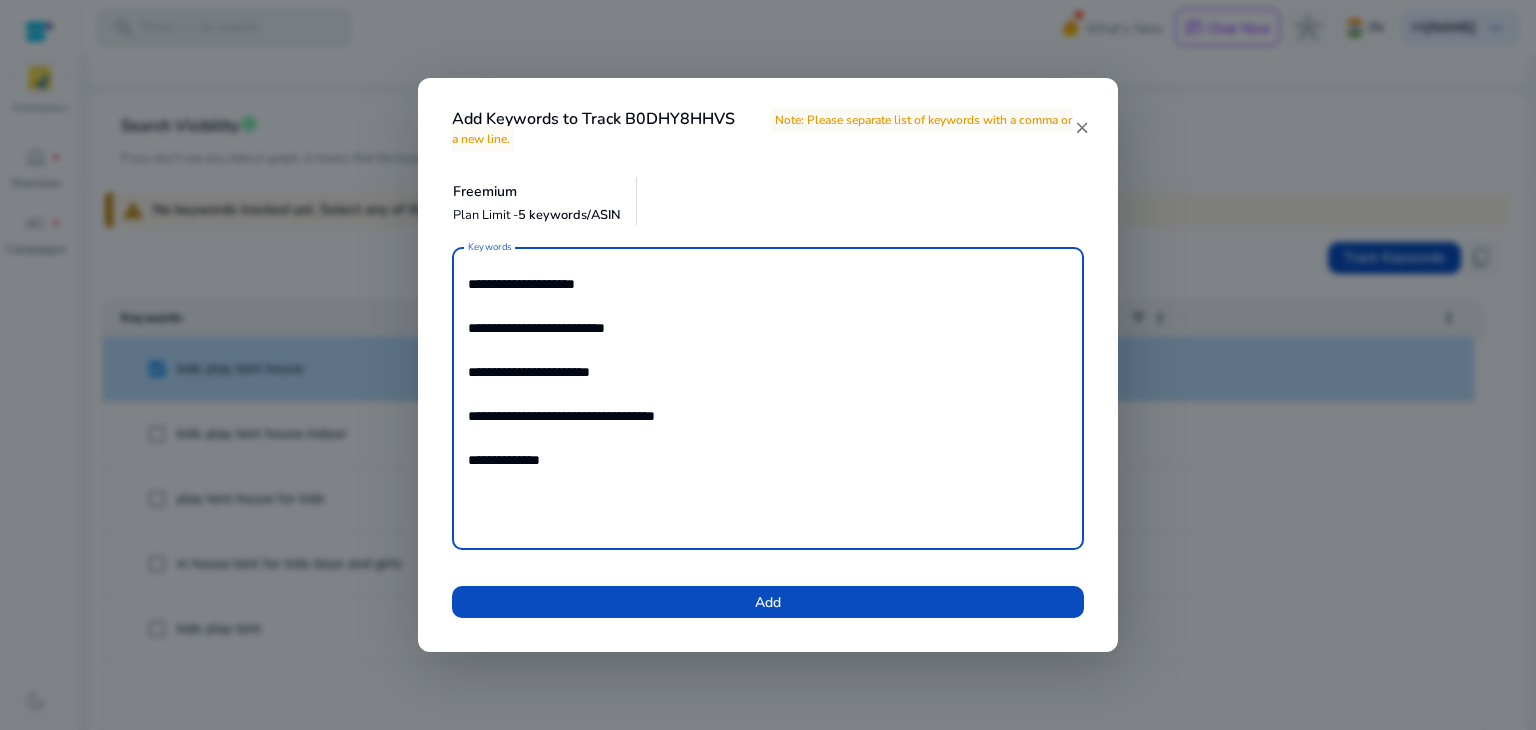 scroll, scrollTop: 0, scrollLeft: 0, axis: both 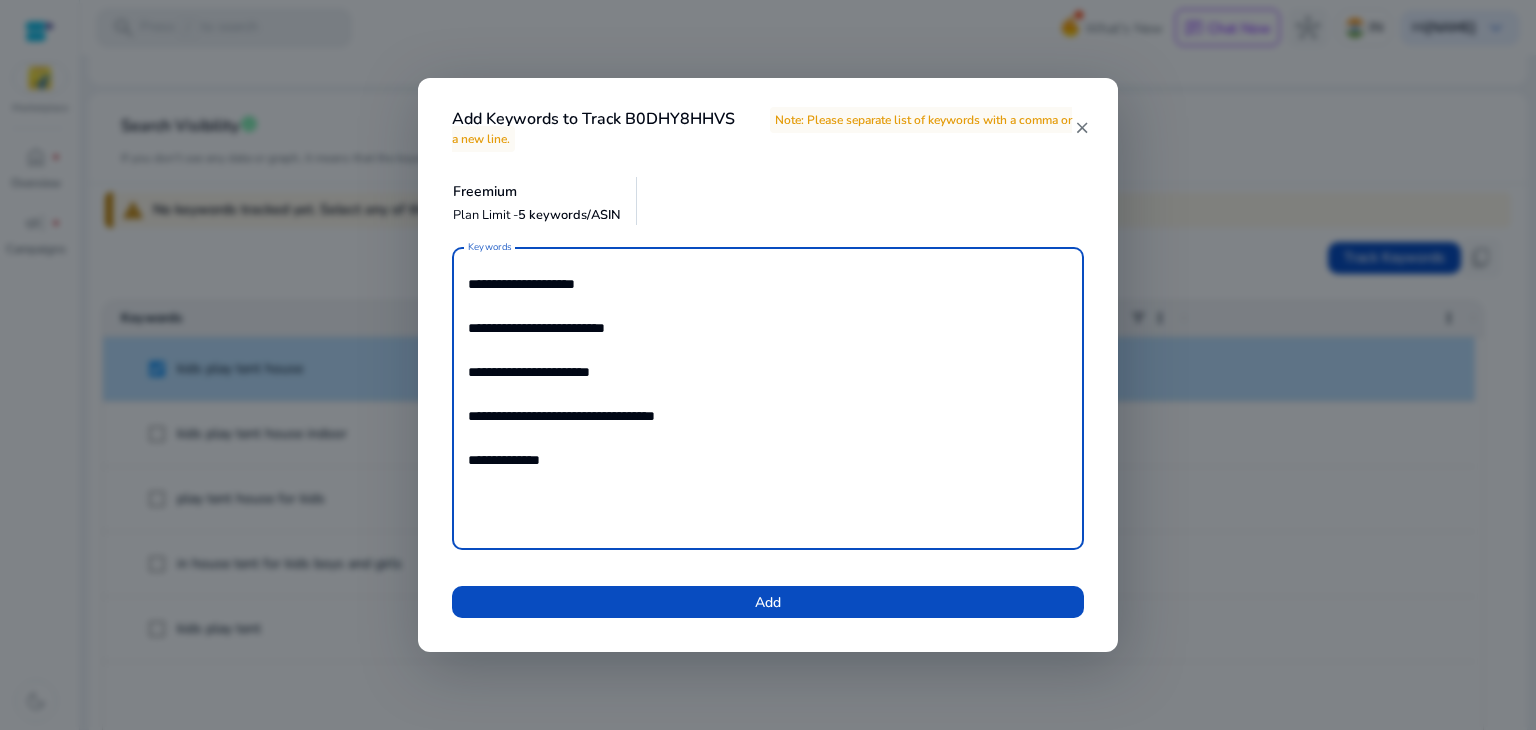click on "**********" at bounding box center [768, 398] 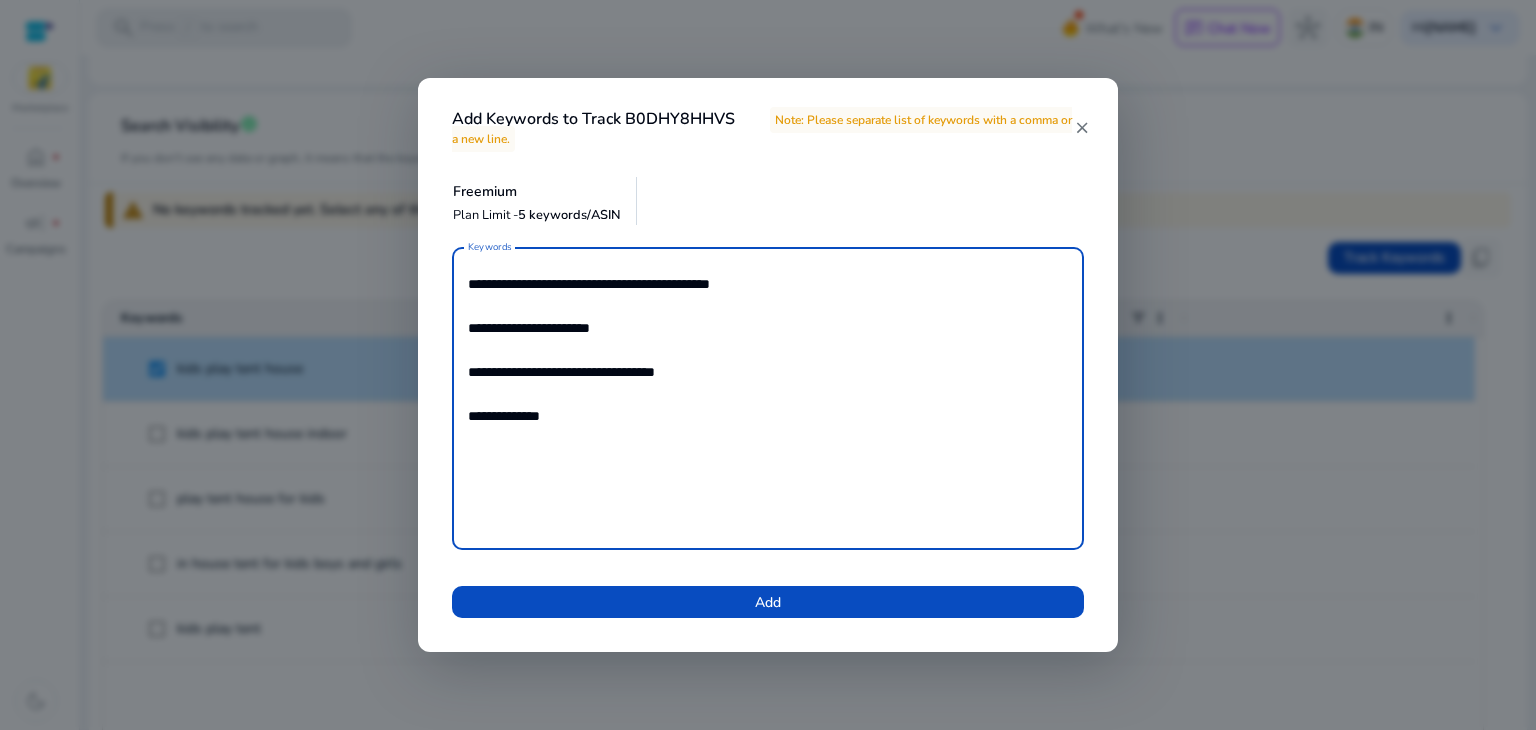 click on "**********" at bounding box center (768, 398) 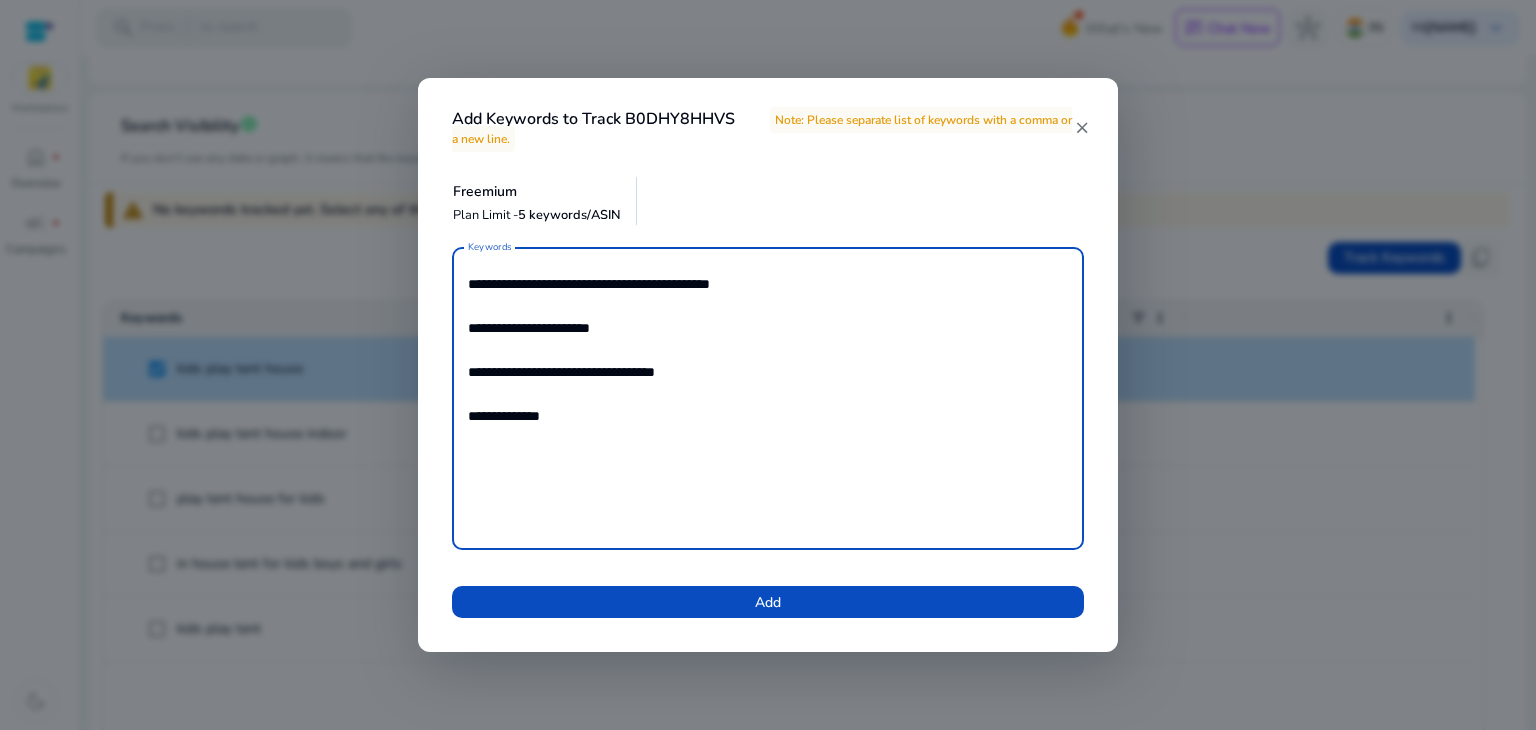 click on "**********" at bounding box center (768, 398) 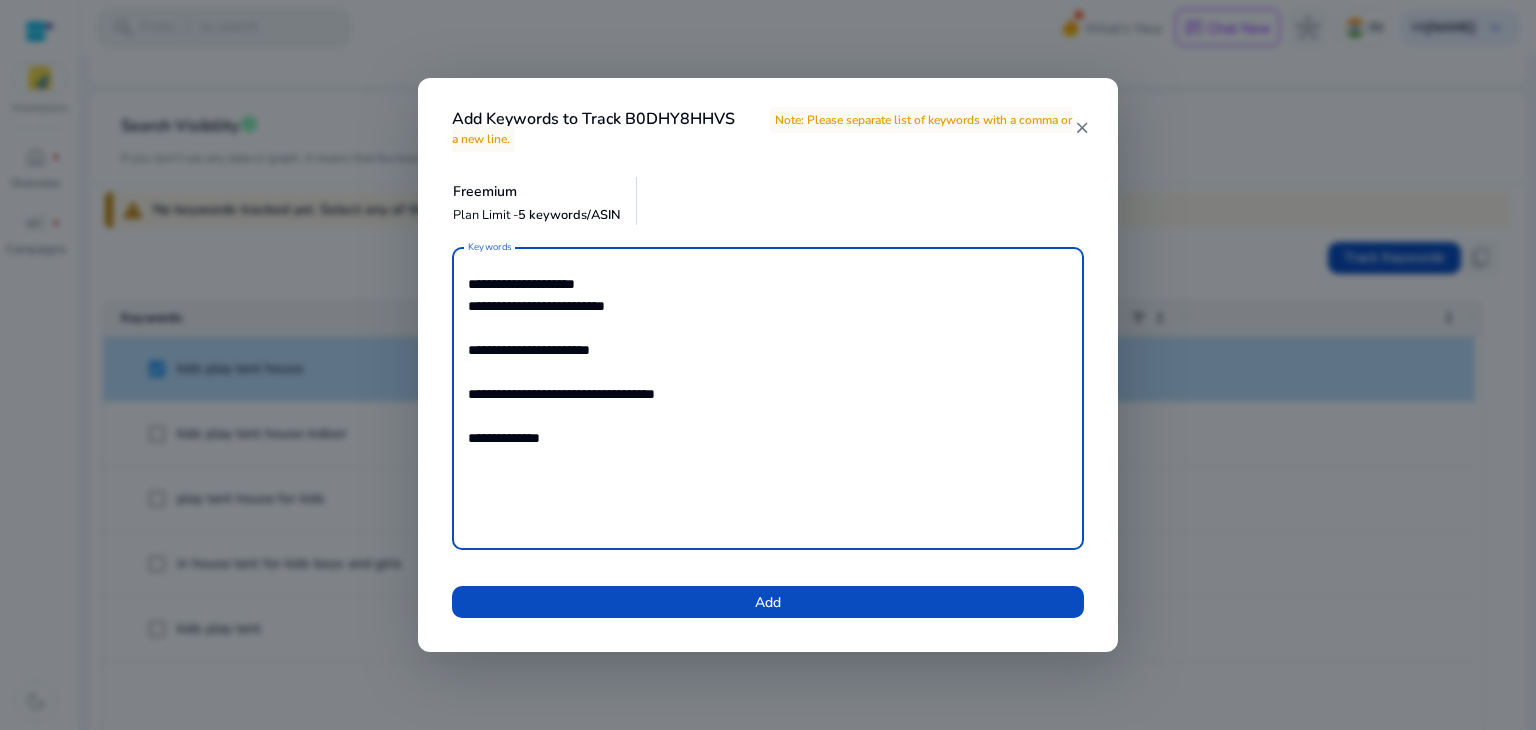 click on "**********" at bounding box center (768, 398) 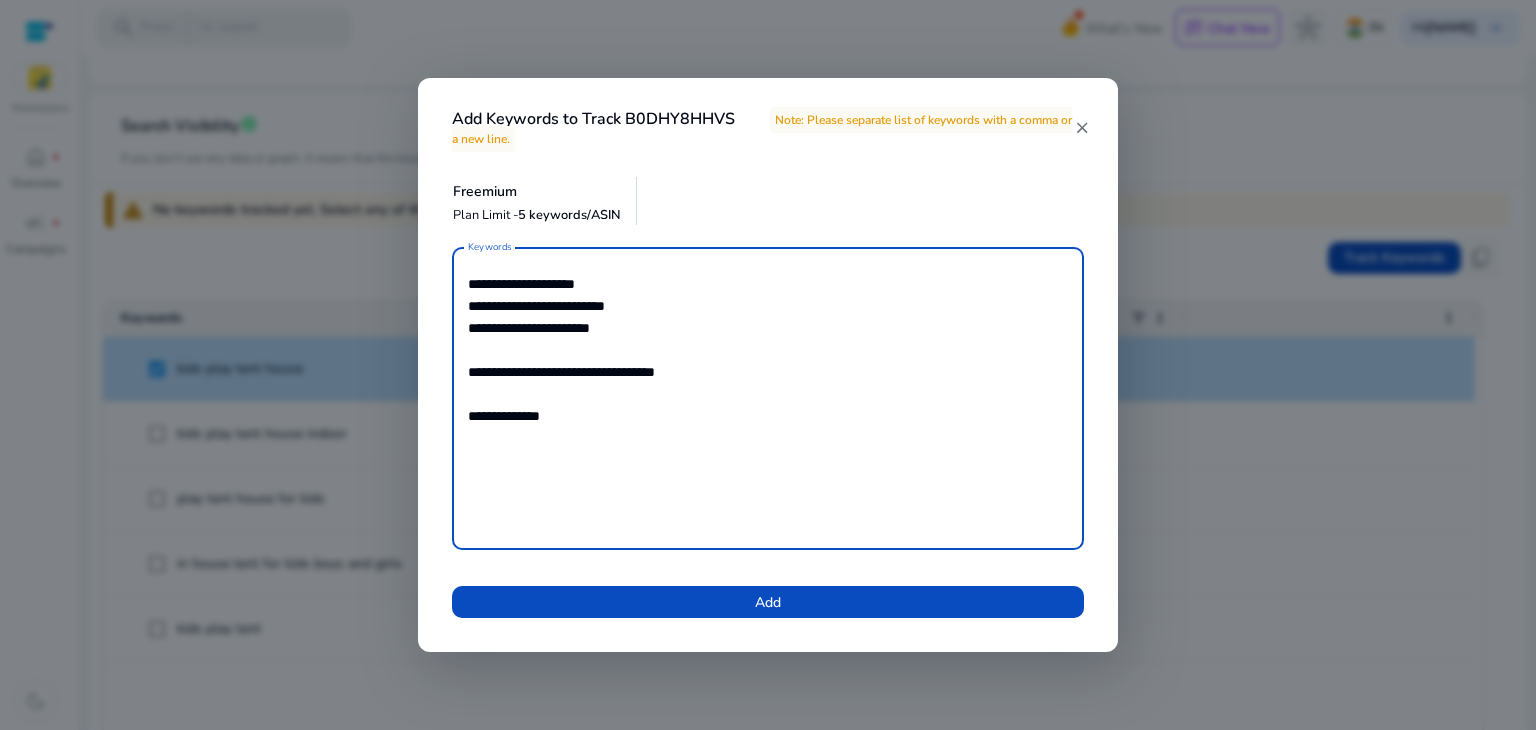 click on "**********" at bounding box center [768, 398] 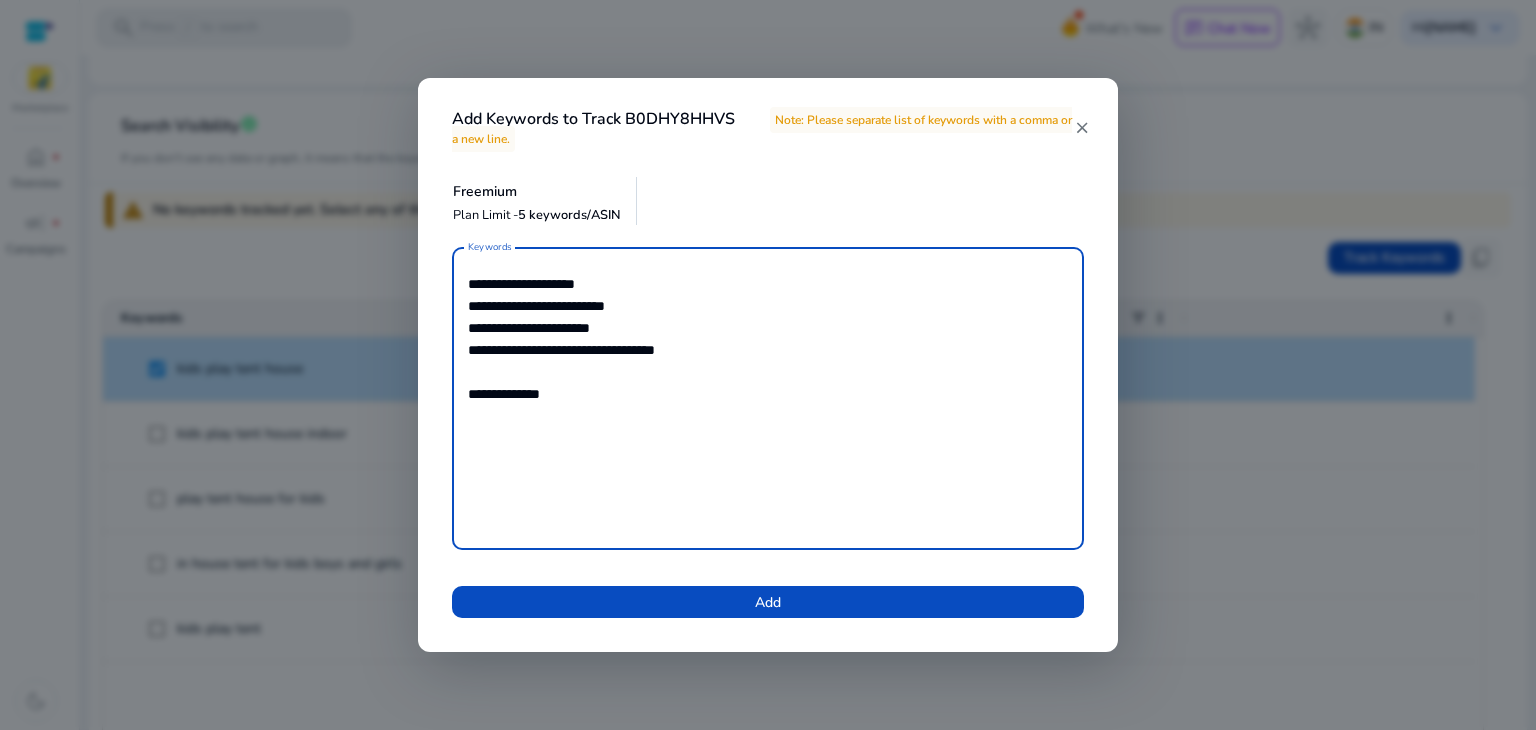 click on "**********" at bounding box center (768, 398) 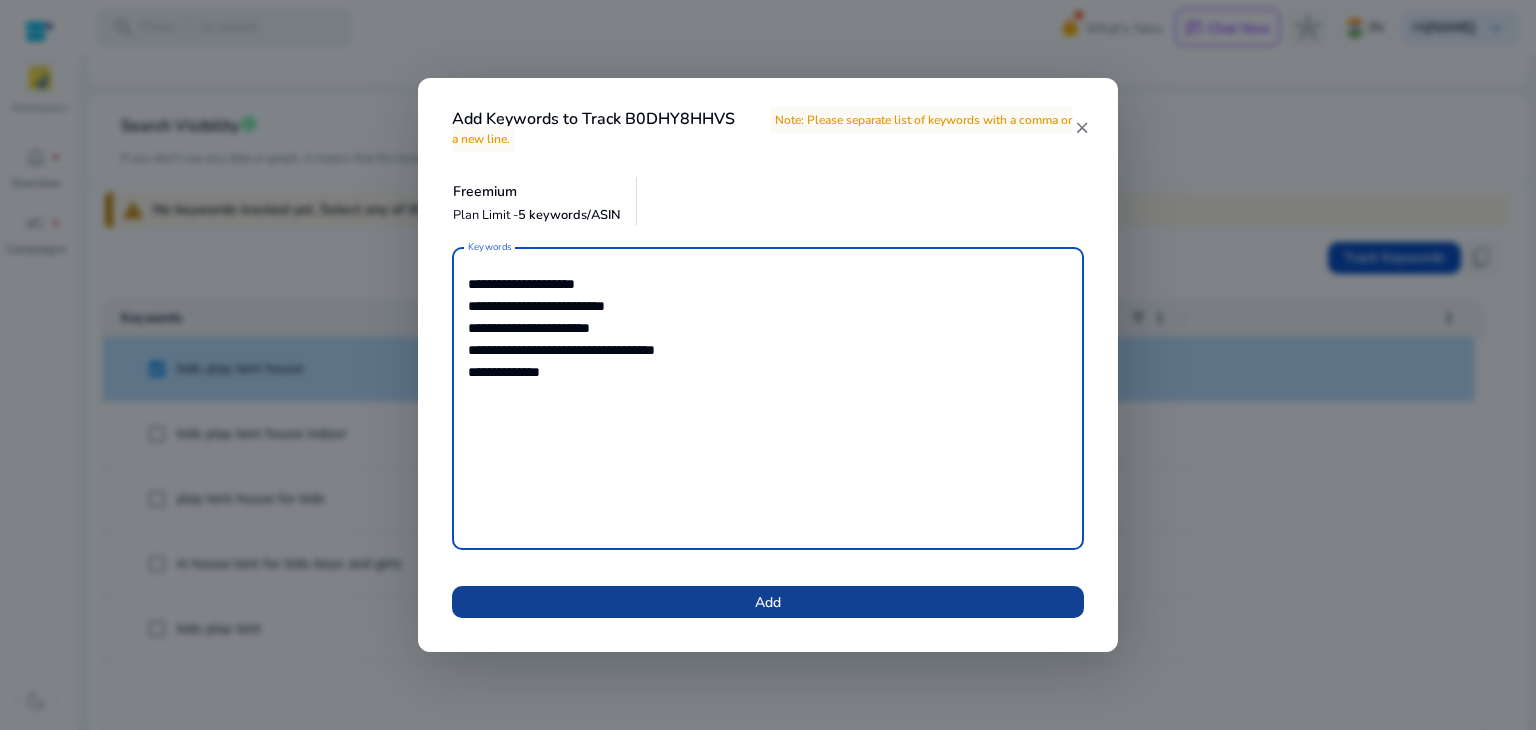 type on "**********" 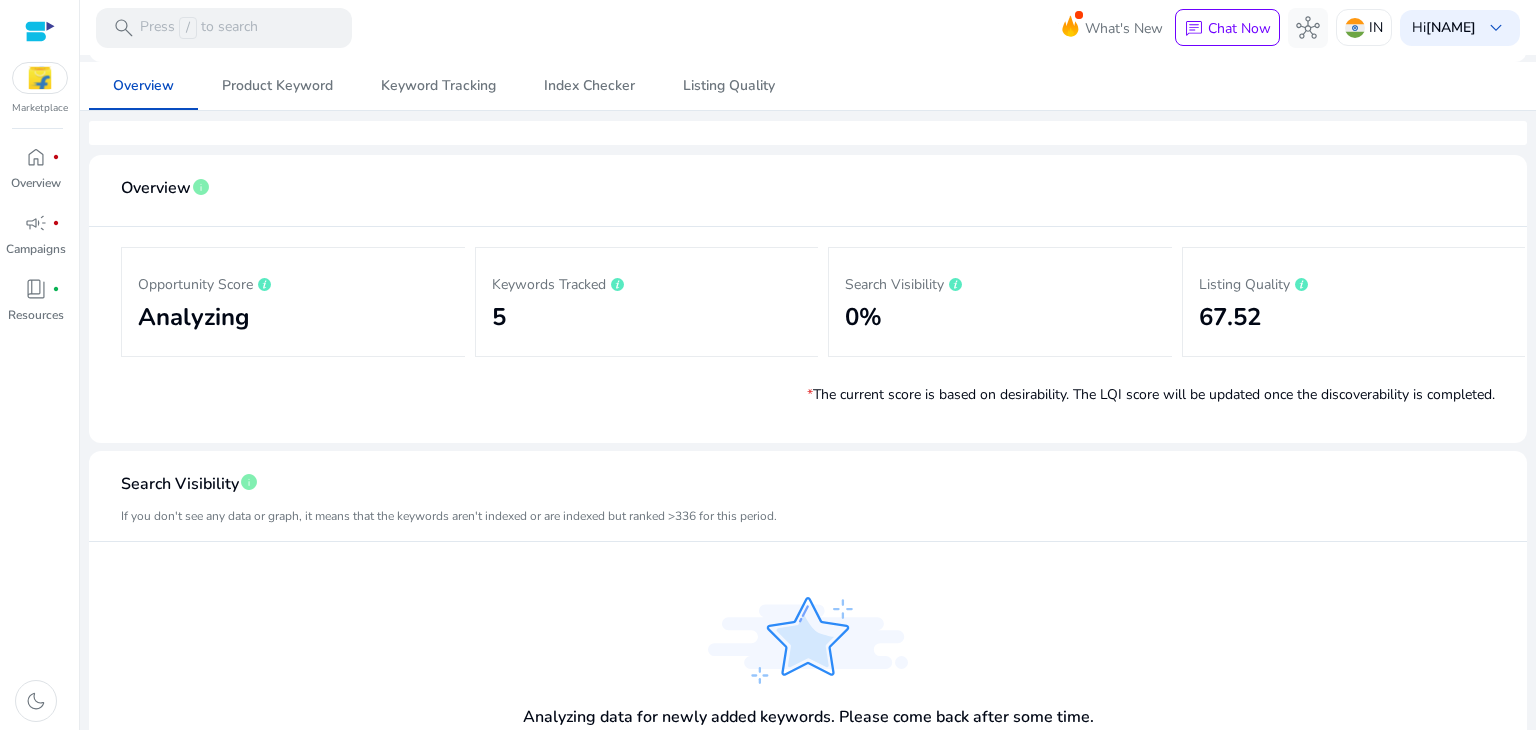 scroll, scrollTop: 0, scrollLeft: 0, axis: both 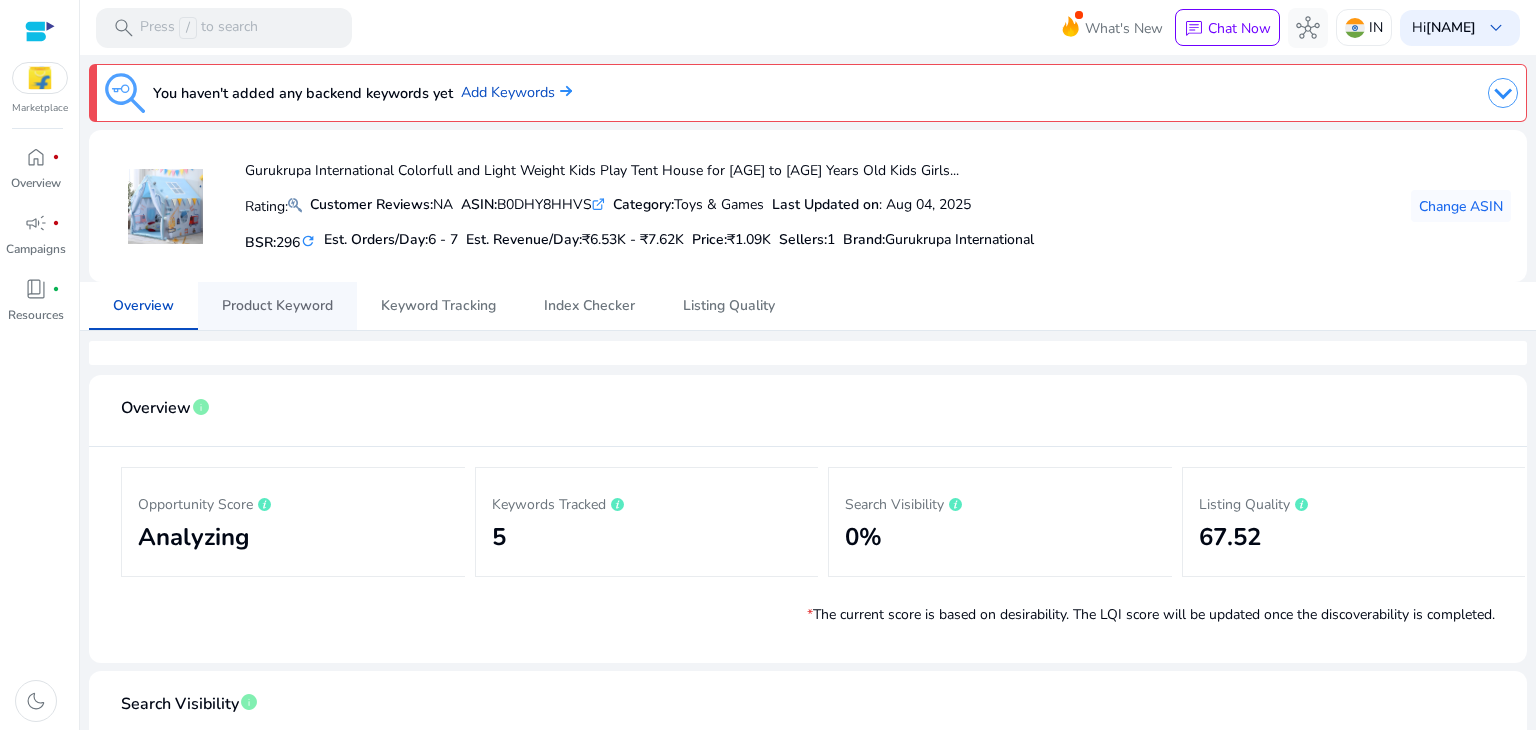 click on "Product Keyword" at bounding box center [277, 306] 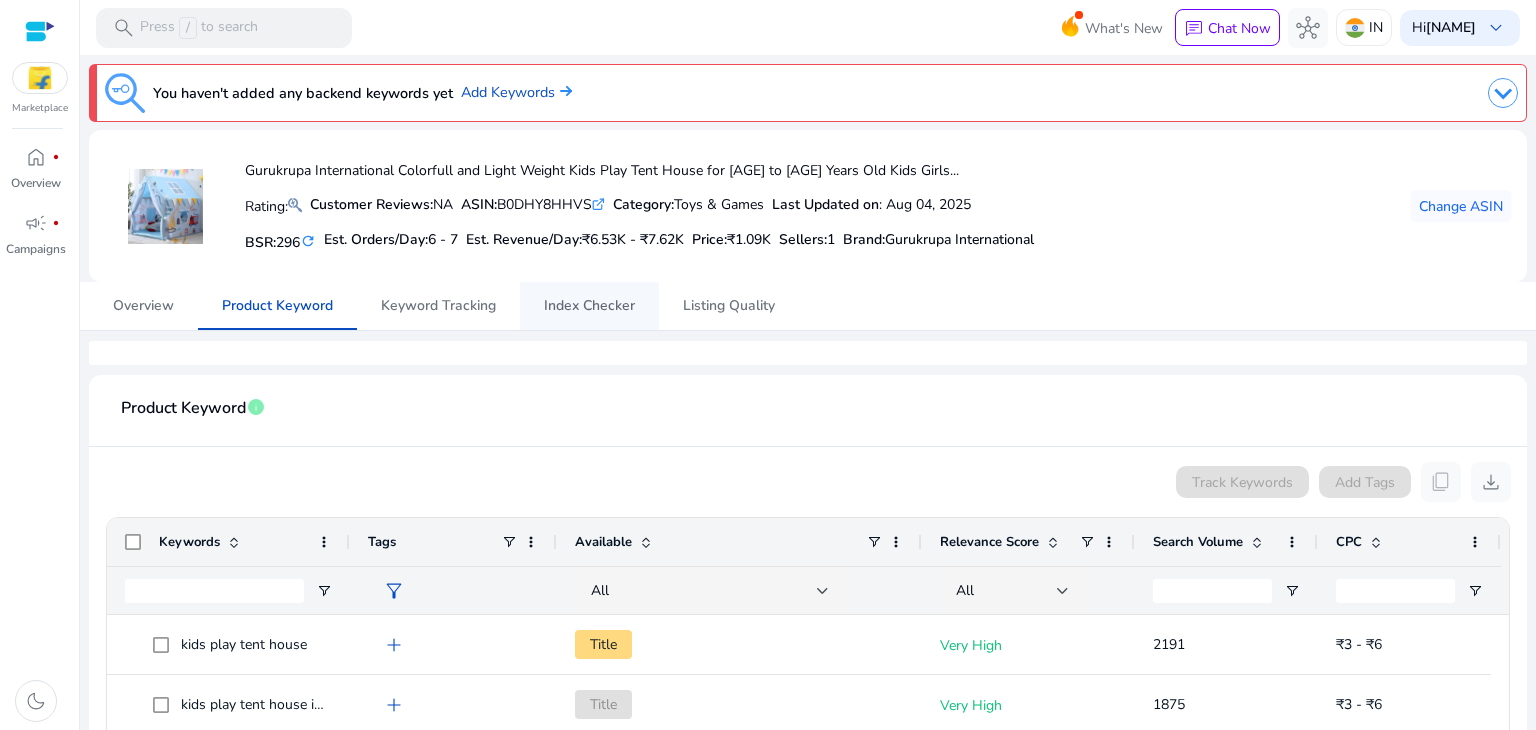 scroll, scrollTop: 373, scrollLeft: 0, axis: vertical 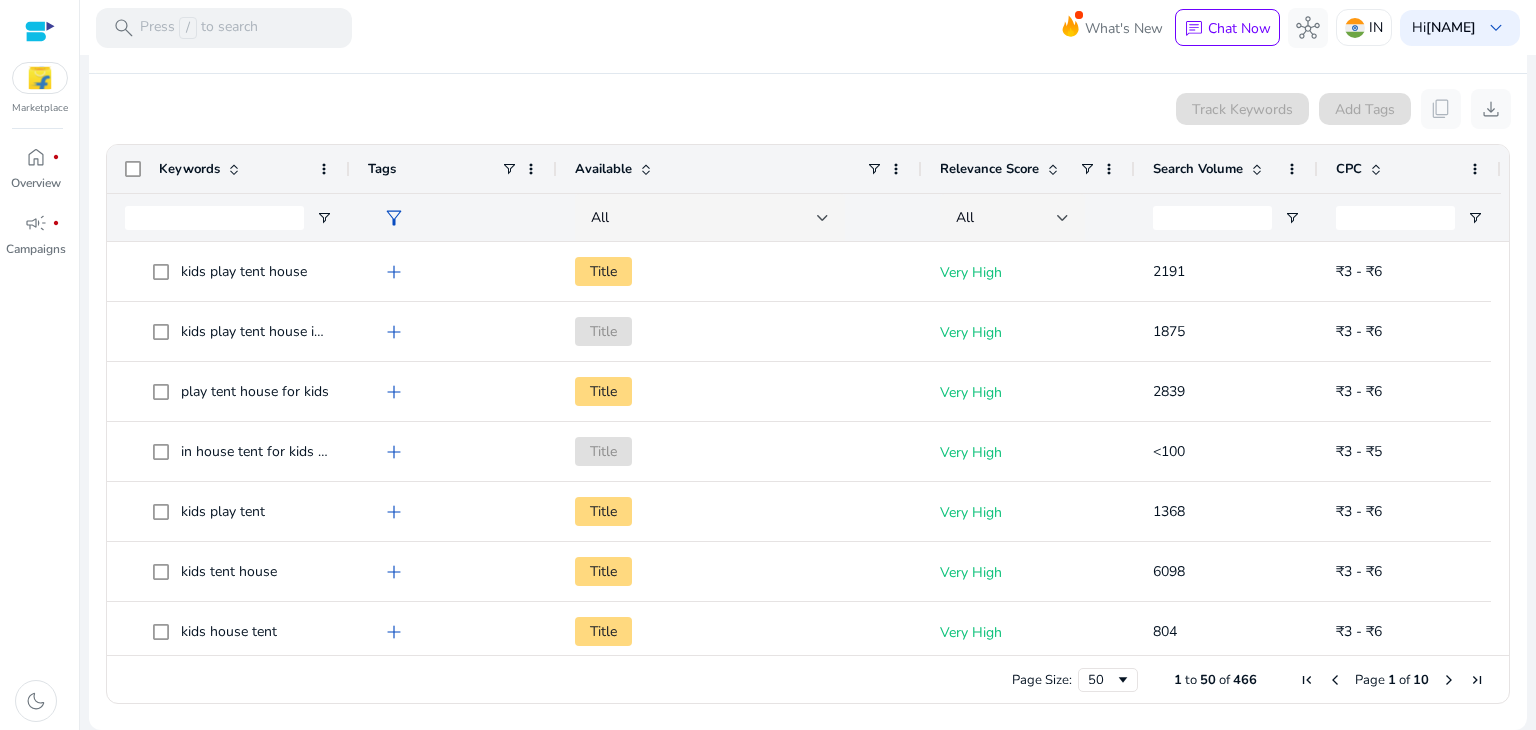 click 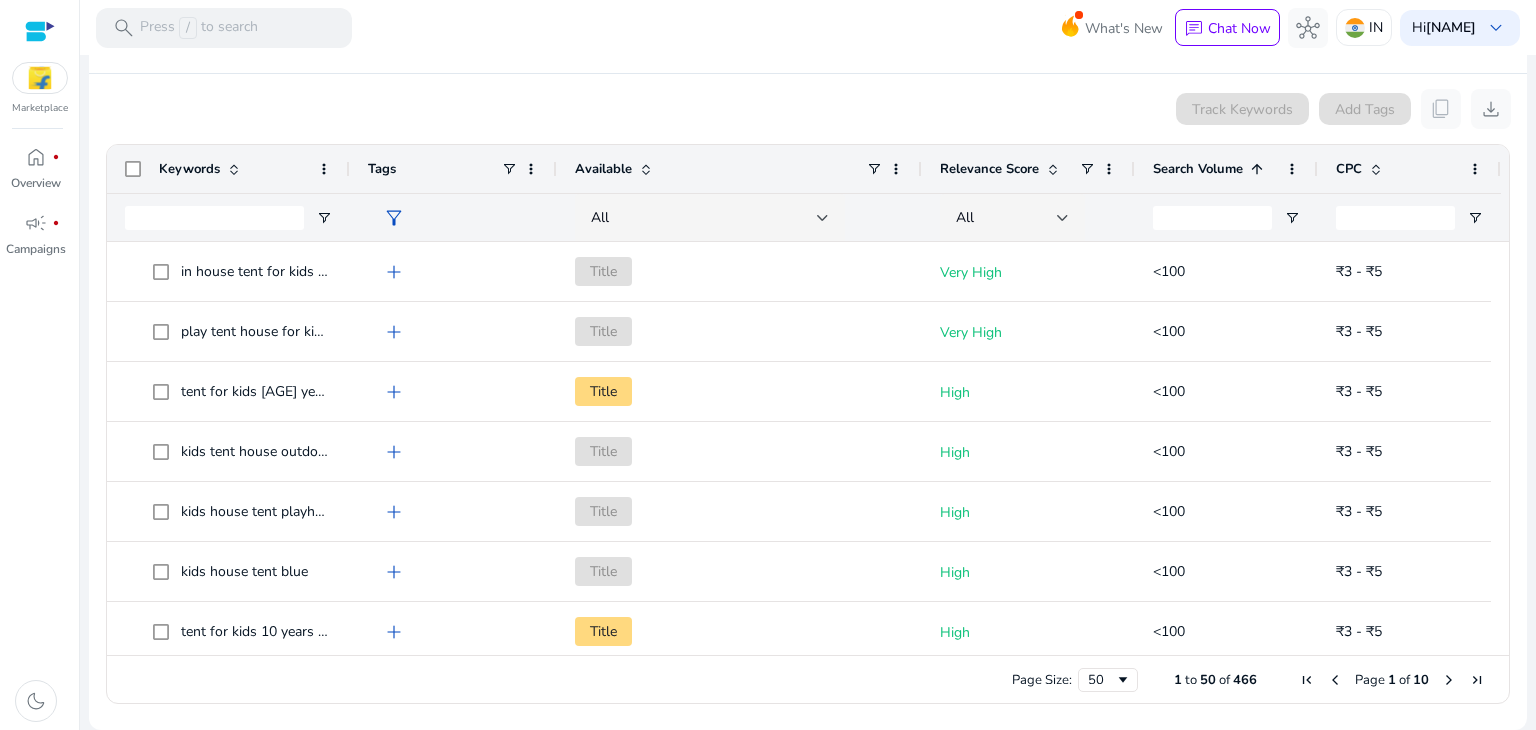 click 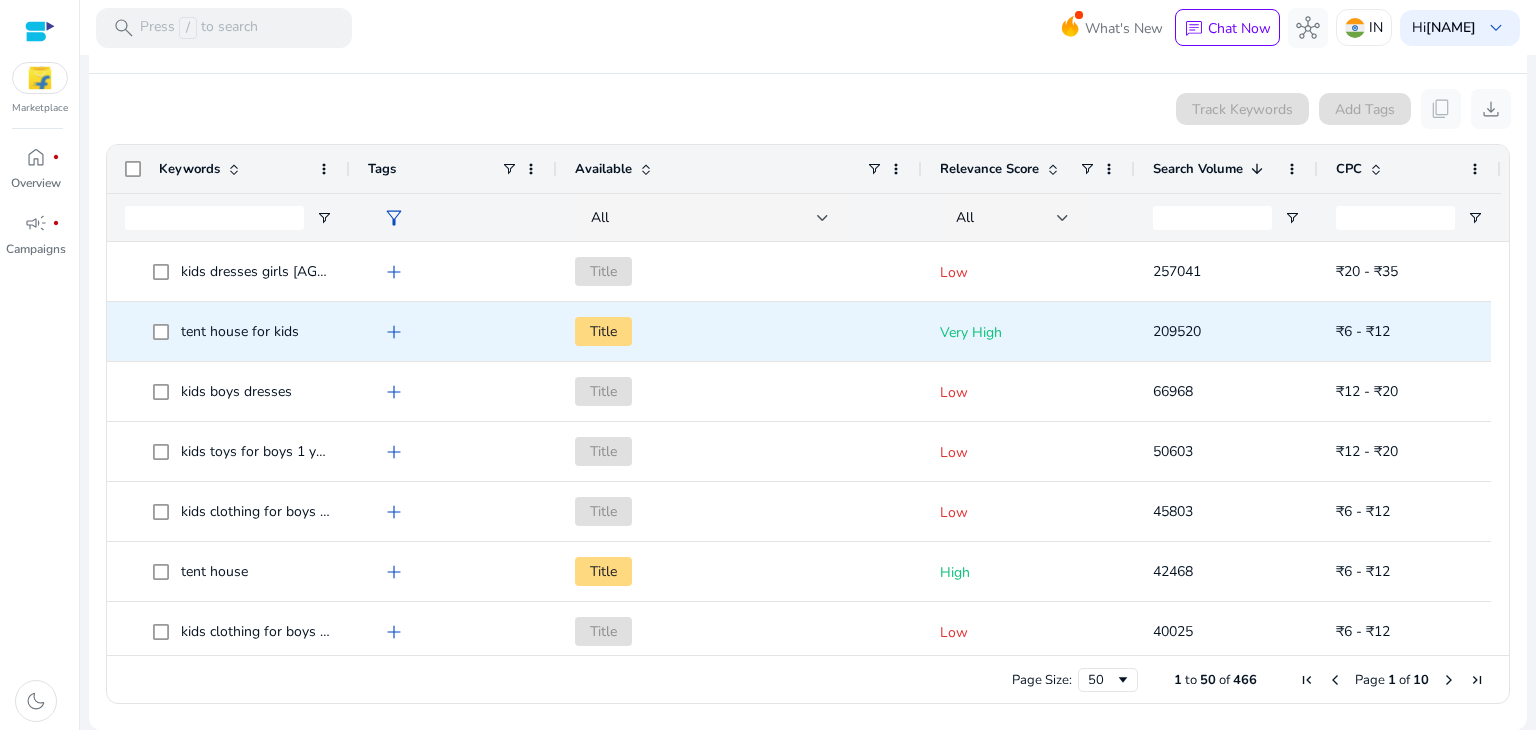 click on "add" 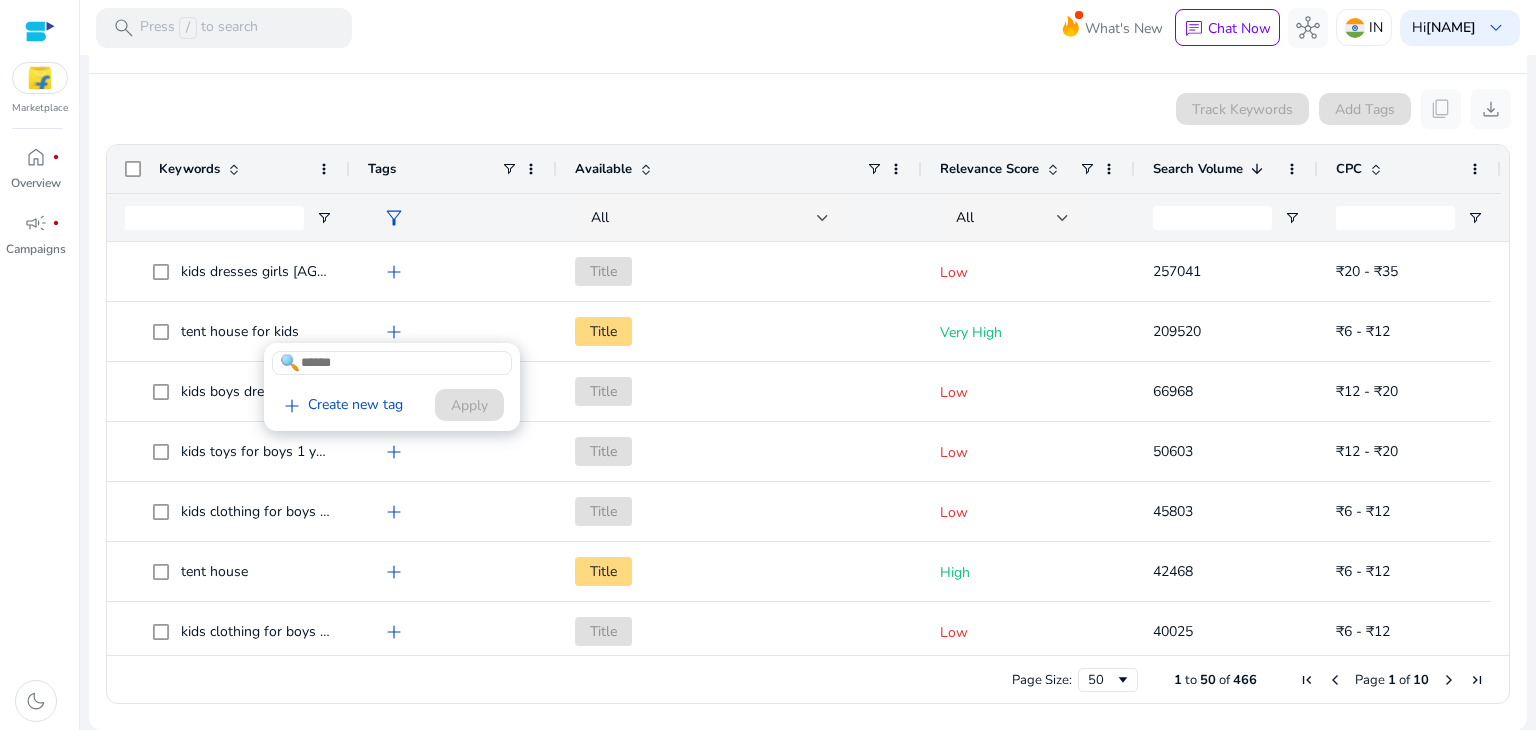 click at bounding box center (768, 365) 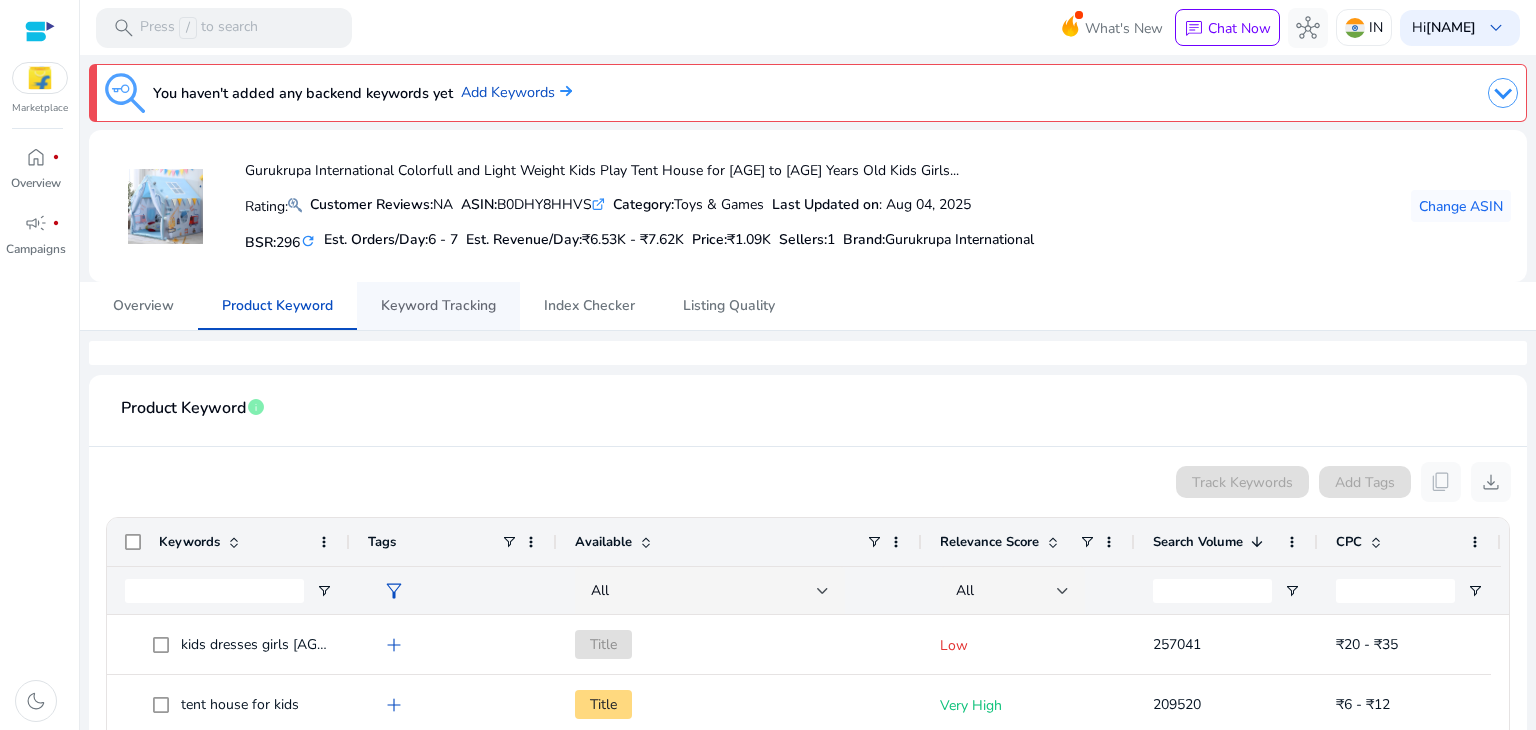 click on "Keyword Tracking" at bounding box center [438, 306] 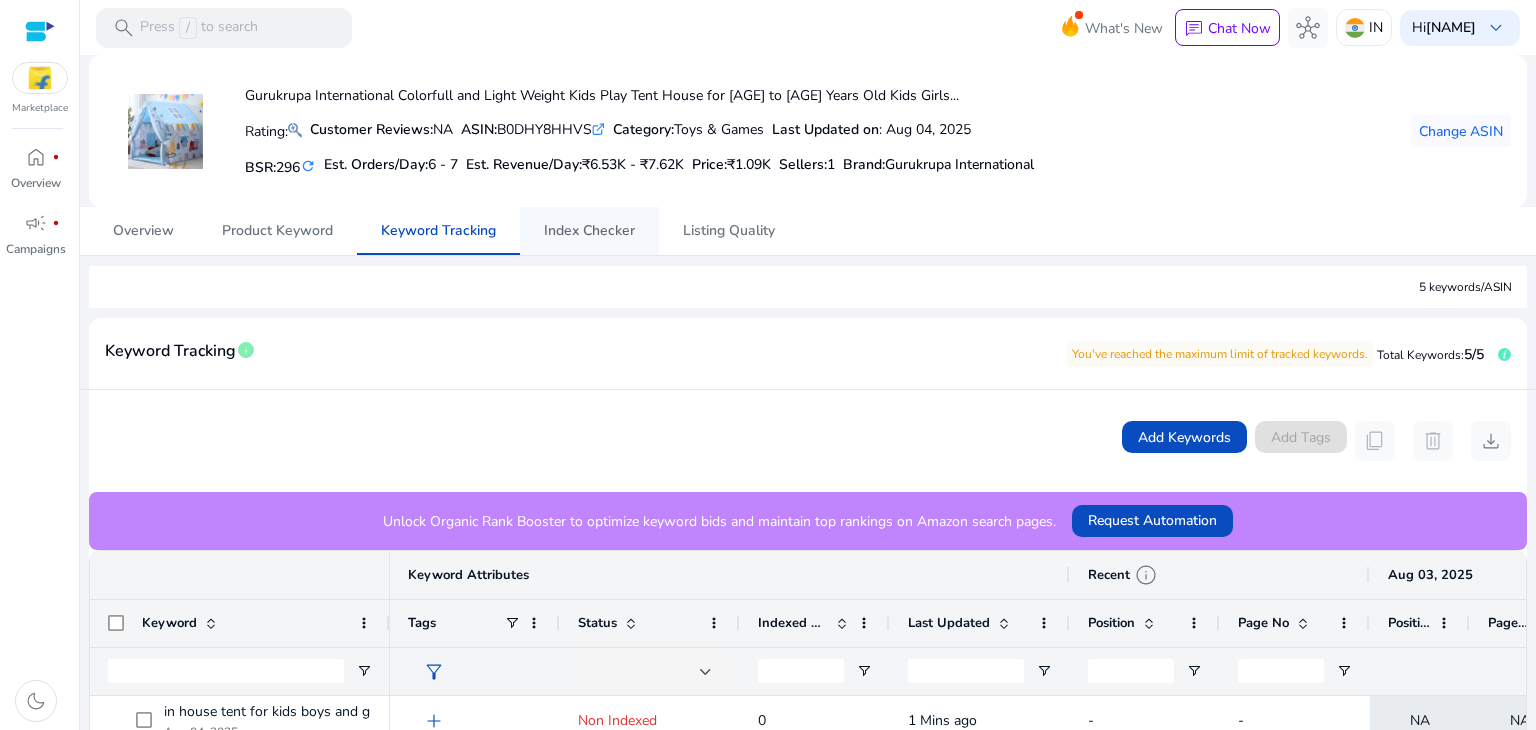 click on "Index Checker" at bounding box center [589, 231] 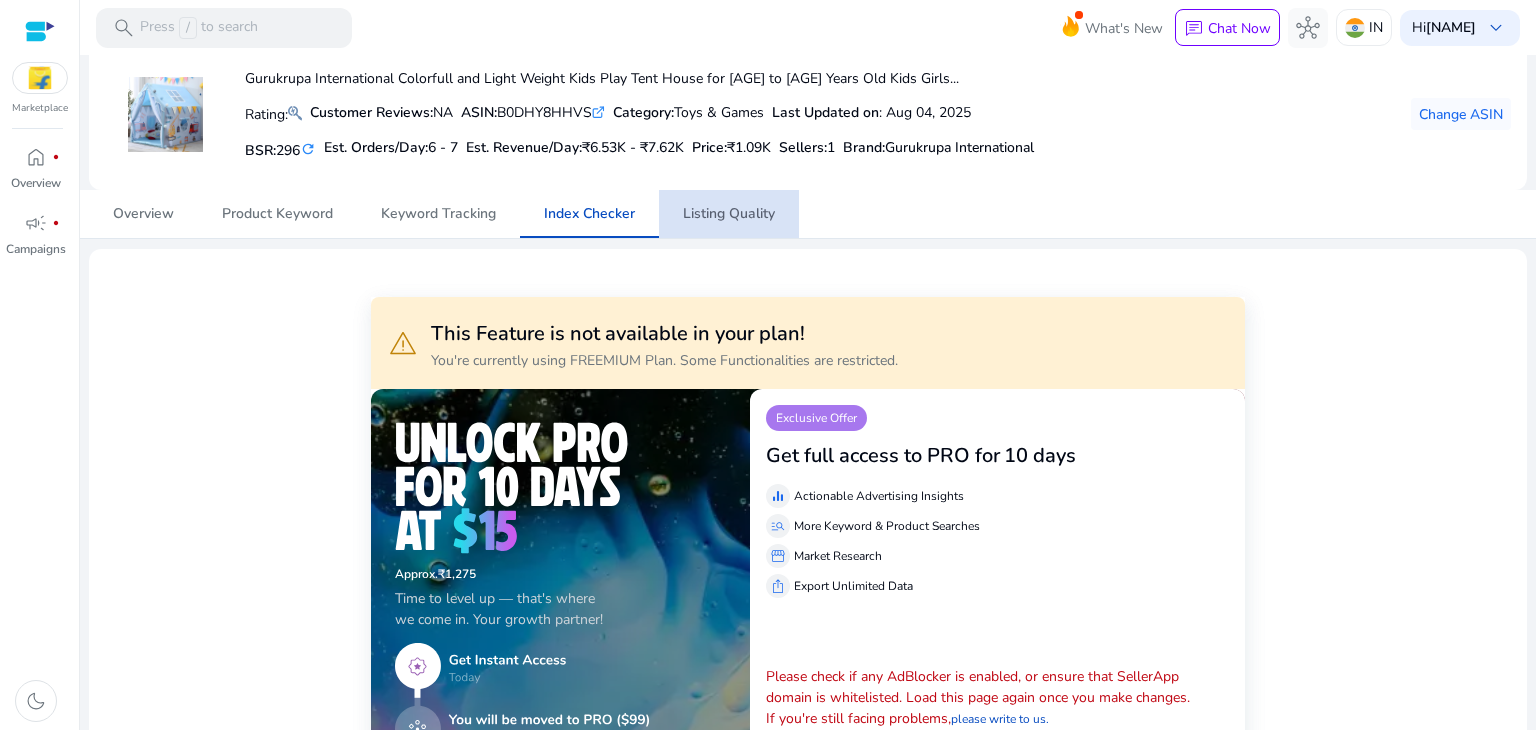 click on "Listing Quality" at bounding box center (729, 214) 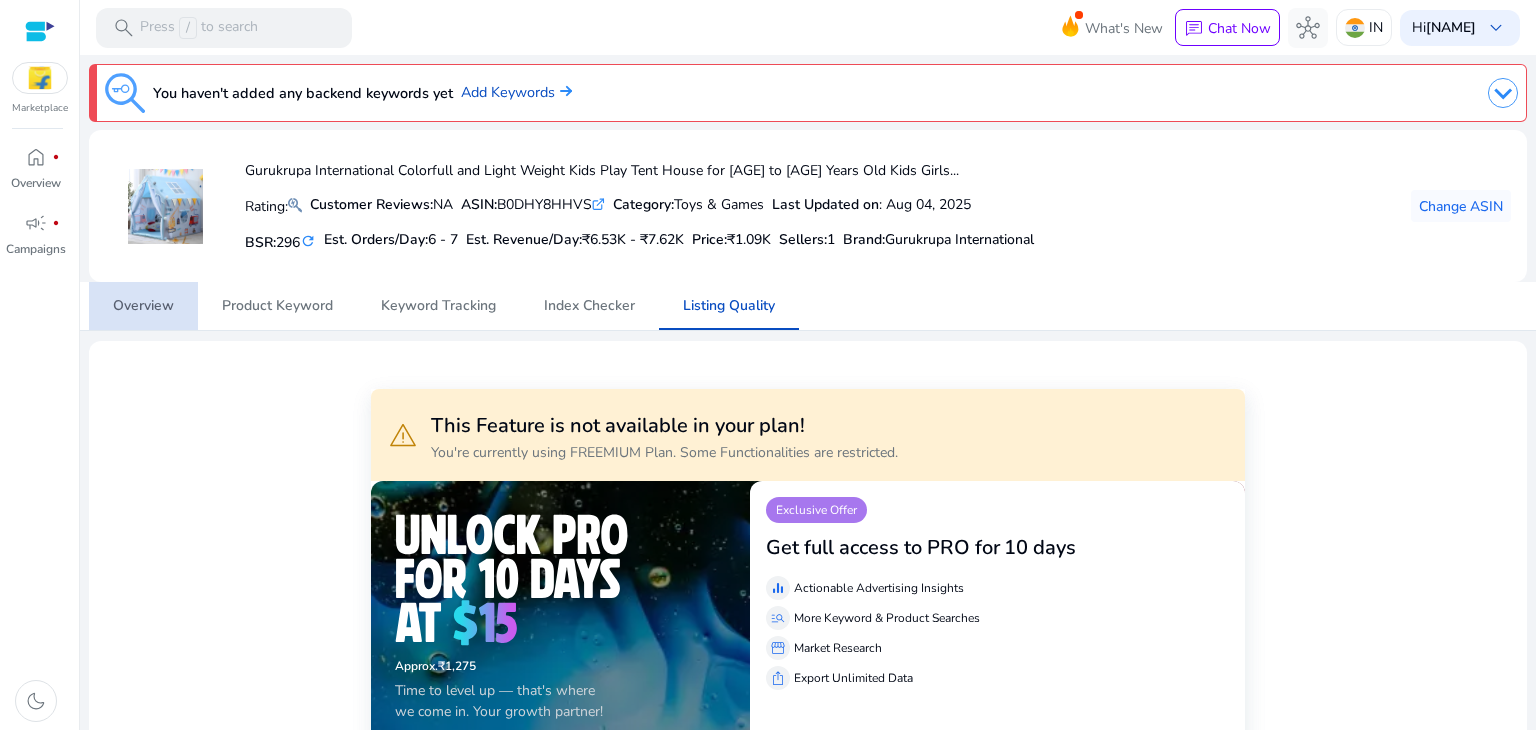 click on "Overview" at bounding box center (143, 306) 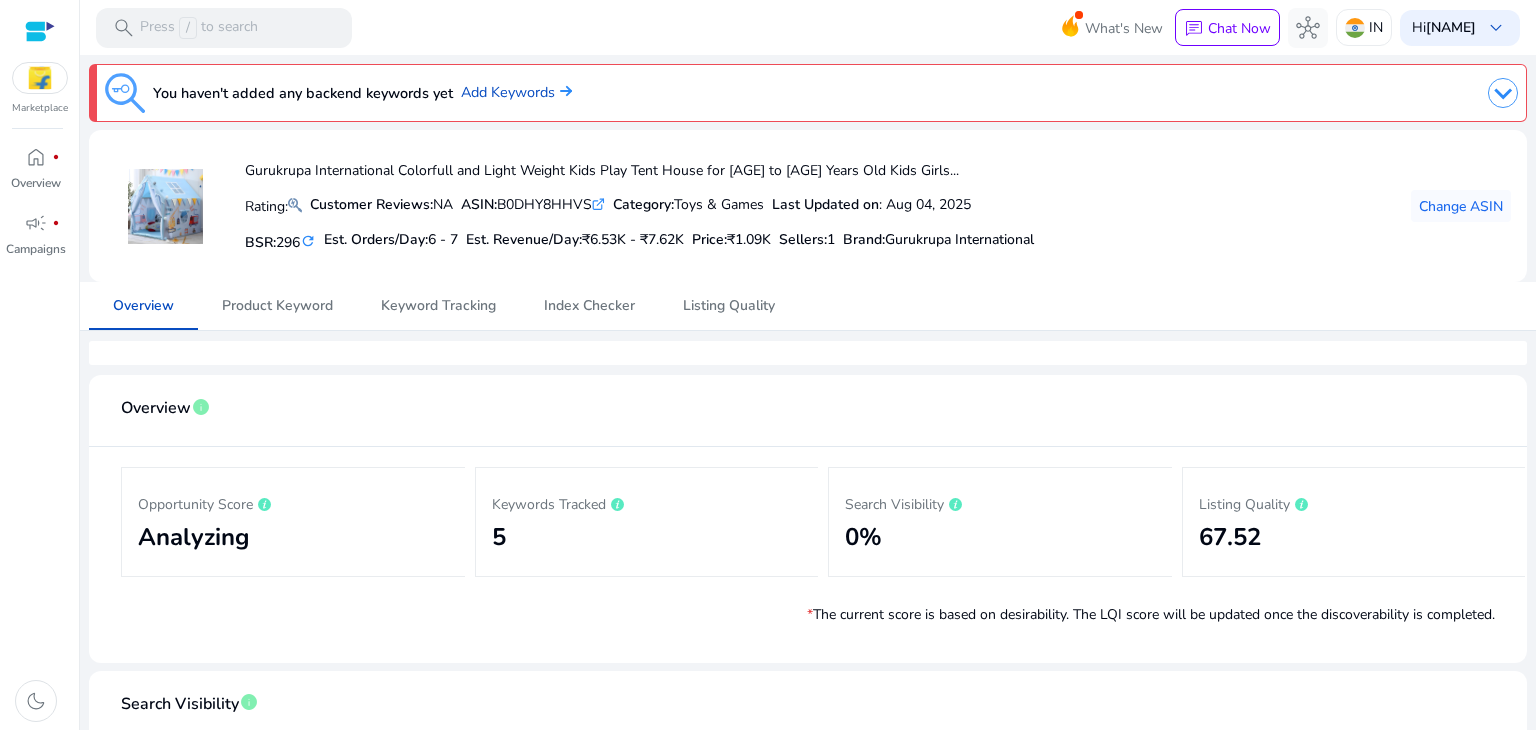 click 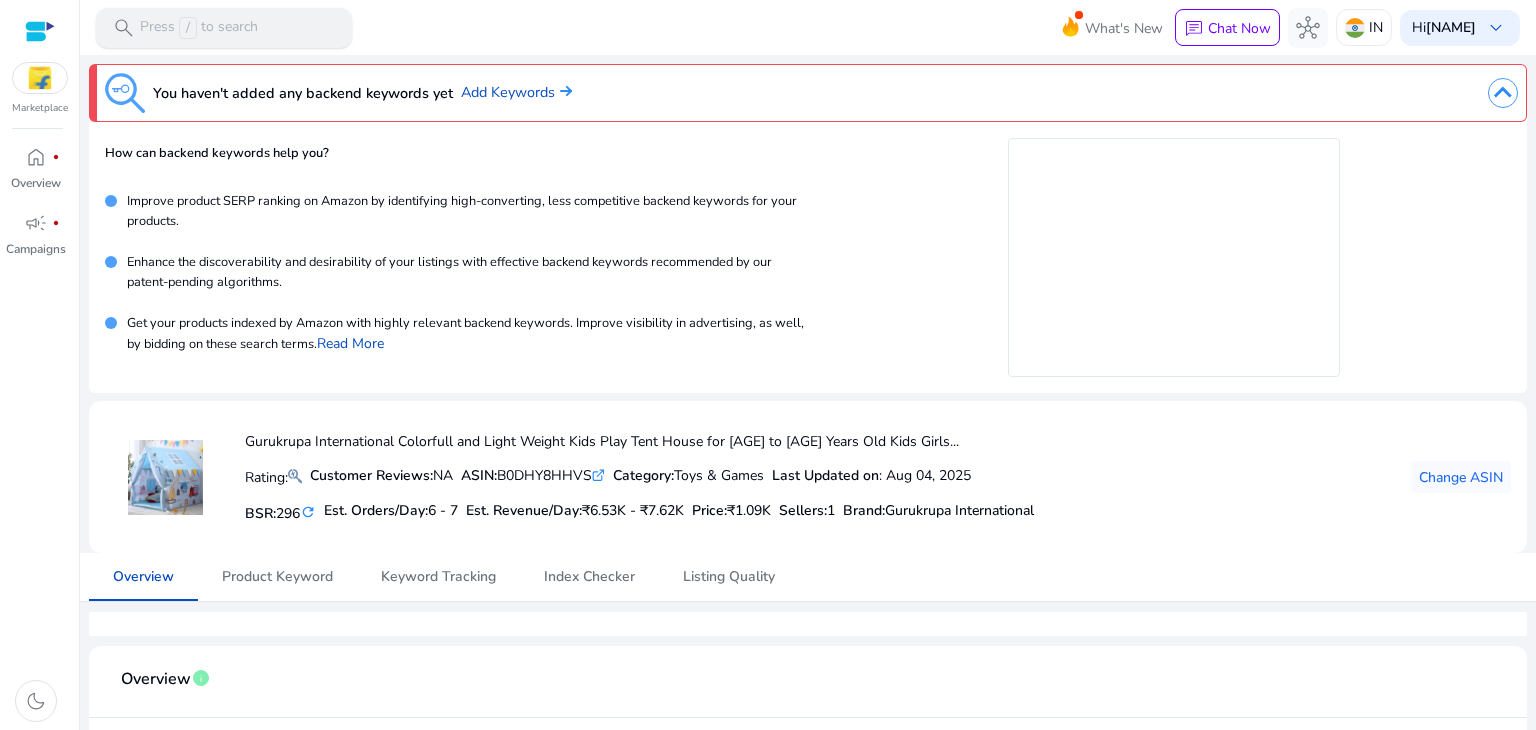 click on "Press  /  to search" at bounding box center (199, 28) 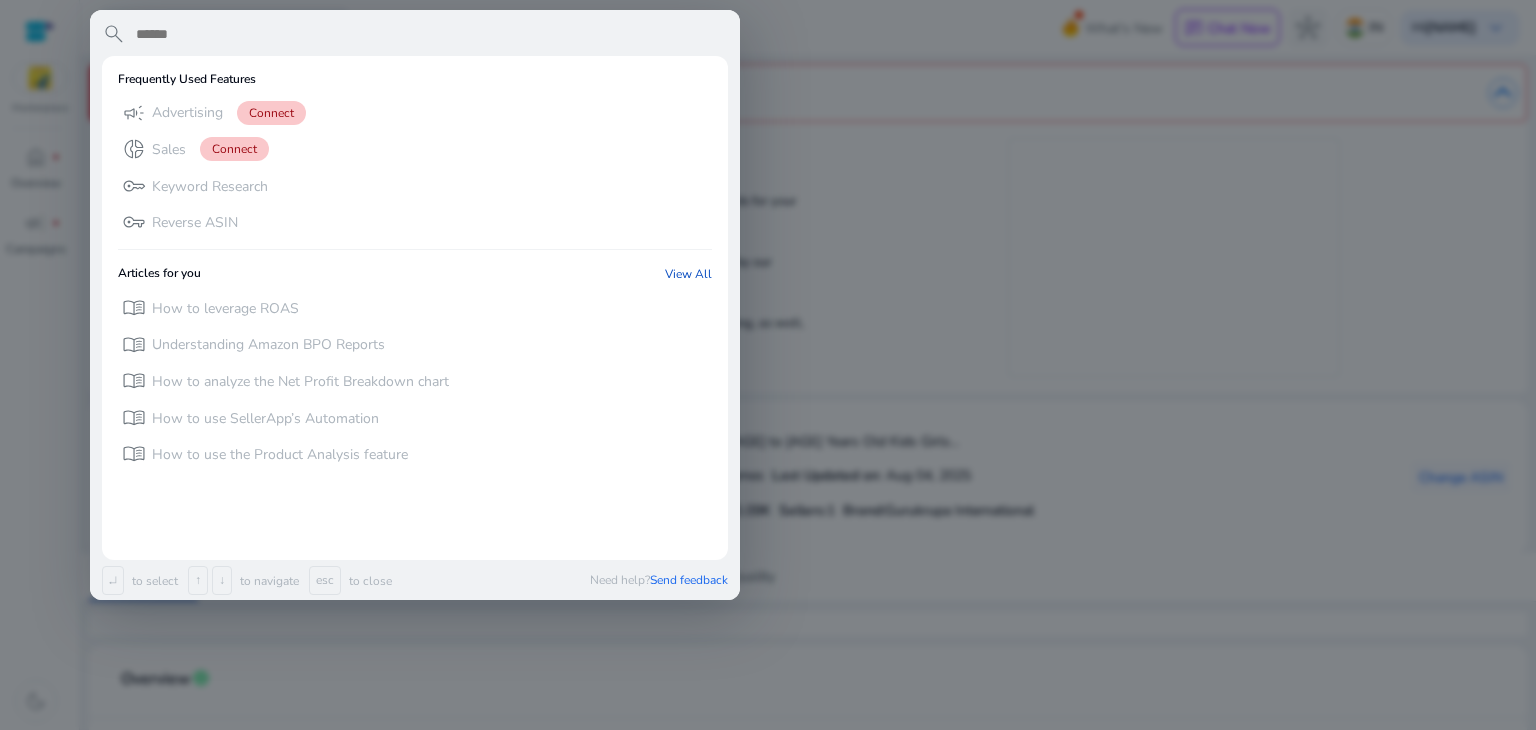 click on "search" at bounding box center [114, 34] 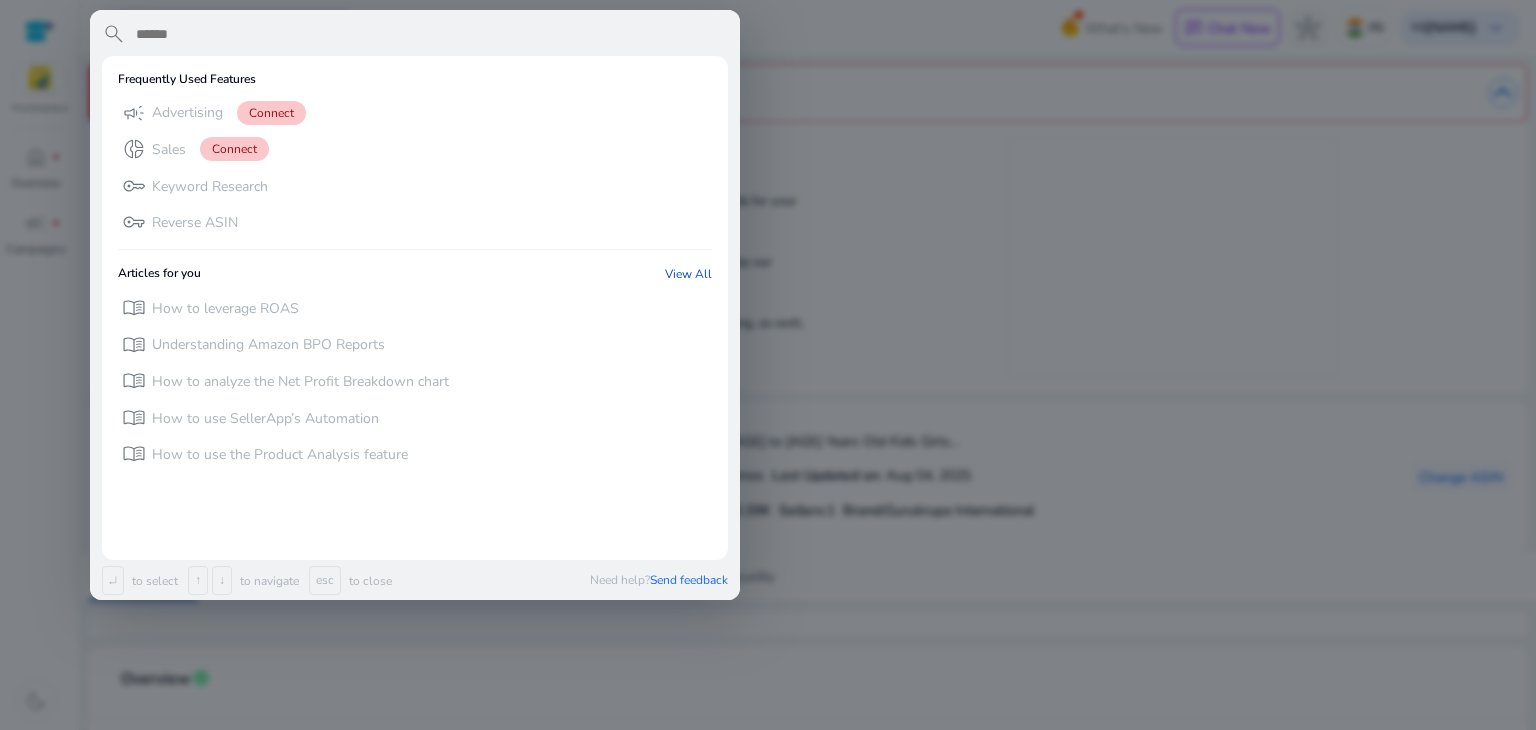 click at bounding box center [768, 365] 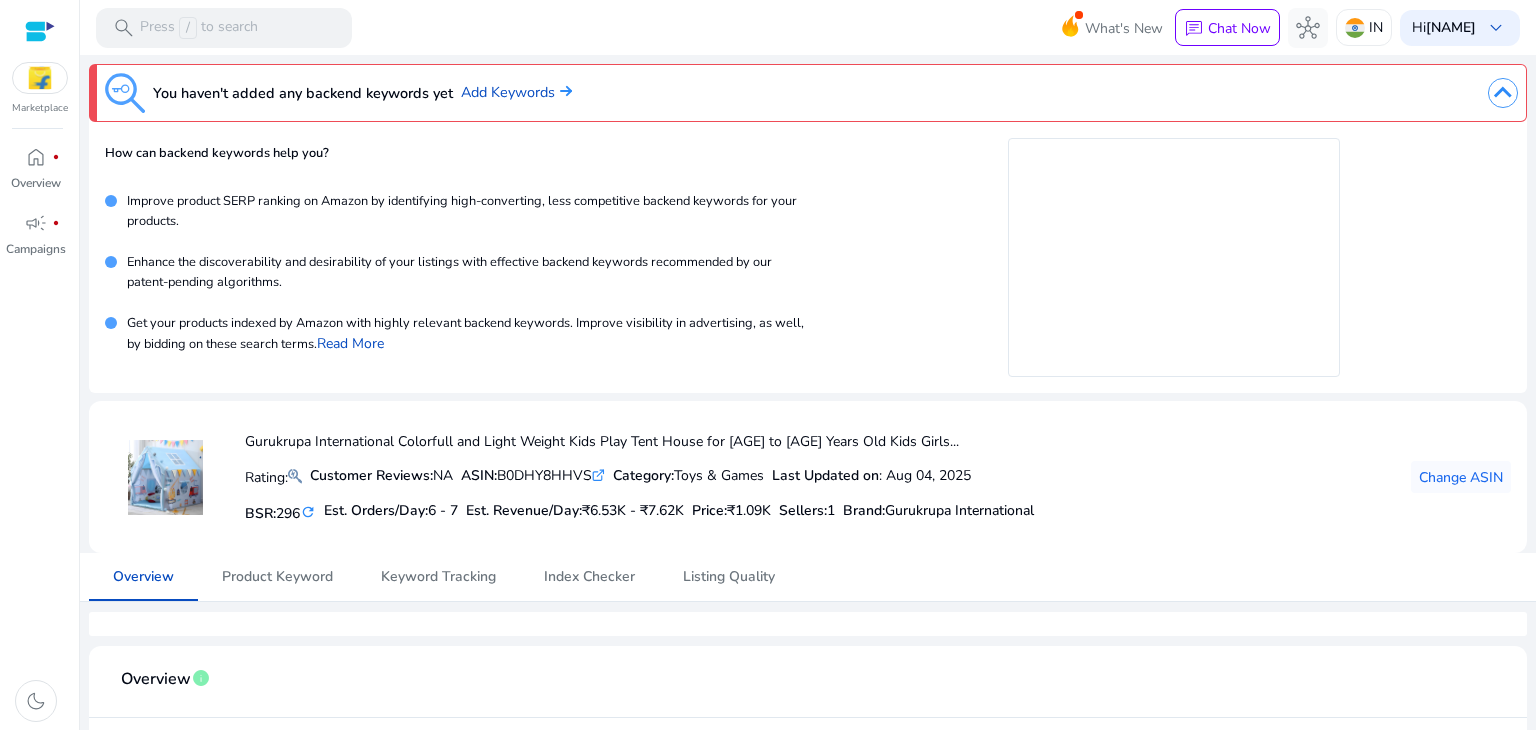 click at bounding box center (40, 78) 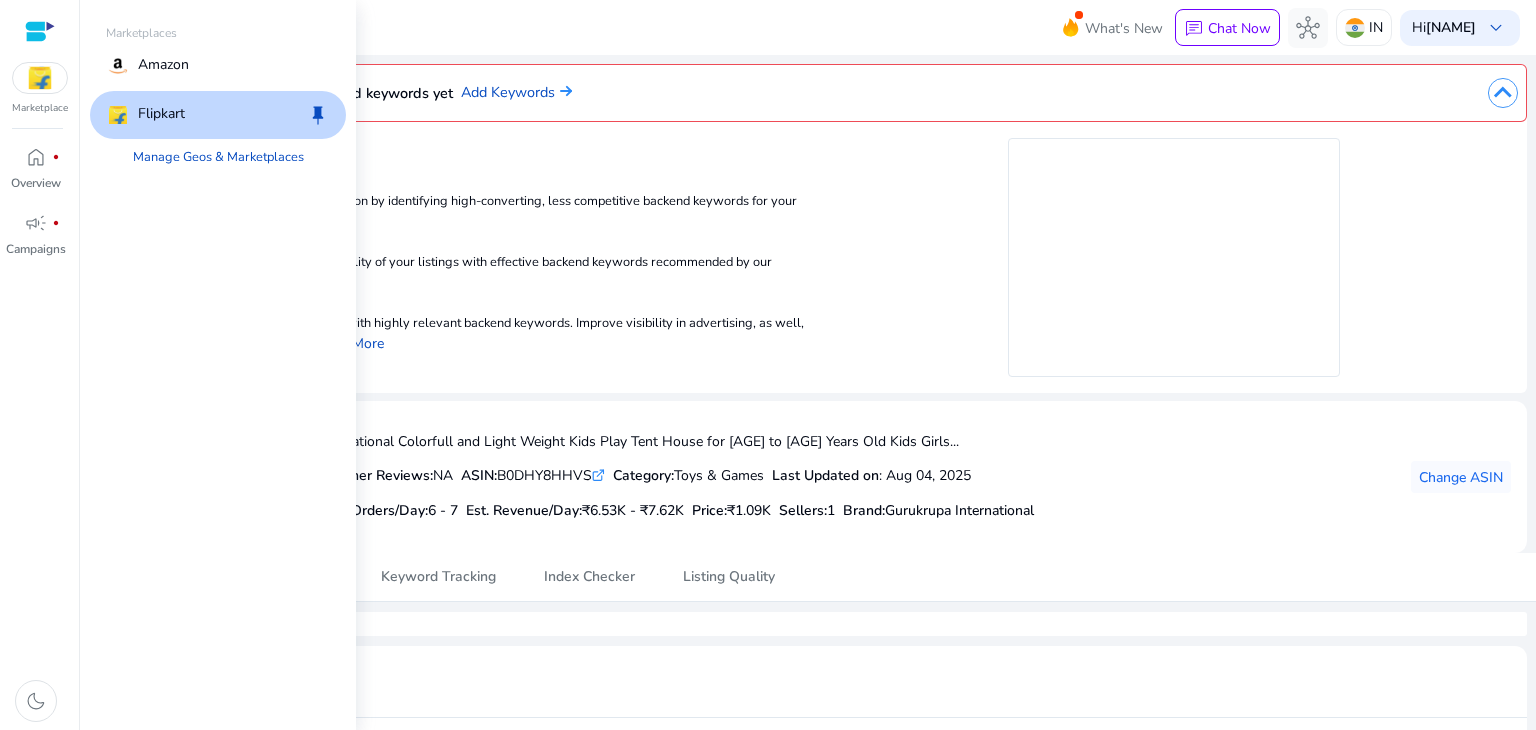 click on "Flipkart   keep" at bounding box center [218, 115] 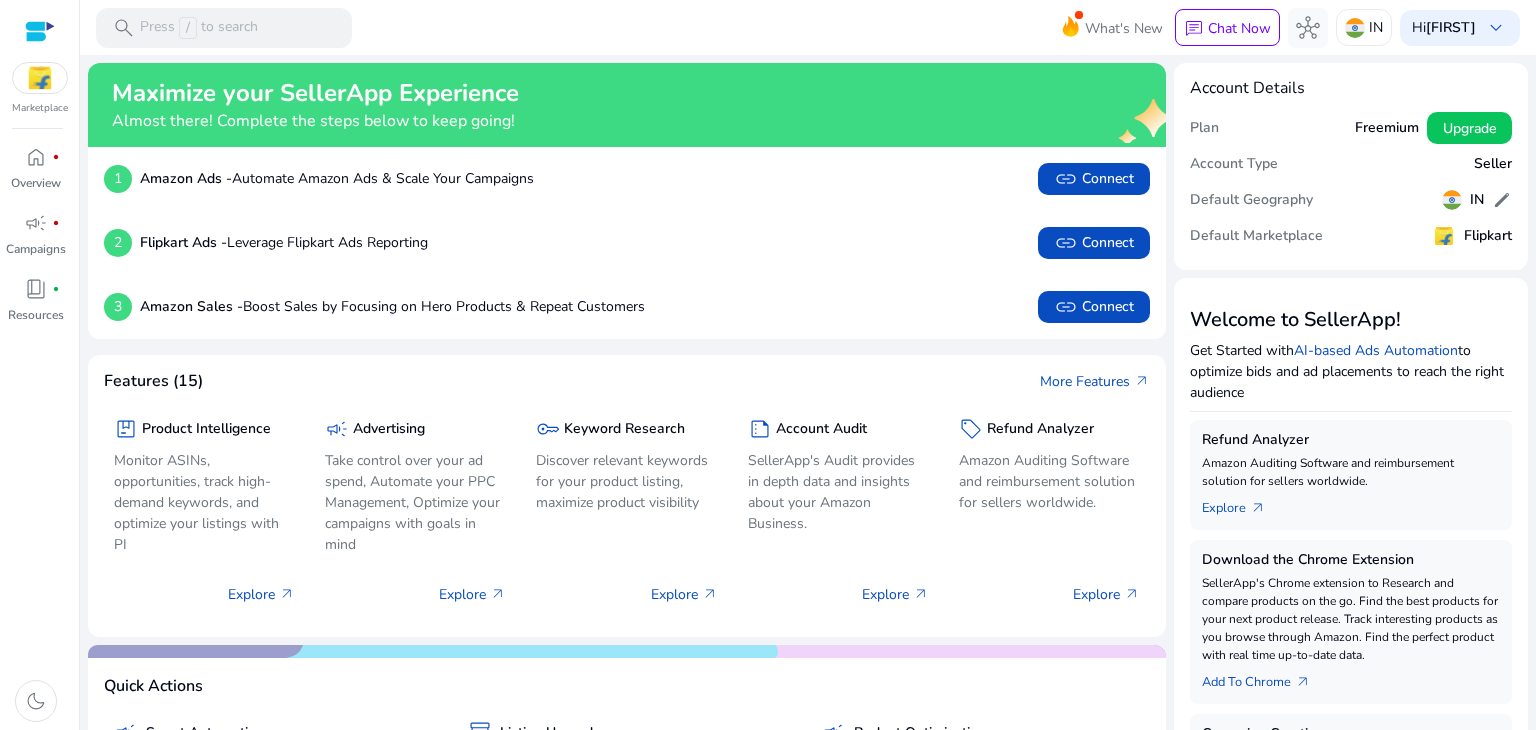 scroll, scrollTop: 0, scrollLeft: 0, axis: both 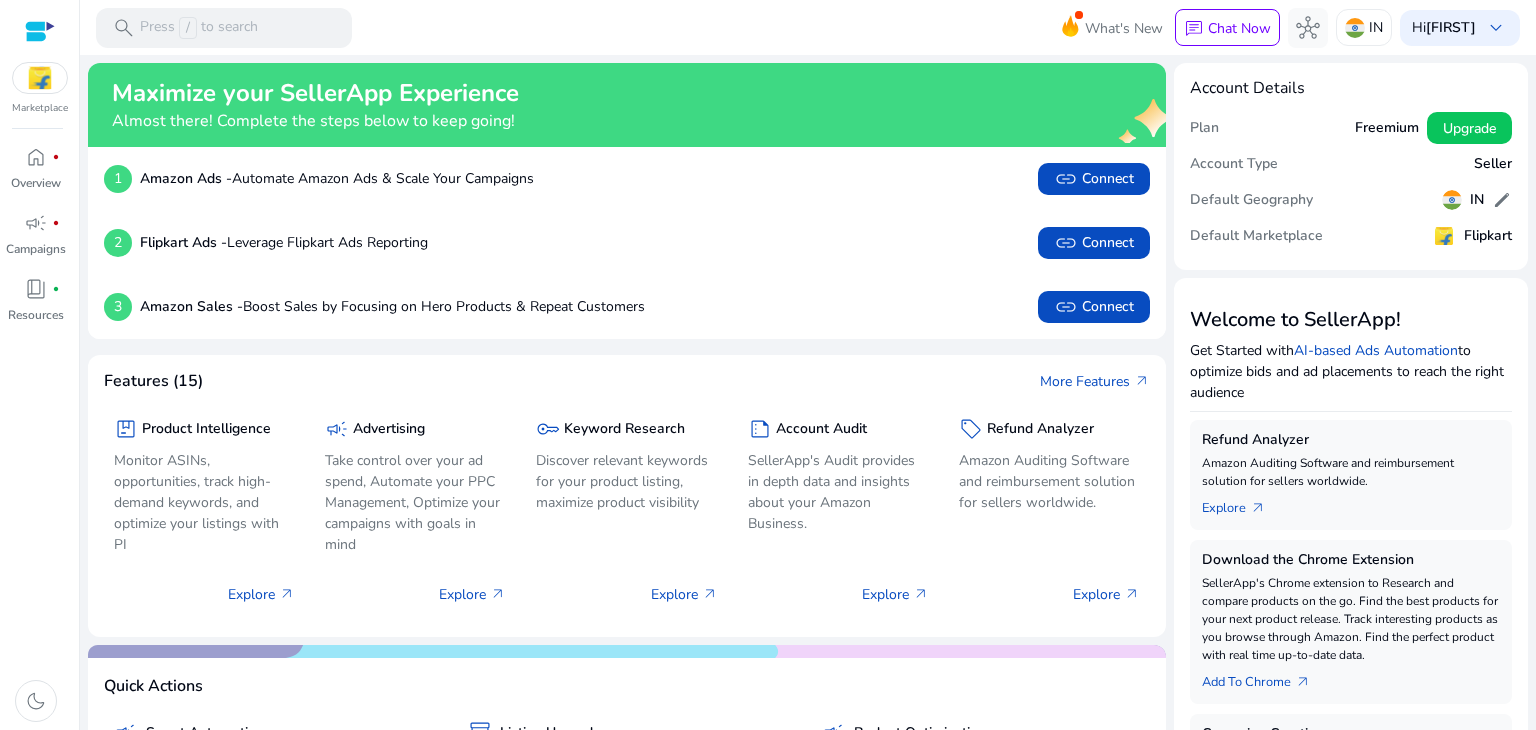click at bounding box center (40, 78) 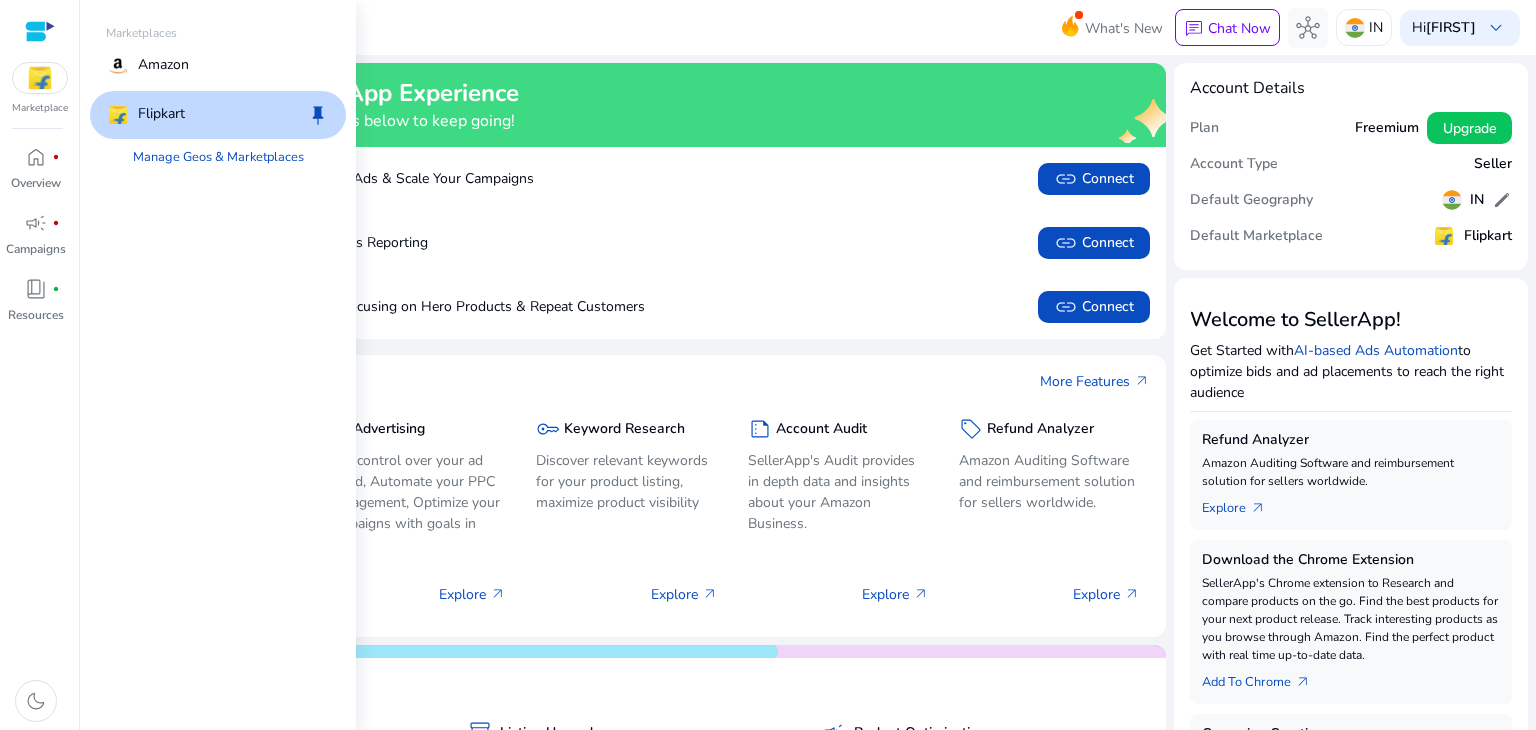 click on "Flipkart" at bounding box center [161, 115] 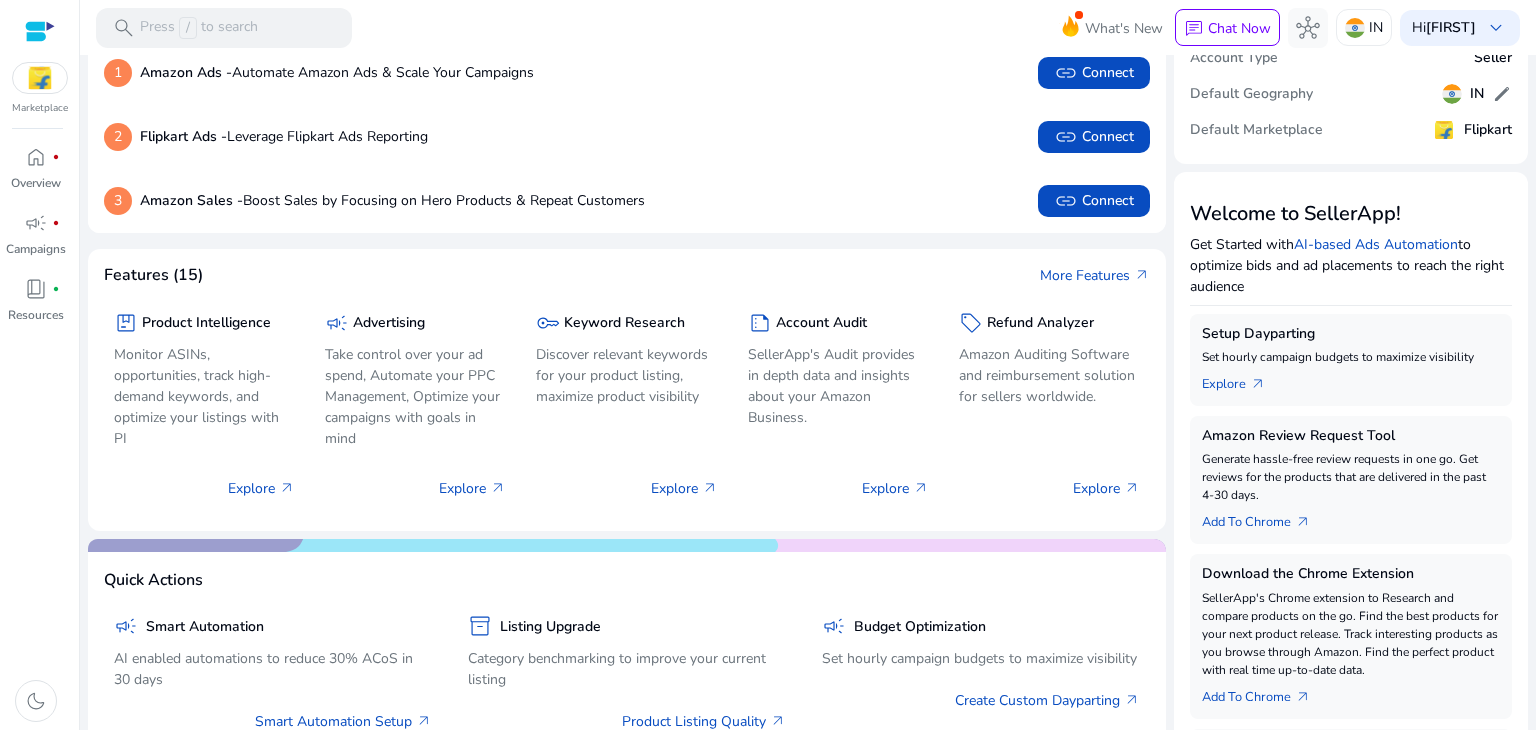 scroll, scrollTop: 100, scrollLeft: 0, axis: vertical 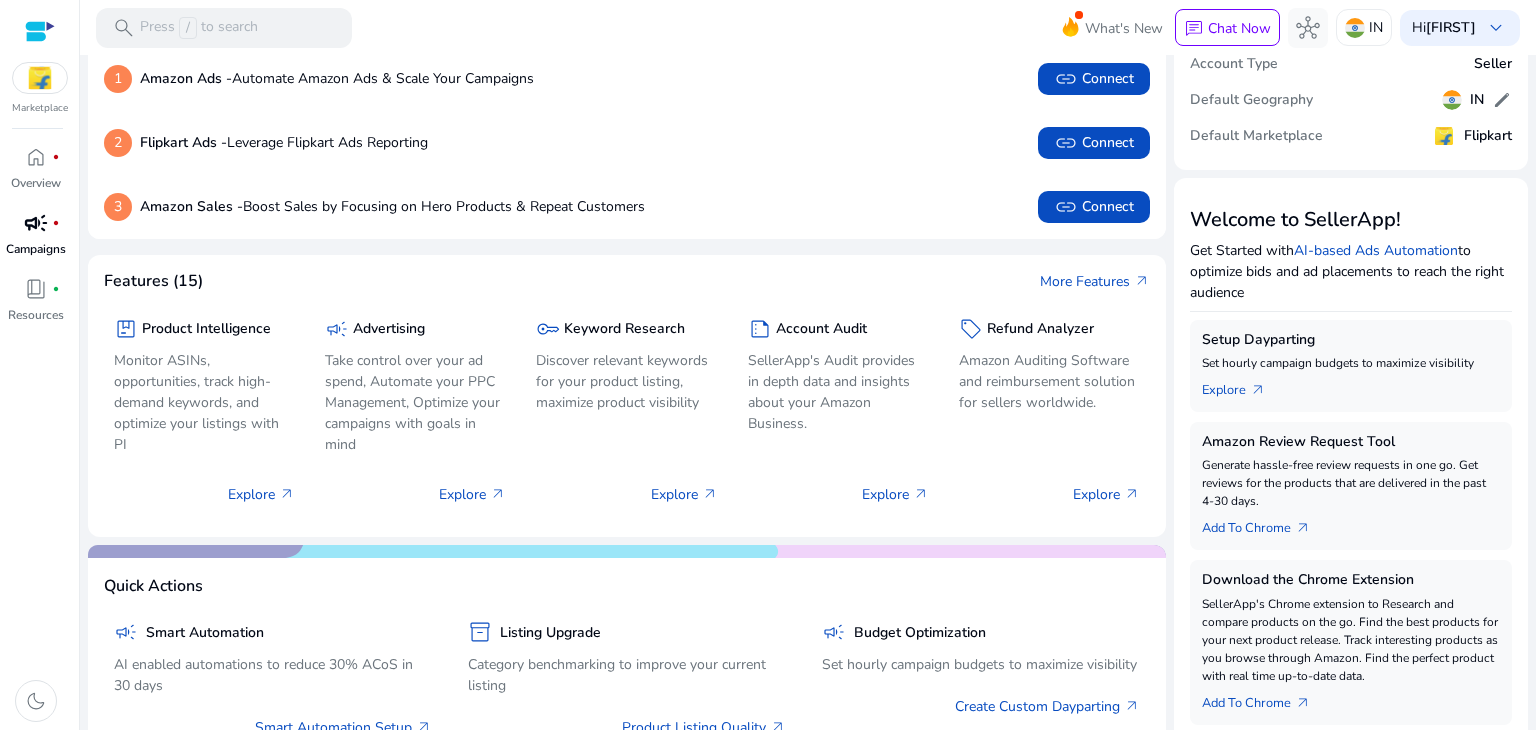click on "campaign" at bounding box center [36, 223] 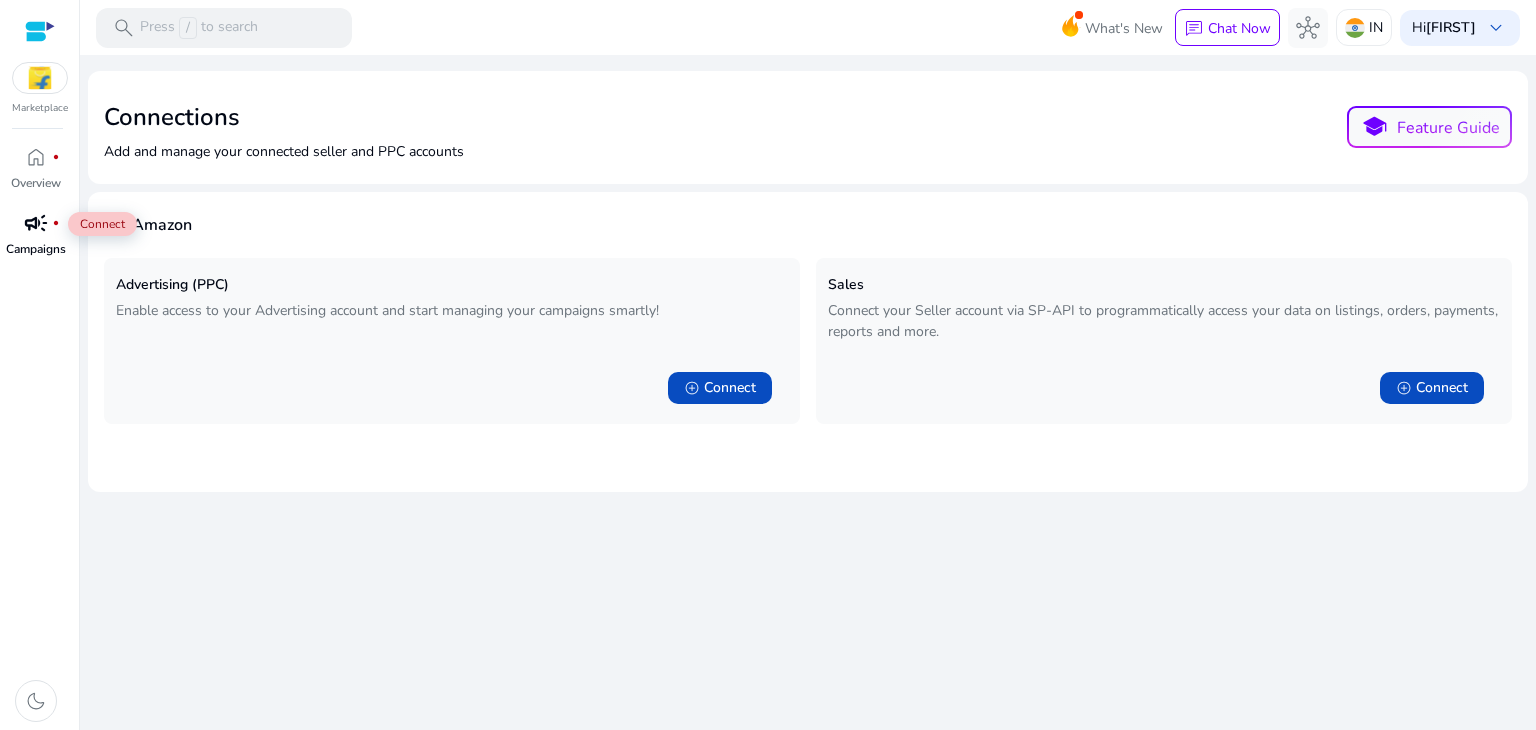 scroll, scrollTop: 0, scrollLeft: 0, axis: both 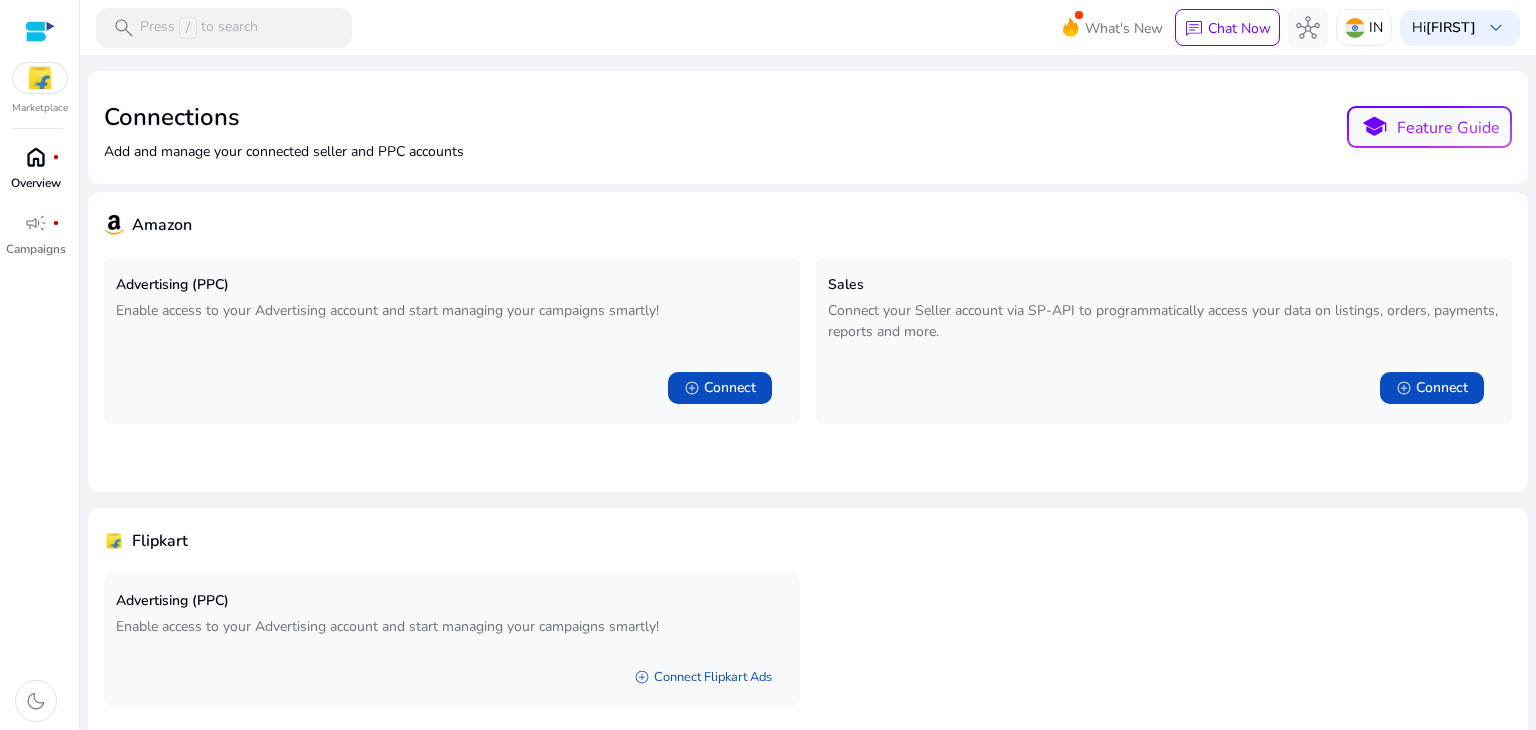click on "Overview" at bounding box center [36, 183] 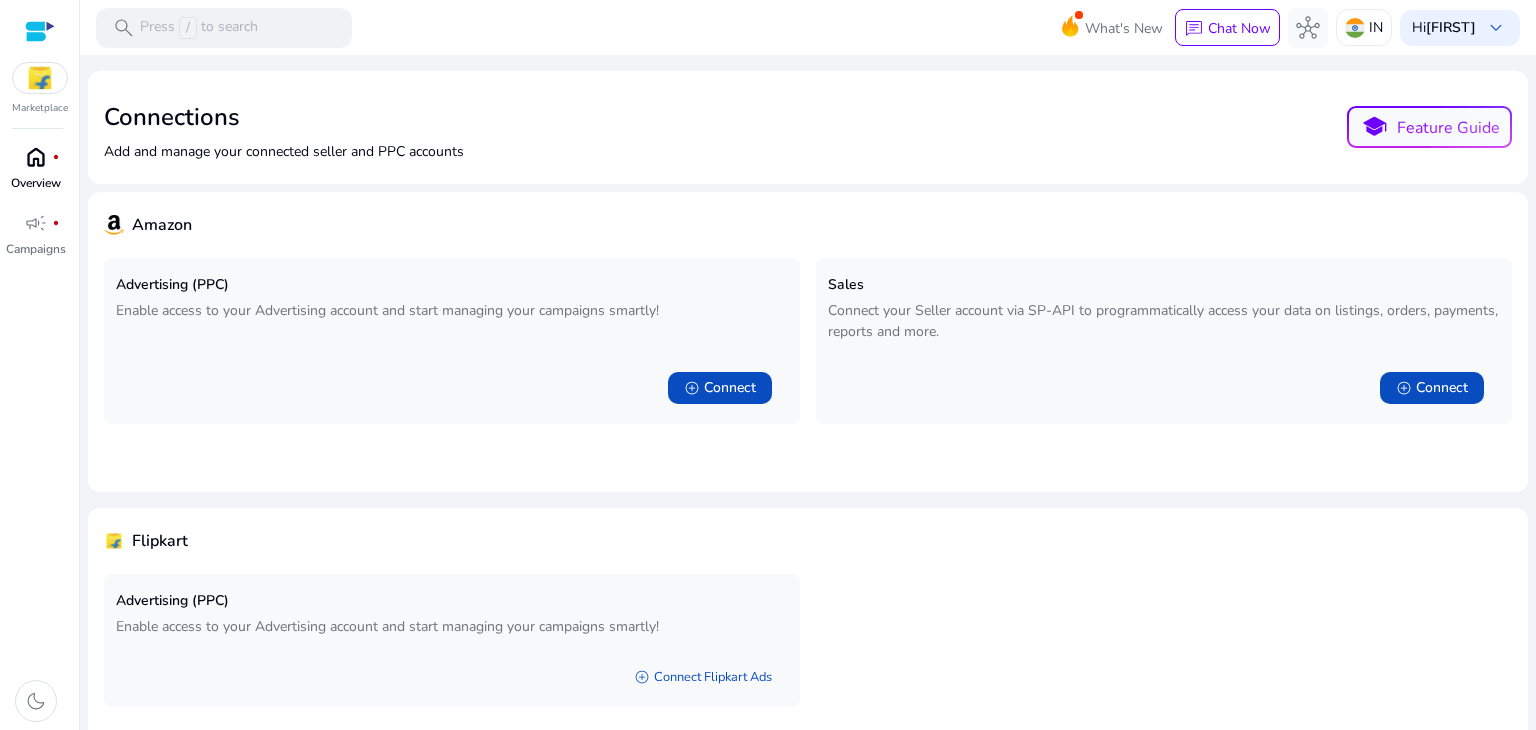 click on "Overview" at bounding box center [36, 183] 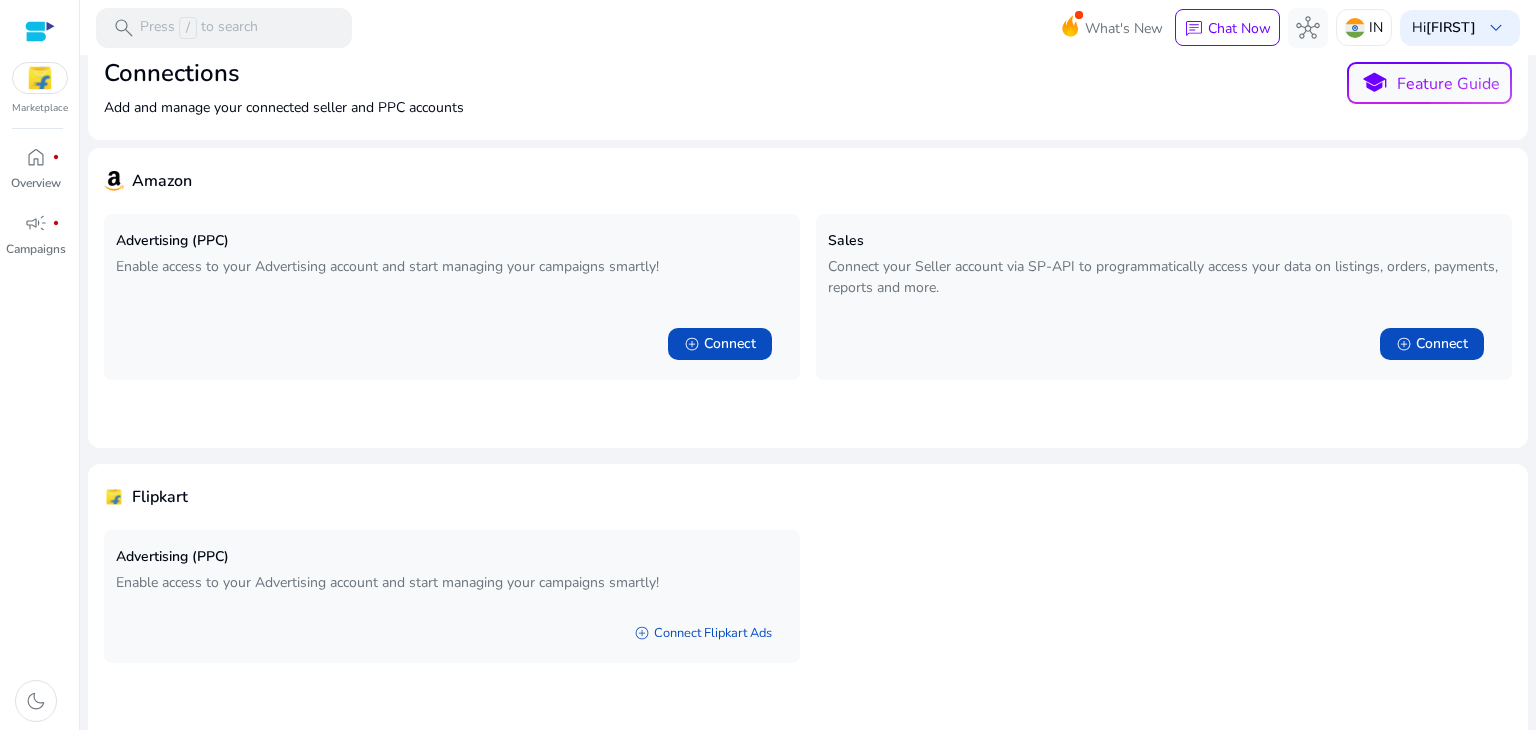 scroll, scrollTop: 78, scrollLeft: 0, axis: vertical 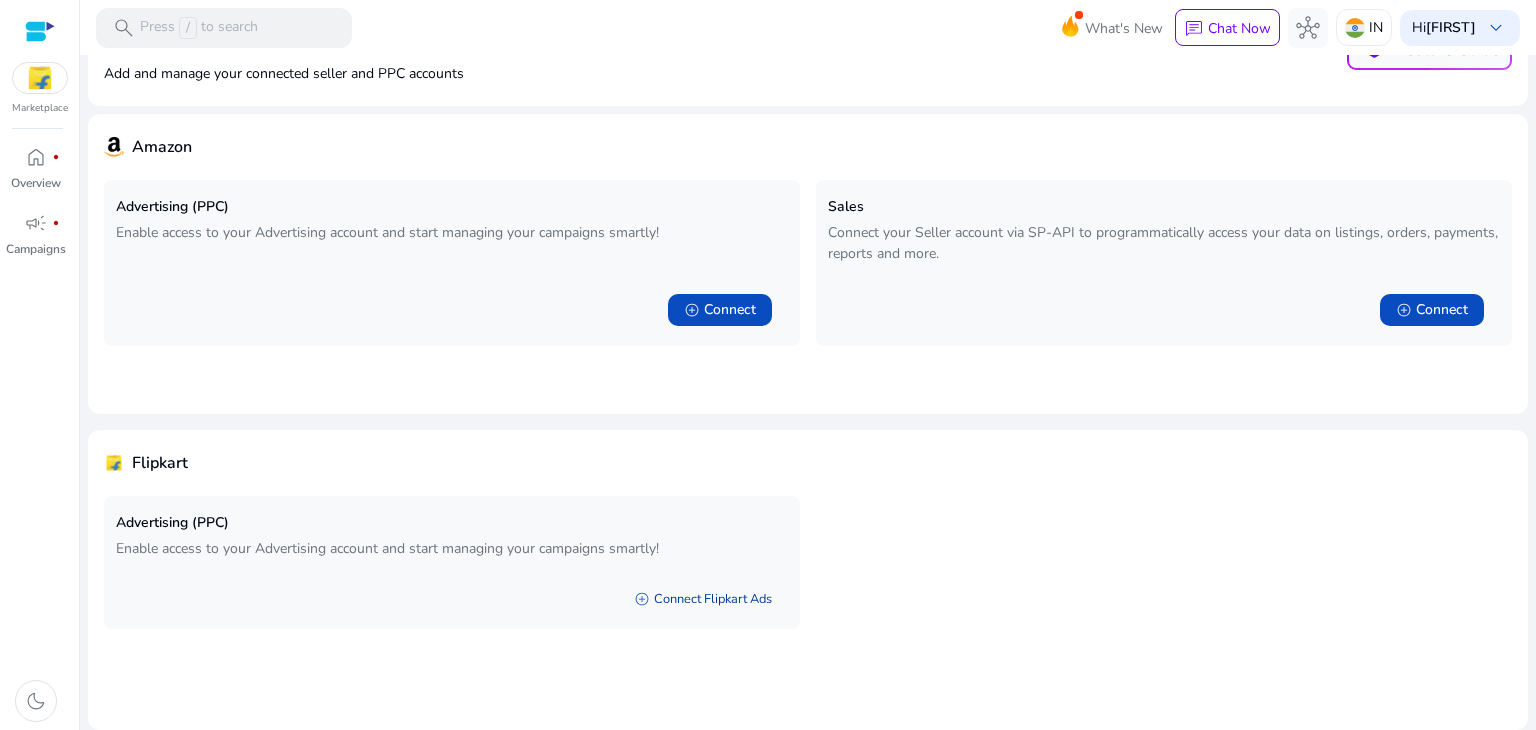 click on "add_circle   Connect Flipkart Ads" 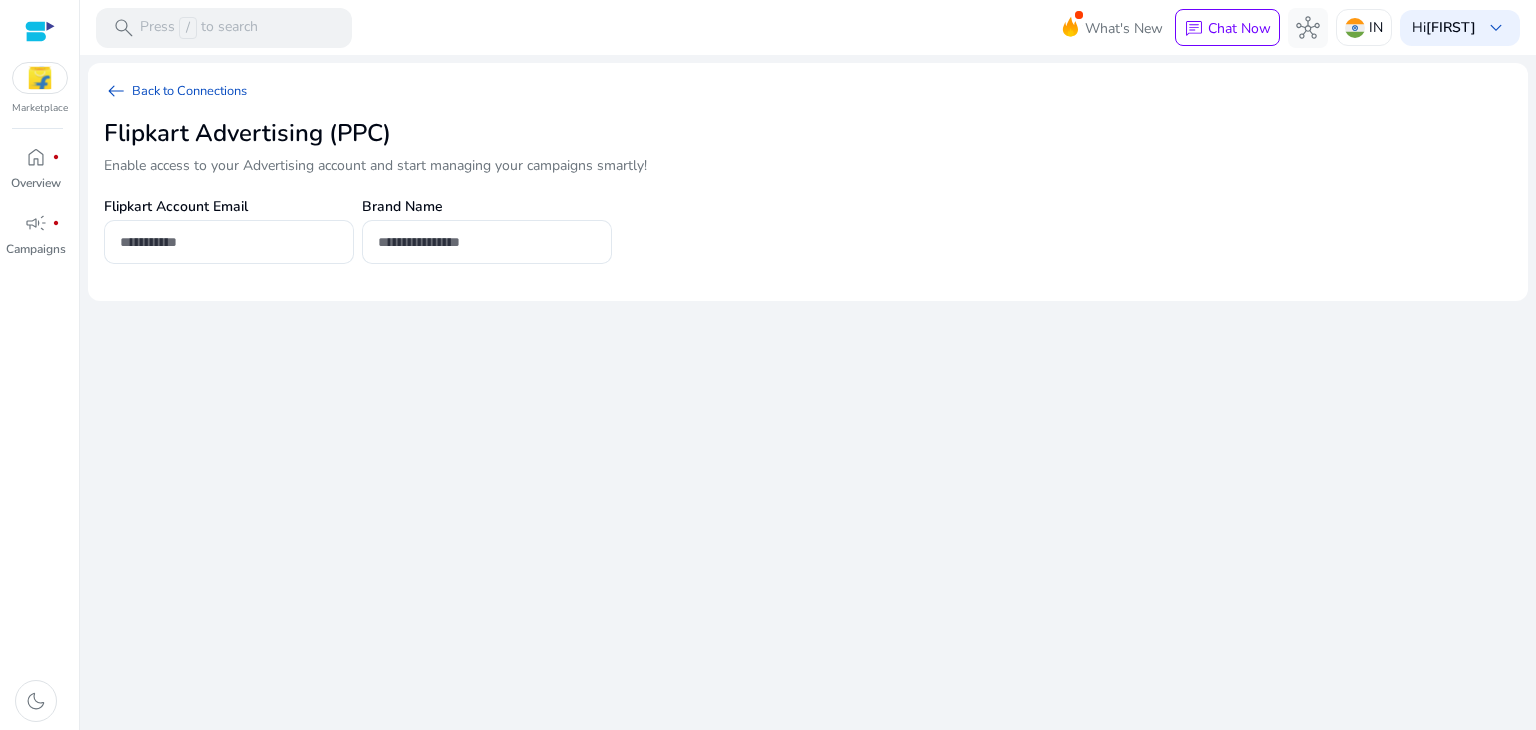 scroll, scrollTop: 0, scrollLeft: 0, axis: both 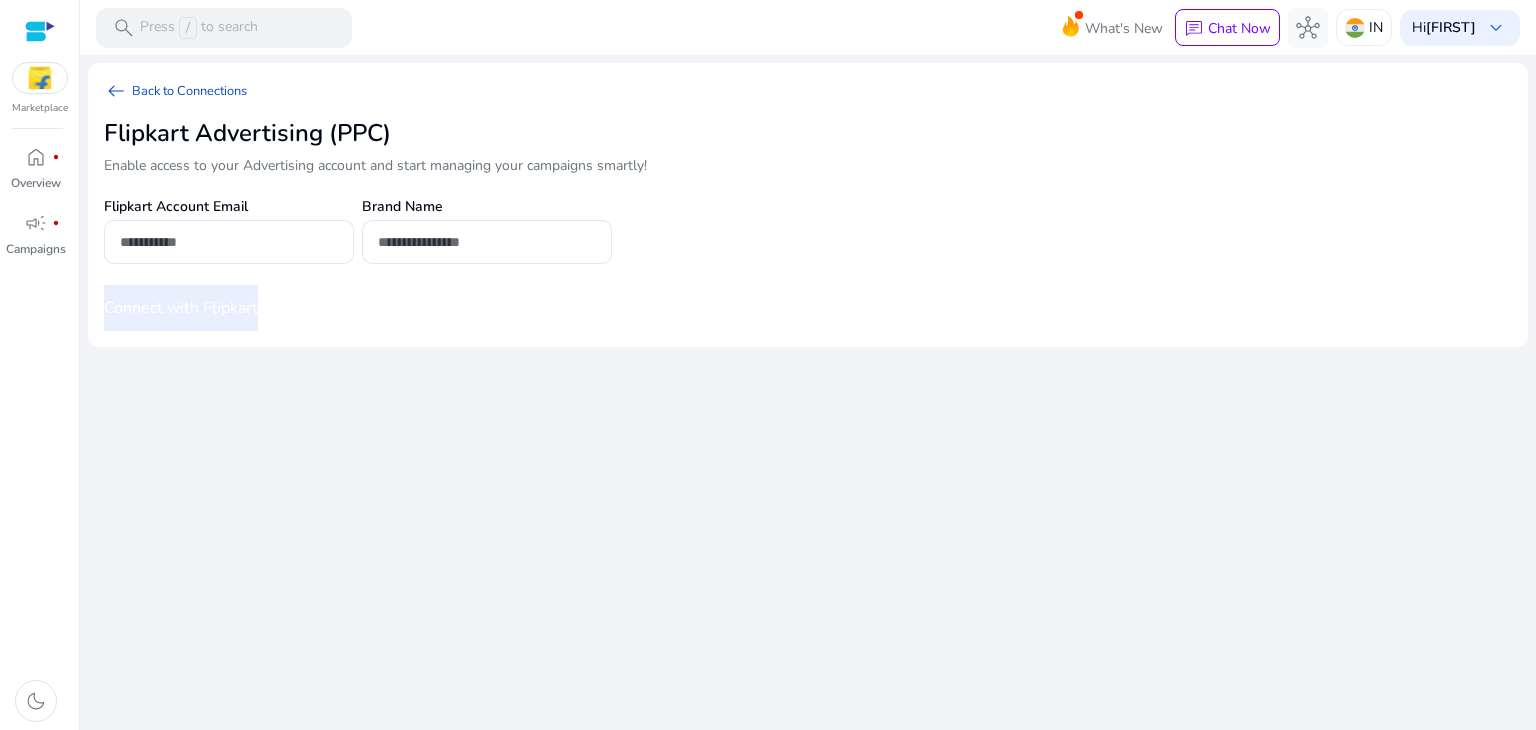 click at bounding box center [40, 78] 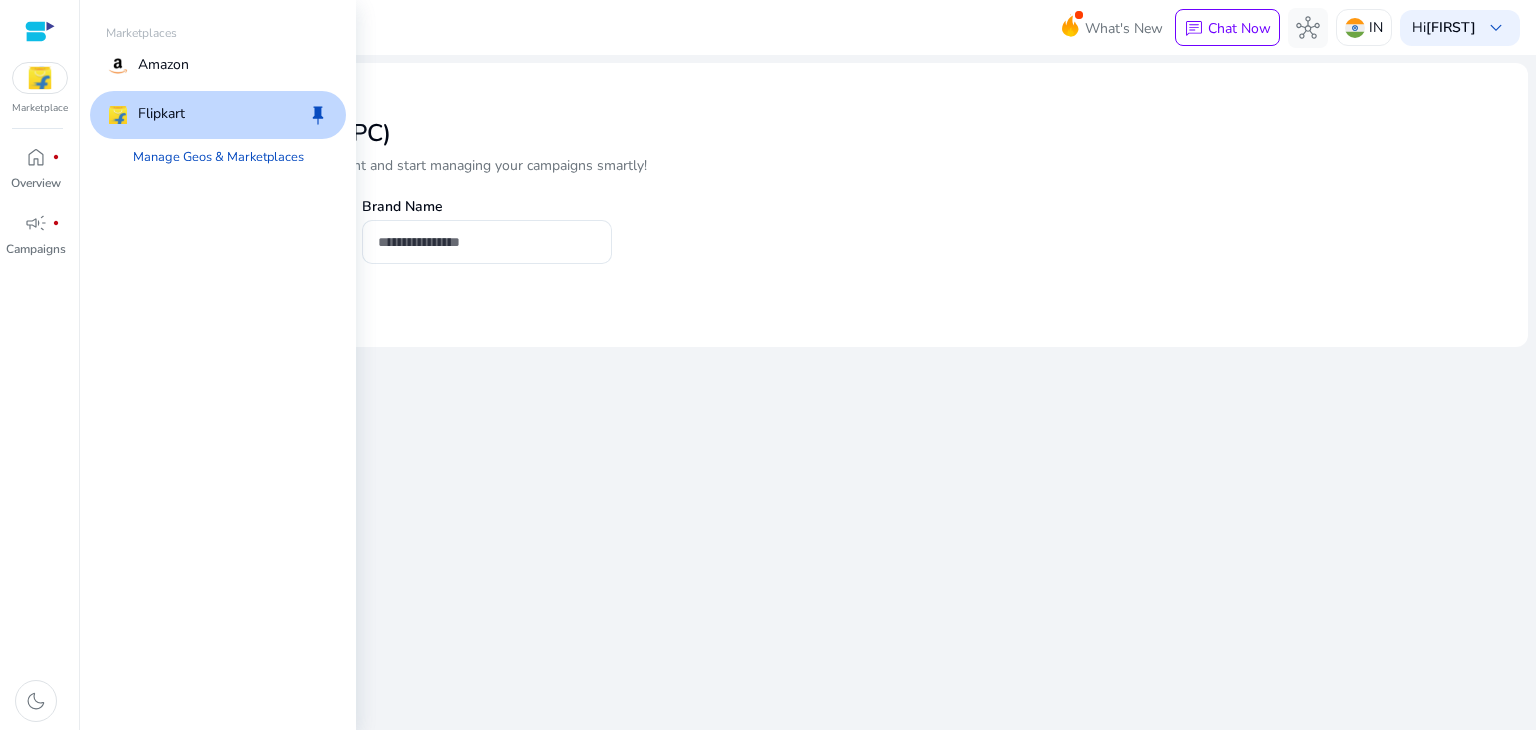 click on "Flipkart   keep" at bounding box center [218, 115] 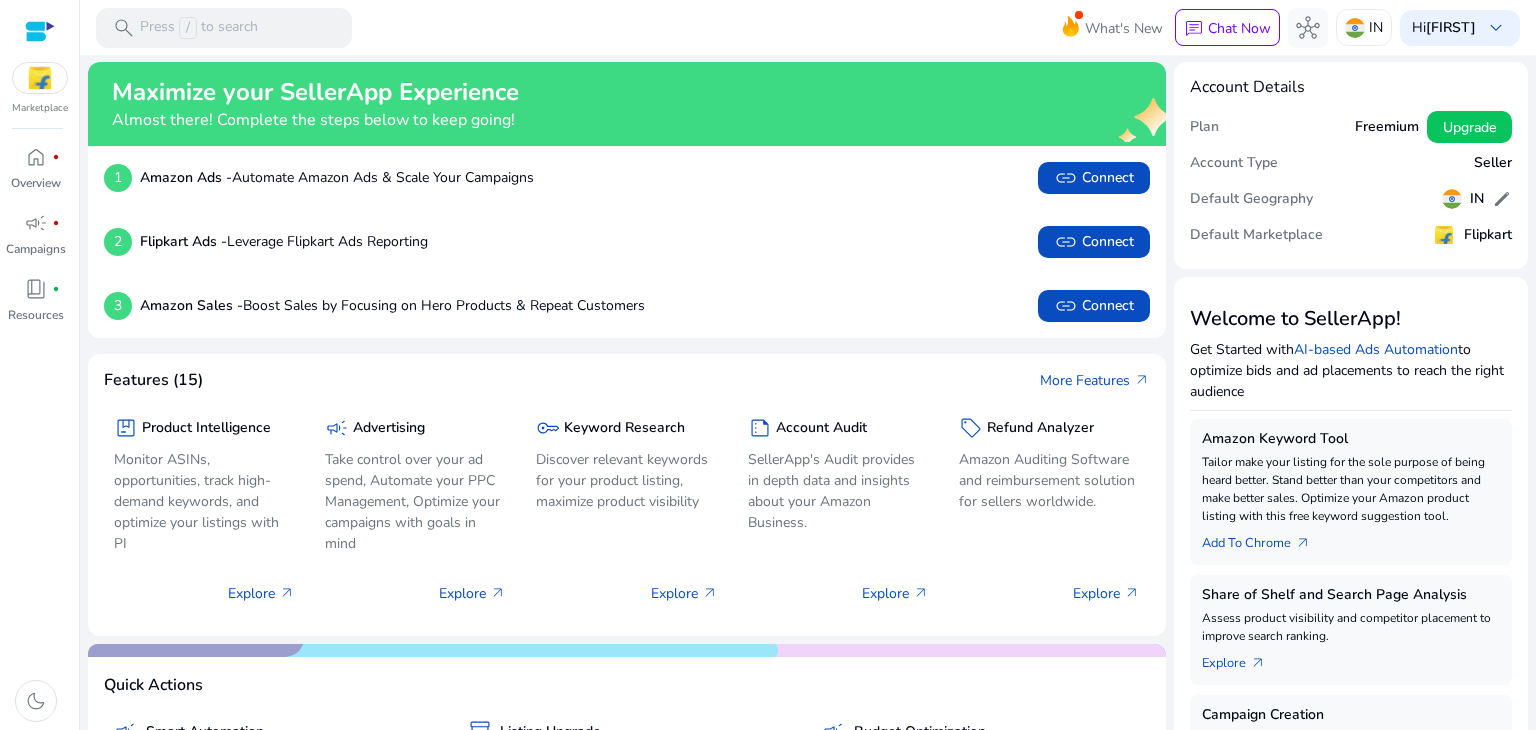 scroll, scrollTop: 0, scrollLeft: 0, axis: both 